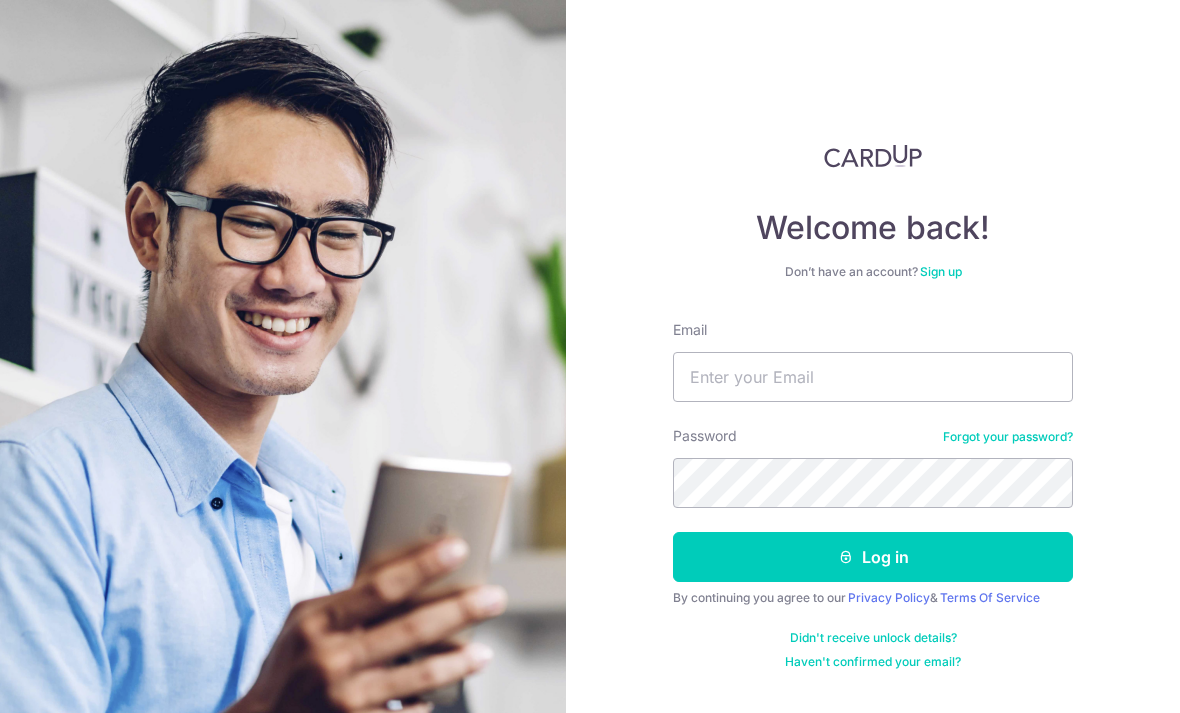scroll, scrollTop: 0, scrollLeft: 0, axis: both 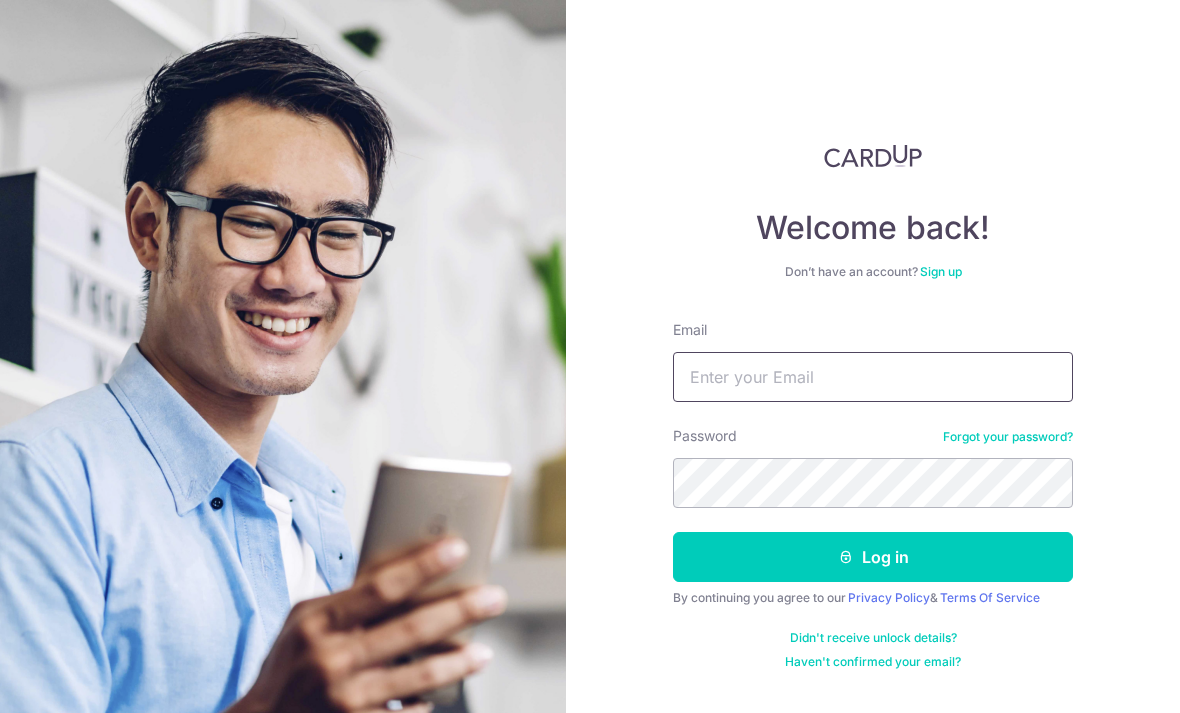 click on "Email" at bounding box center [873, 377] 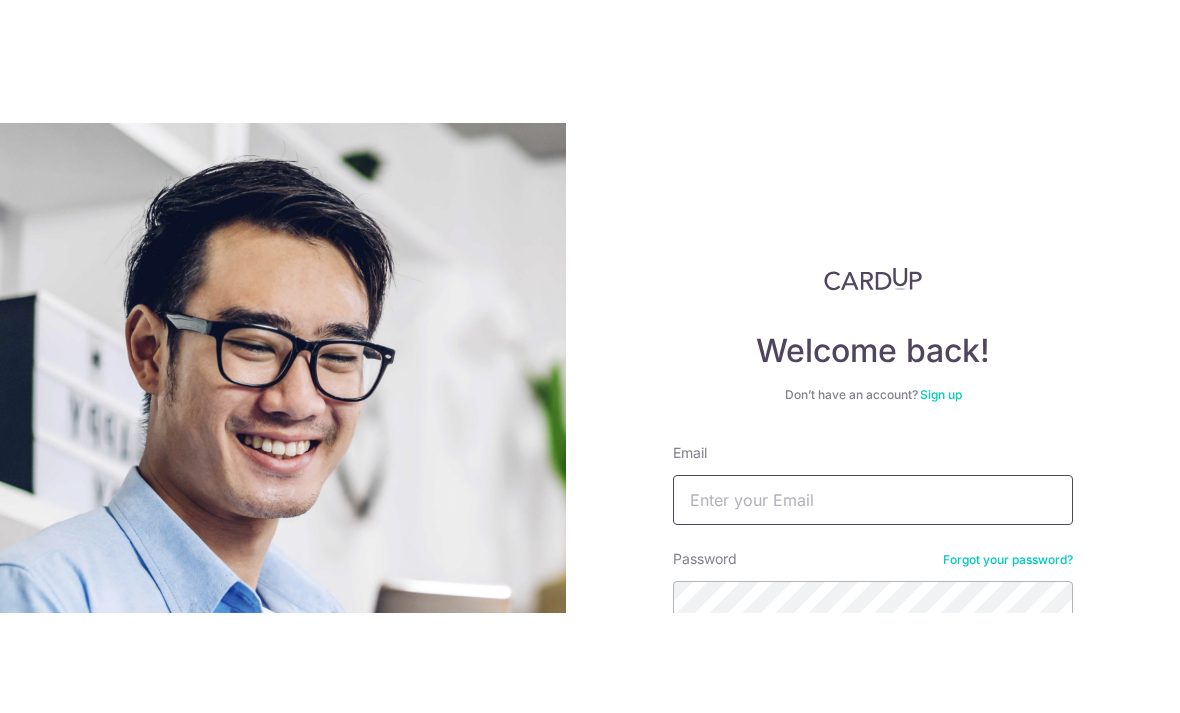 type on "(" 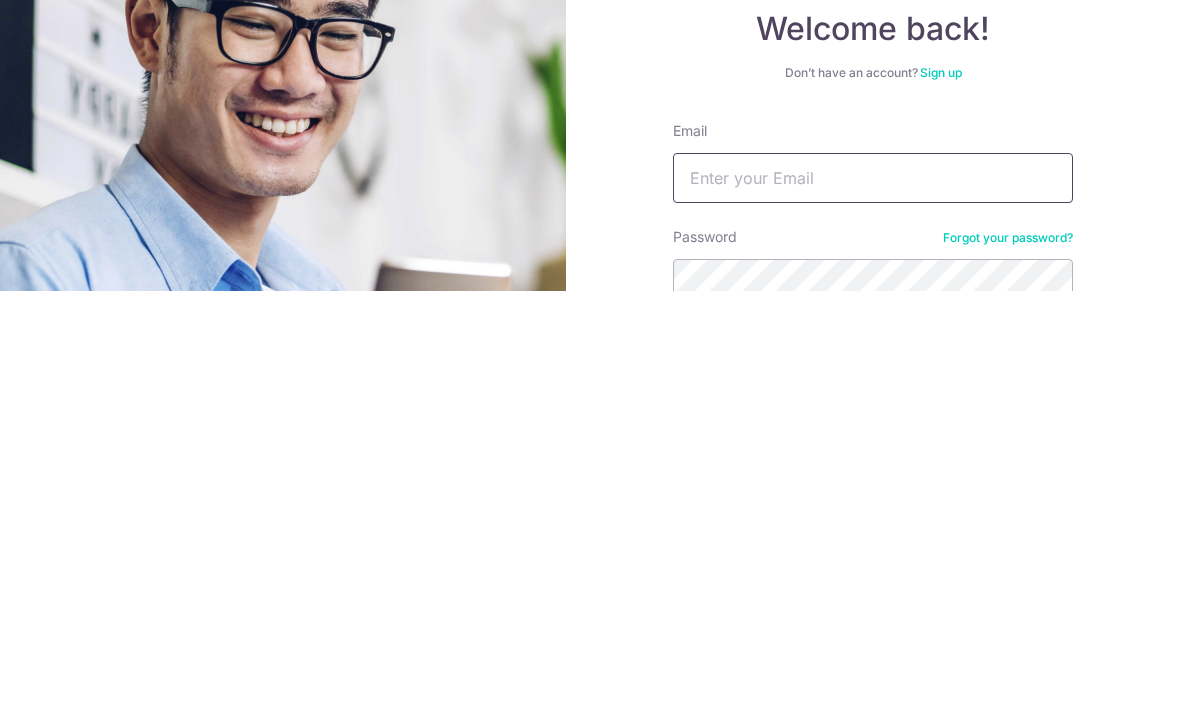 scroll, scrollTop: 64, scrollLeft: 0, axis: vertical 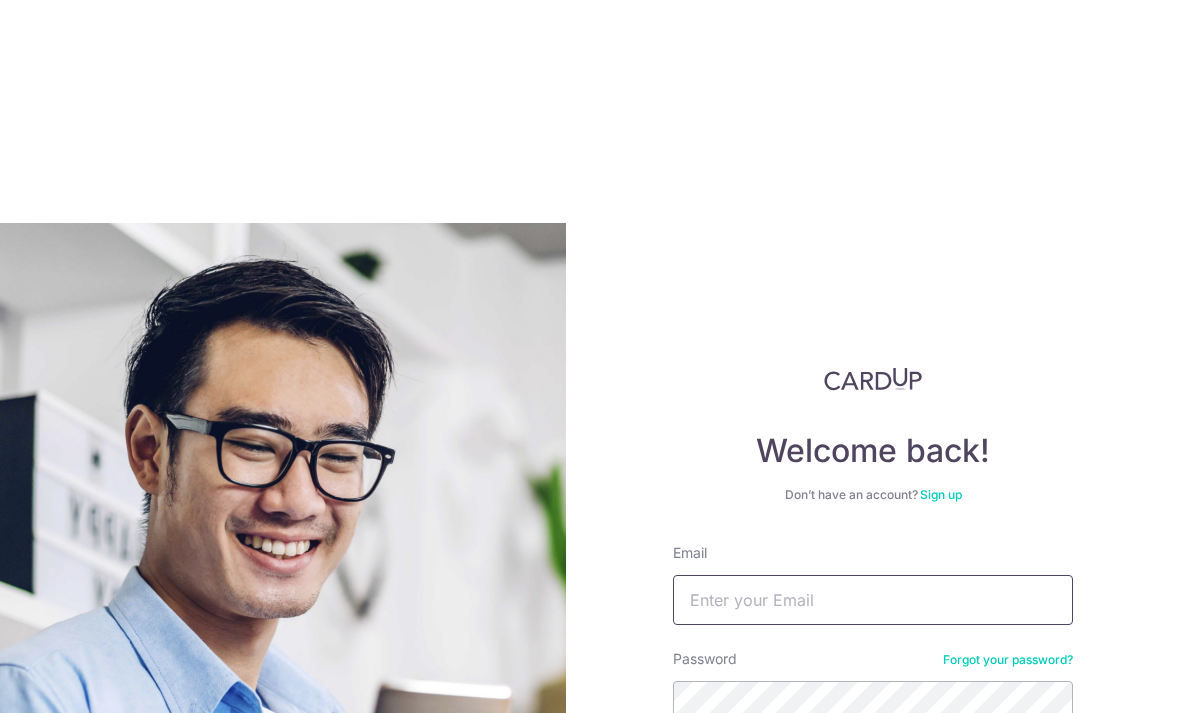 click on "Email" at bounding box center [873, 600] 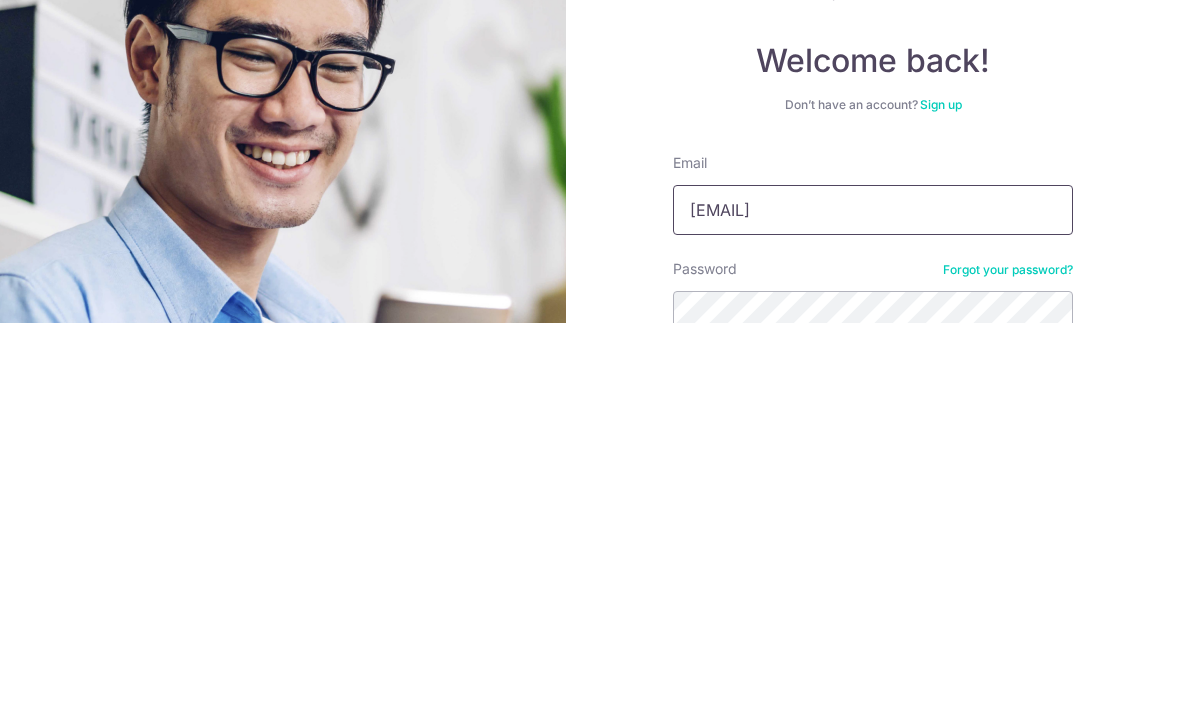 type on "Nicolechong87@gmail.com" 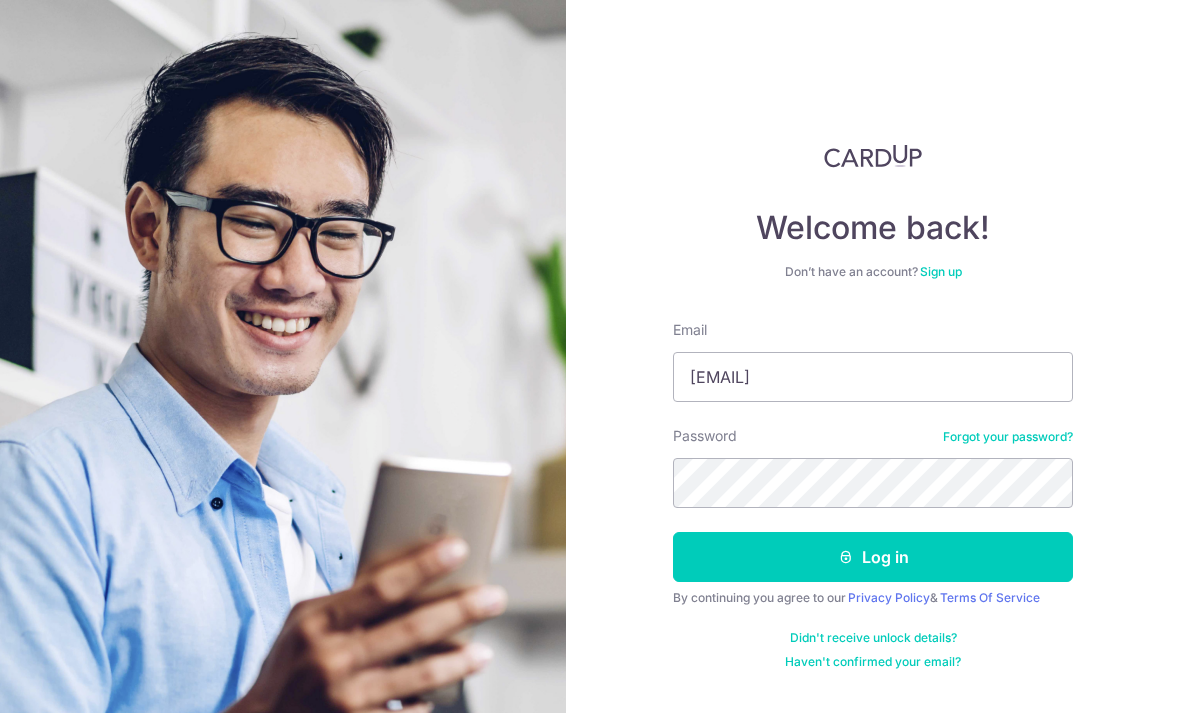 click on "Log in" at bounding box center (873, 557) 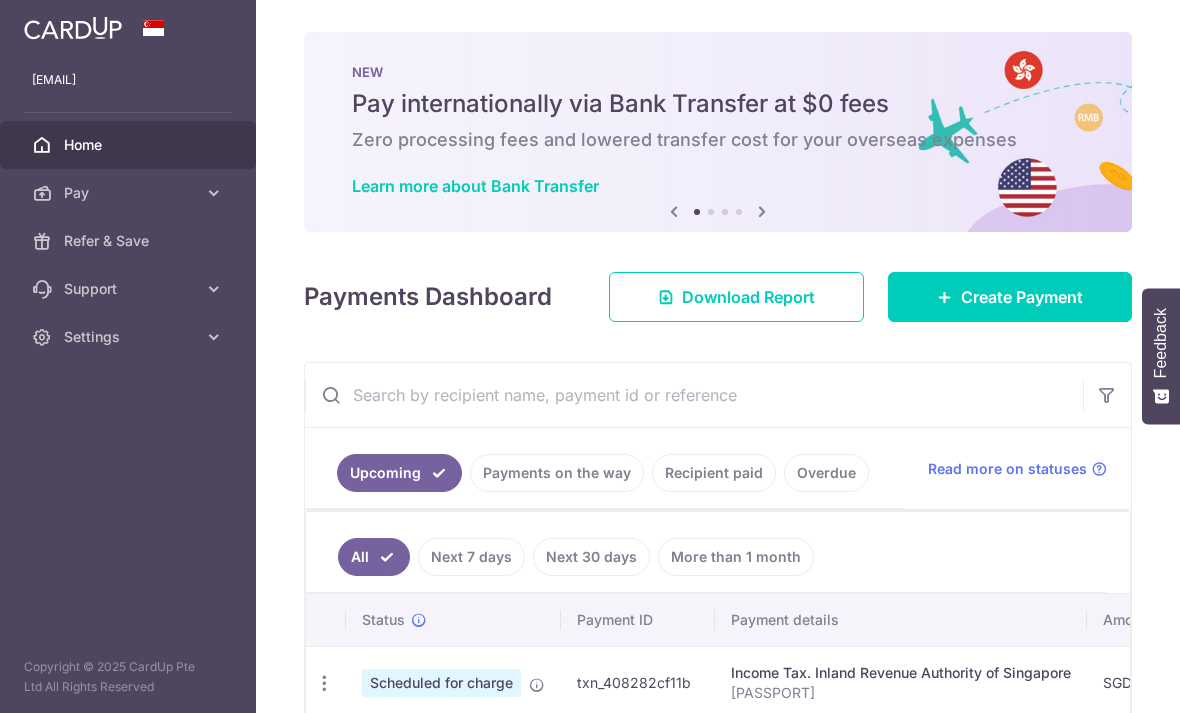 scroll, scrollTop: 0, scrollLeft: 0, axis: both 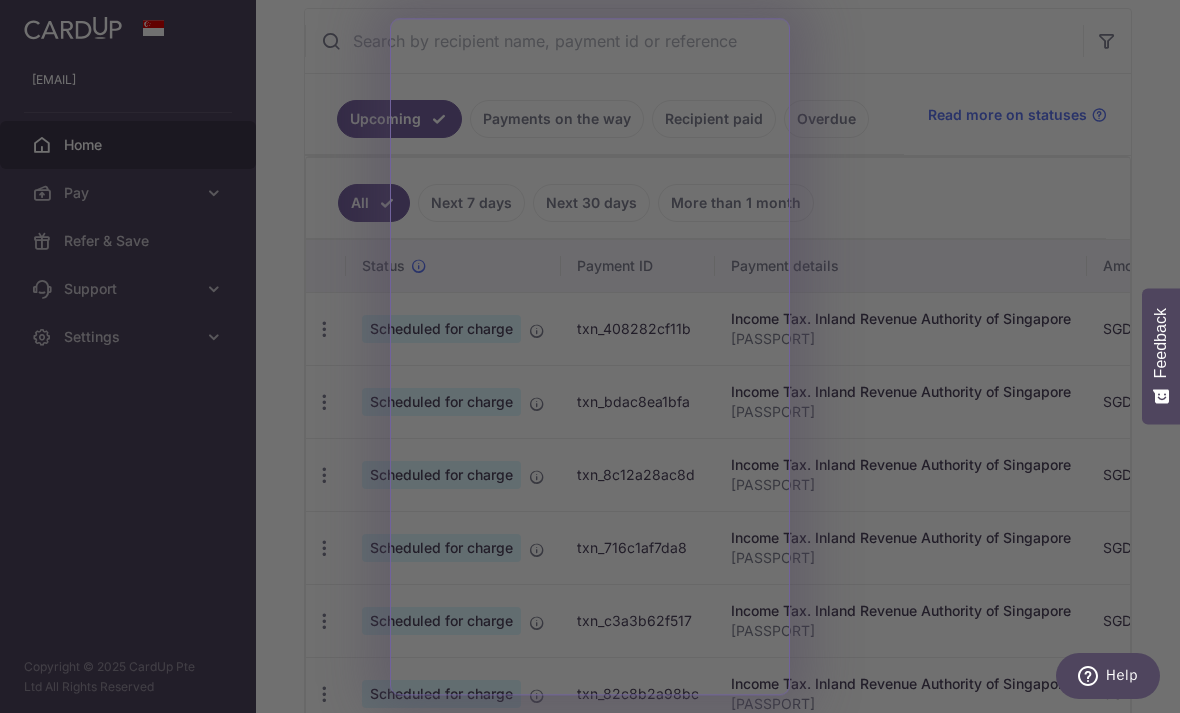 click at bounding box center (596, 360) 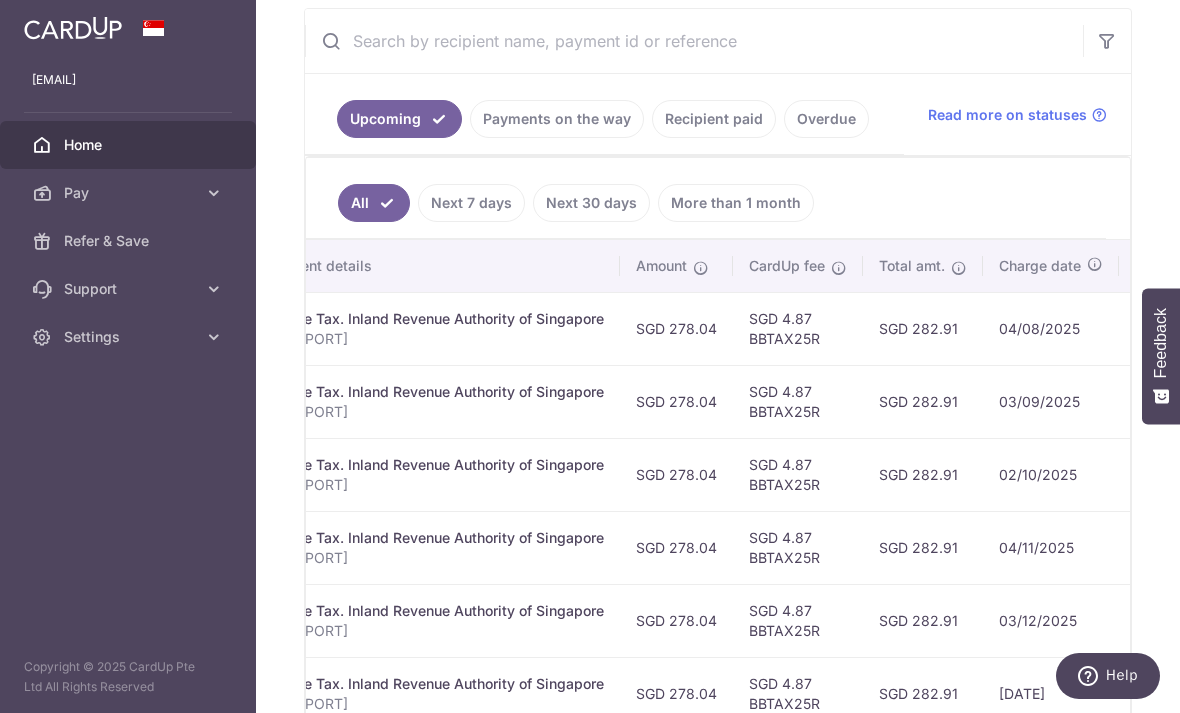 scroll, scrollTop: 0, scrollLeft: 466, axis: horizontal 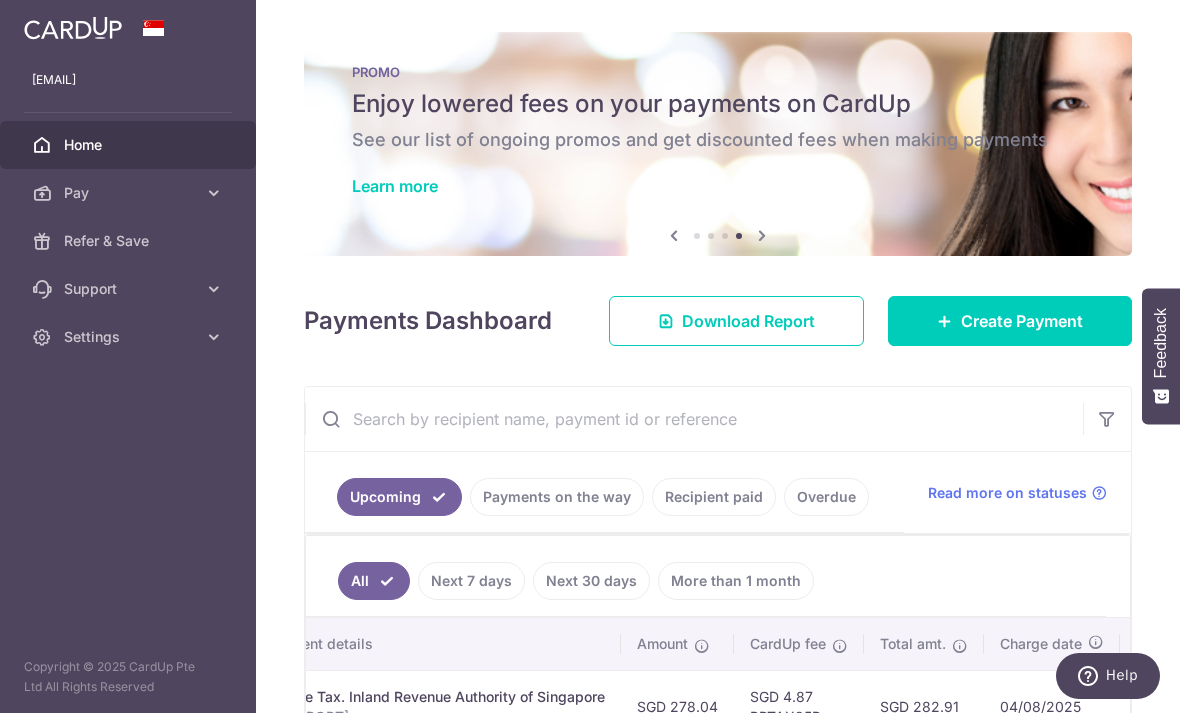click on "Create Payment" at bounding box center (1022, 321) 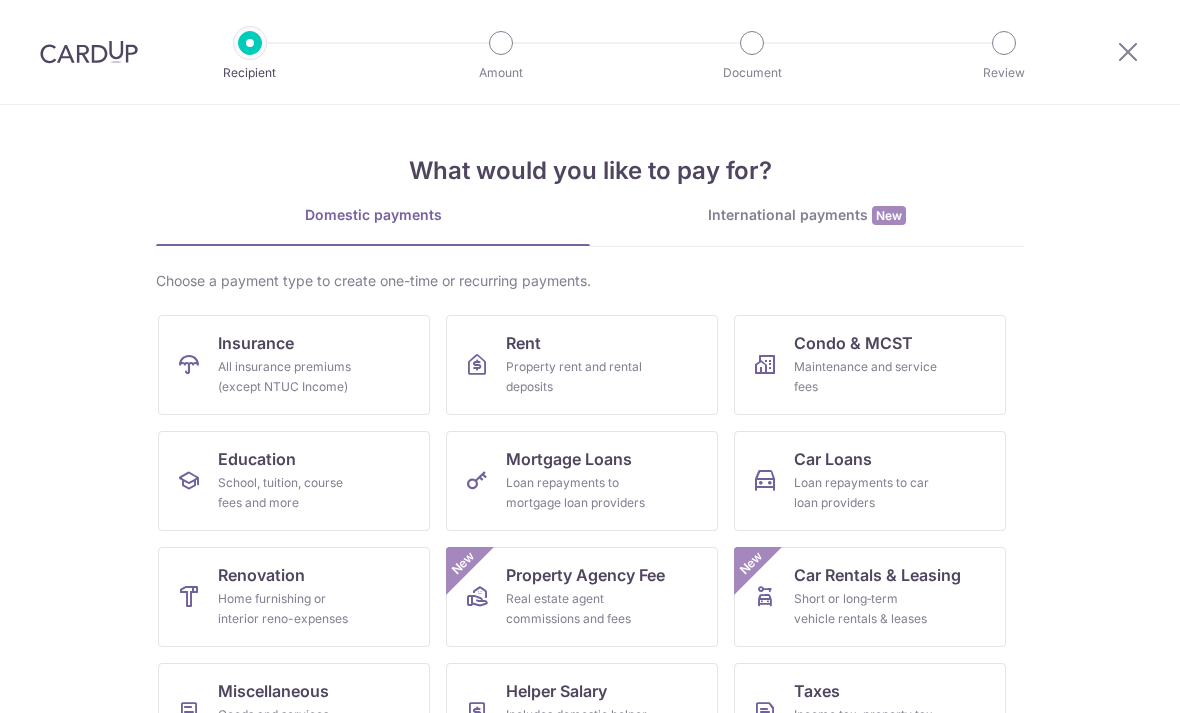 scroll, scrollTop: 0, scrollLeft: 0, axis: both 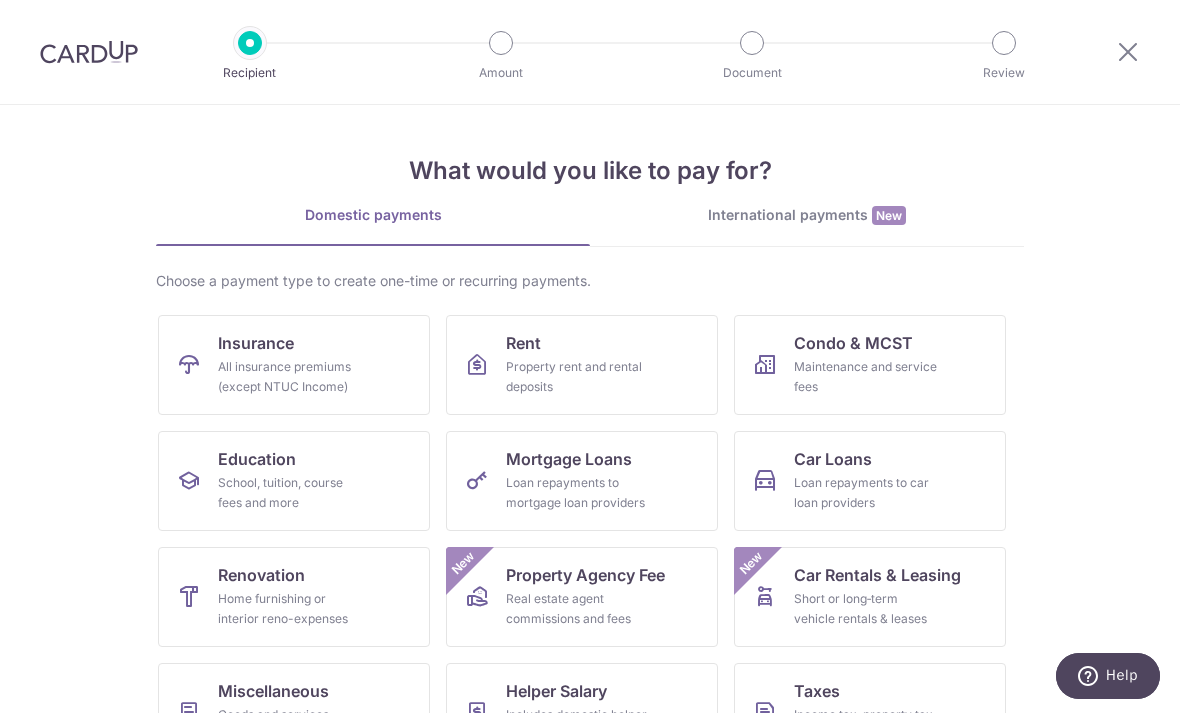 click on "Maintenance and service fees" at bounding box center (866, 377) 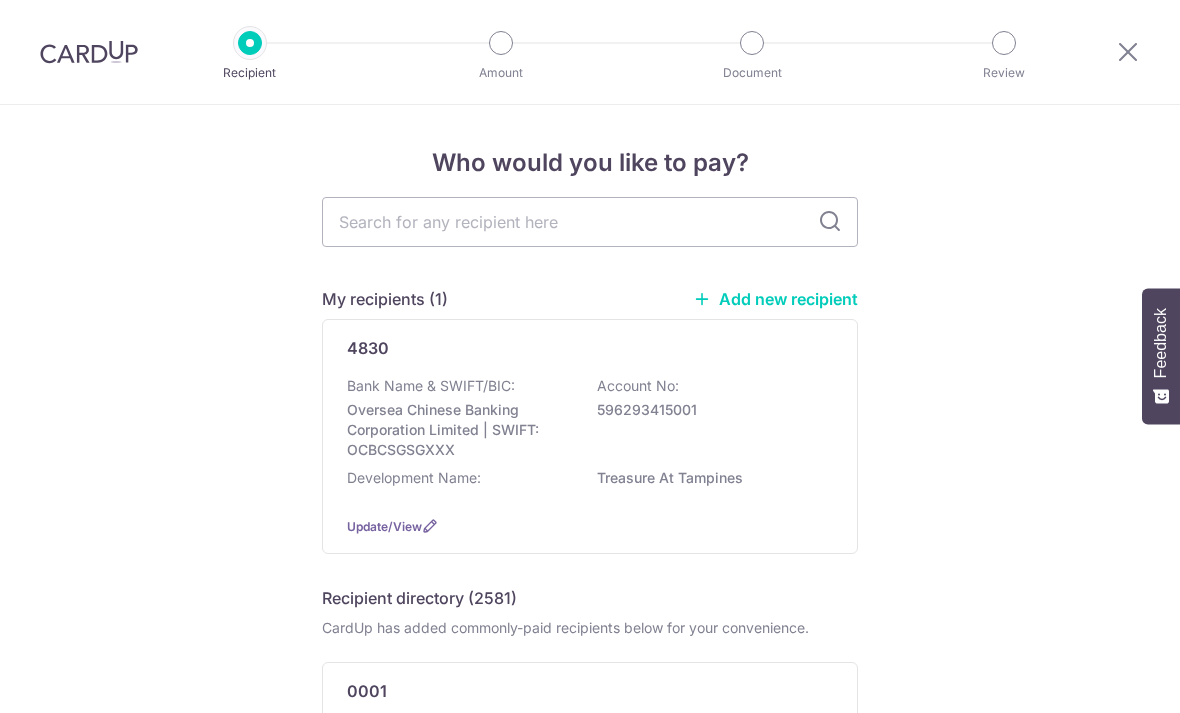 scroll, scrollTop: 0, scrollLeft: 0, axis: both 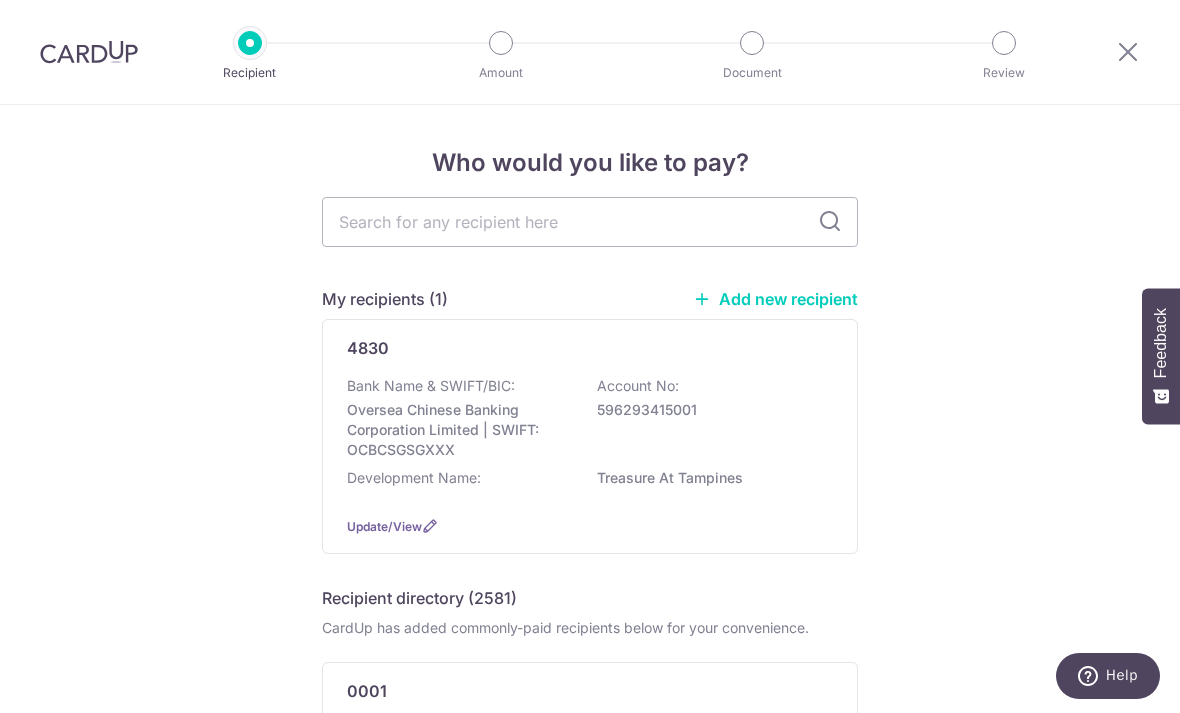 click on "Oversea Chinese Banking Corporation Limited | SWIFT: OCBCSGSGXXX" at bounding box center (459, 430) 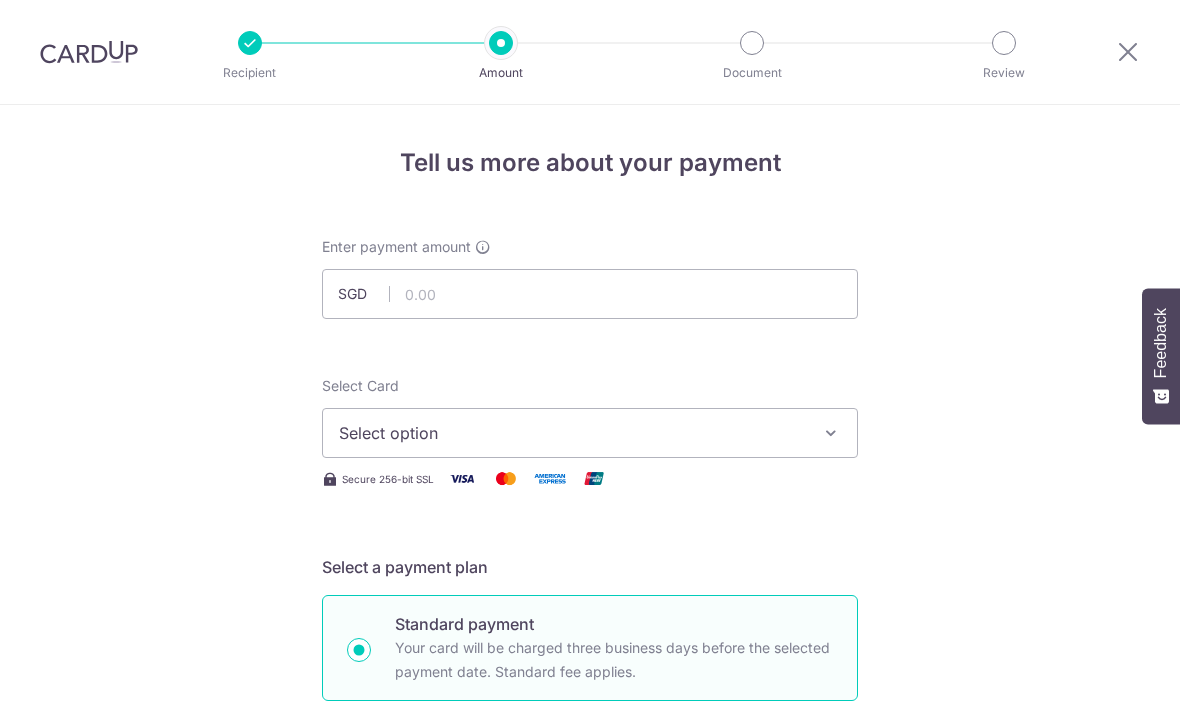 scroll, scrollTop: 0, scrollLeft: 0, axis: both 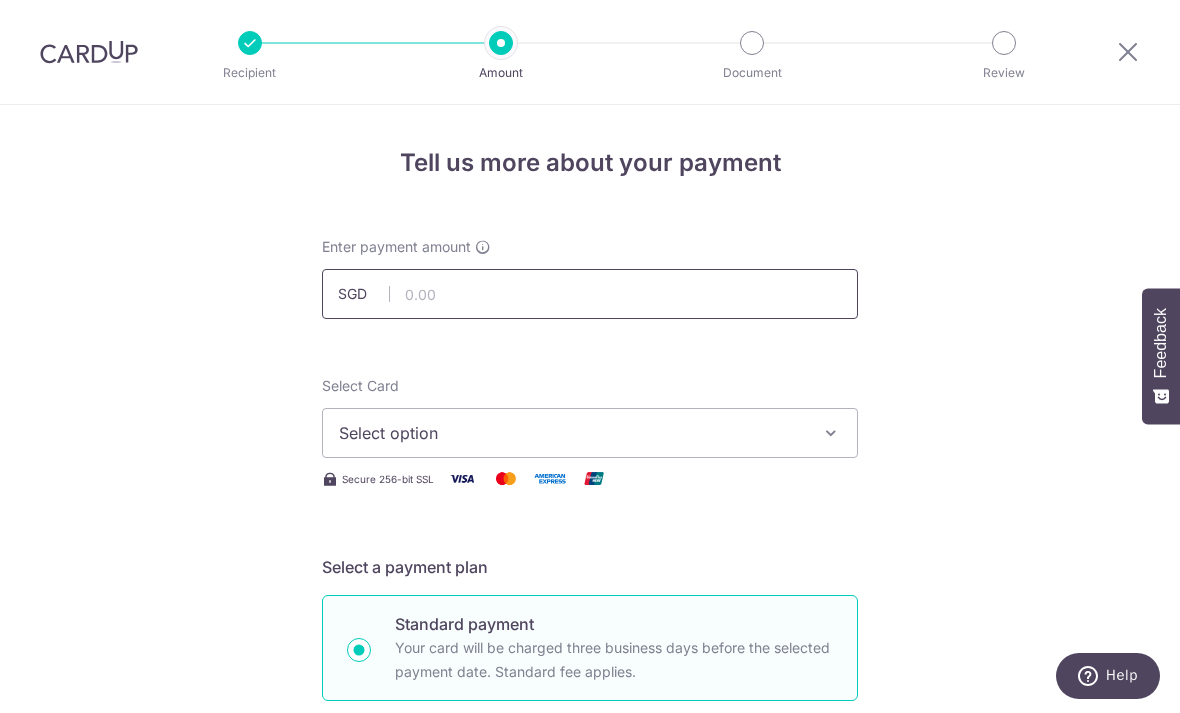 click at bounding box center (590, 294) 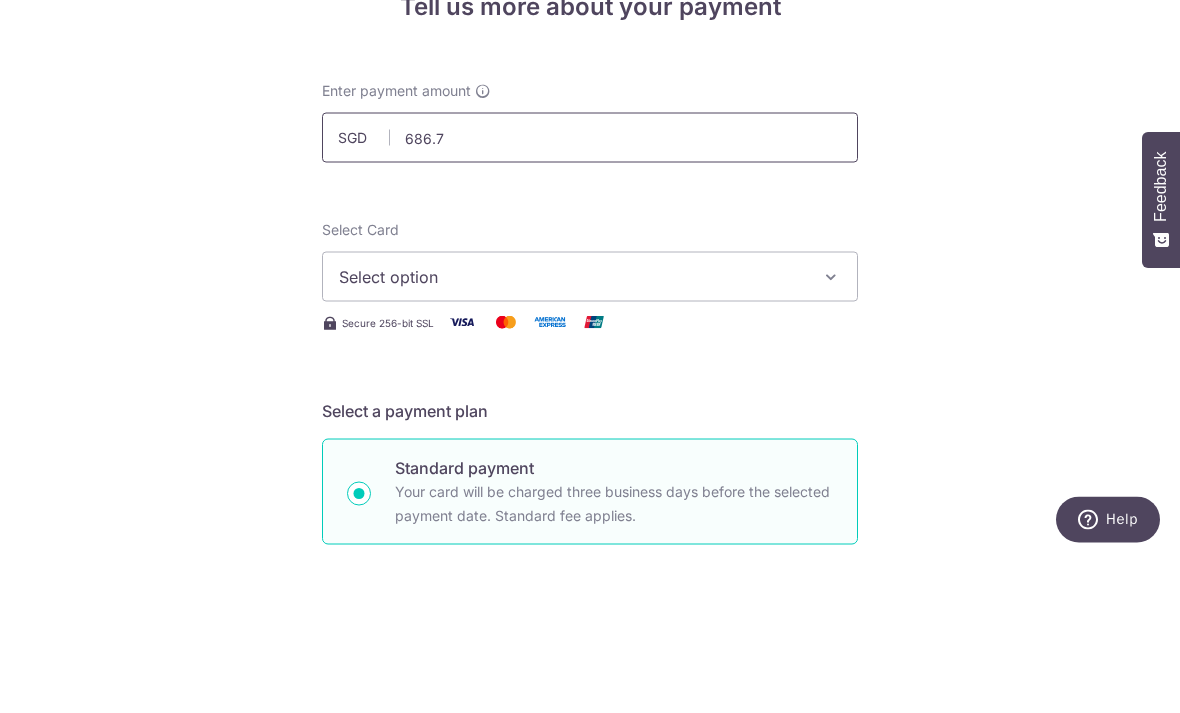 type on "686.70" 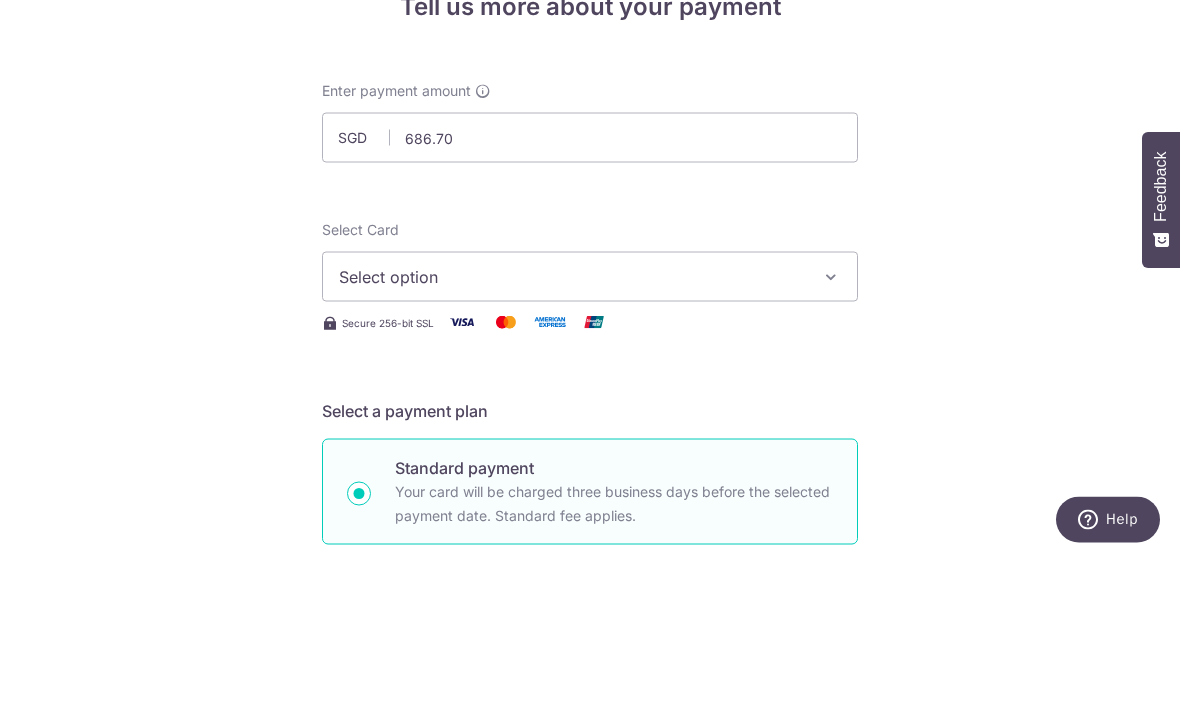 scroll, scrollTop: 64, scrollLeft: 0, axis: vertical 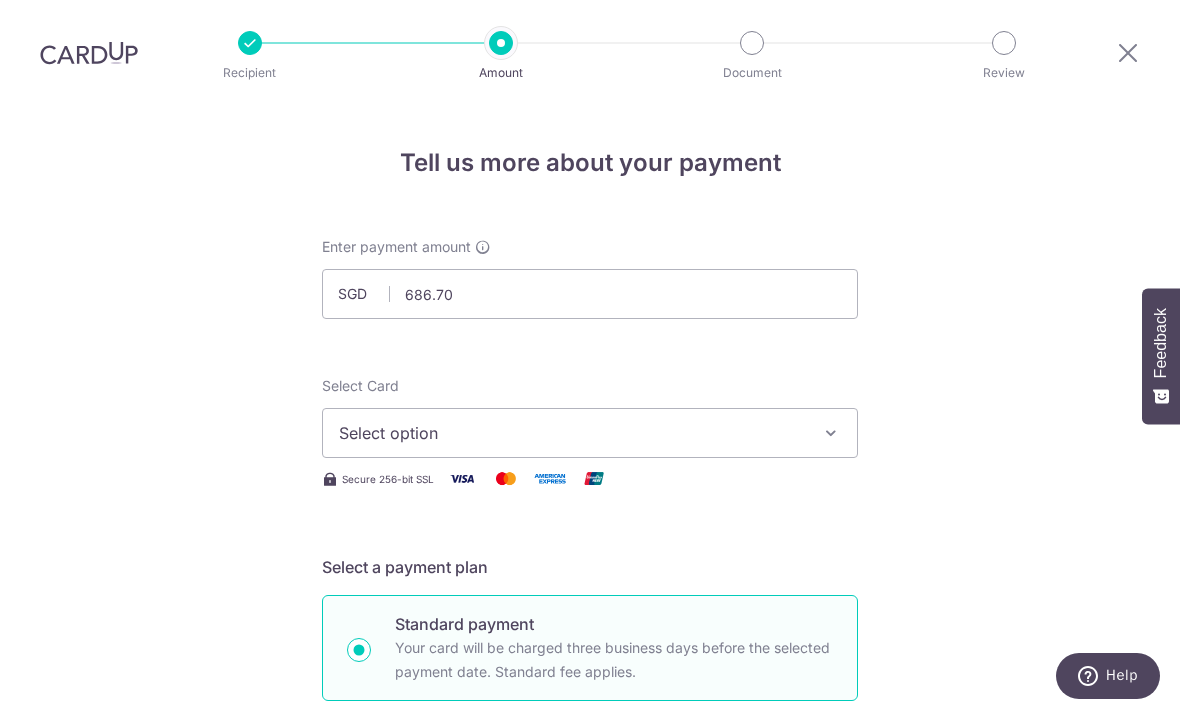 click at bounding box center [831, 433] 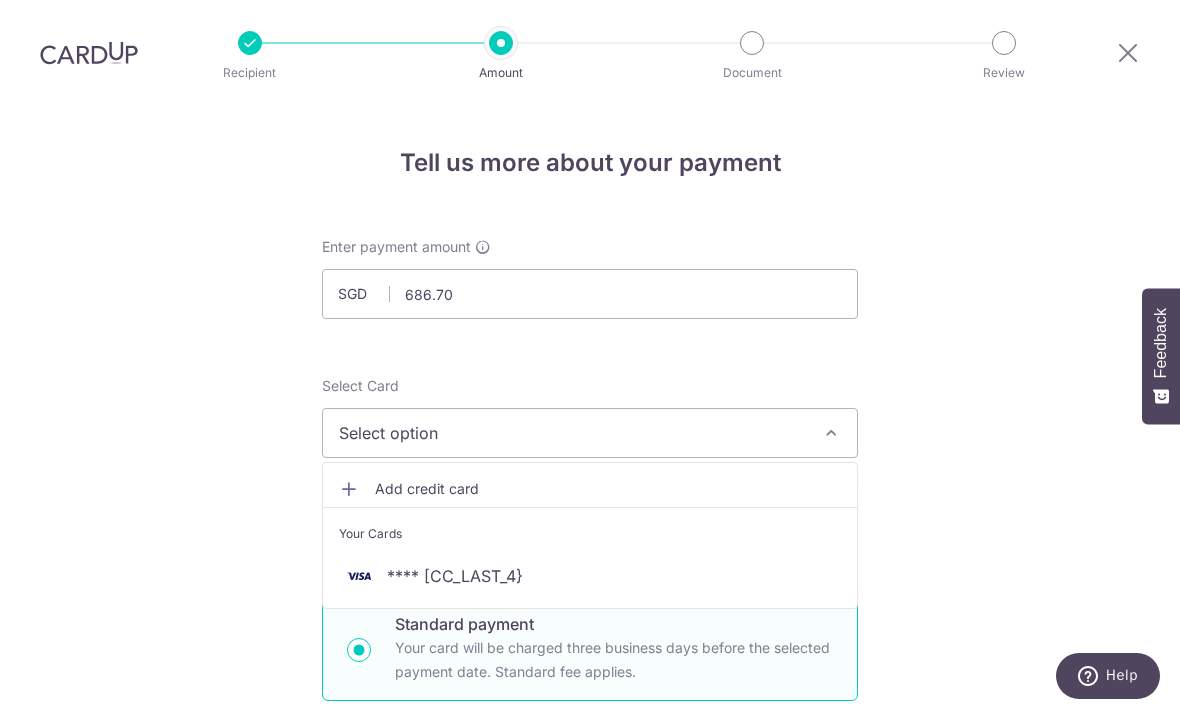click on "[CREDIT_CARD]" at bounding box center (590, 576) 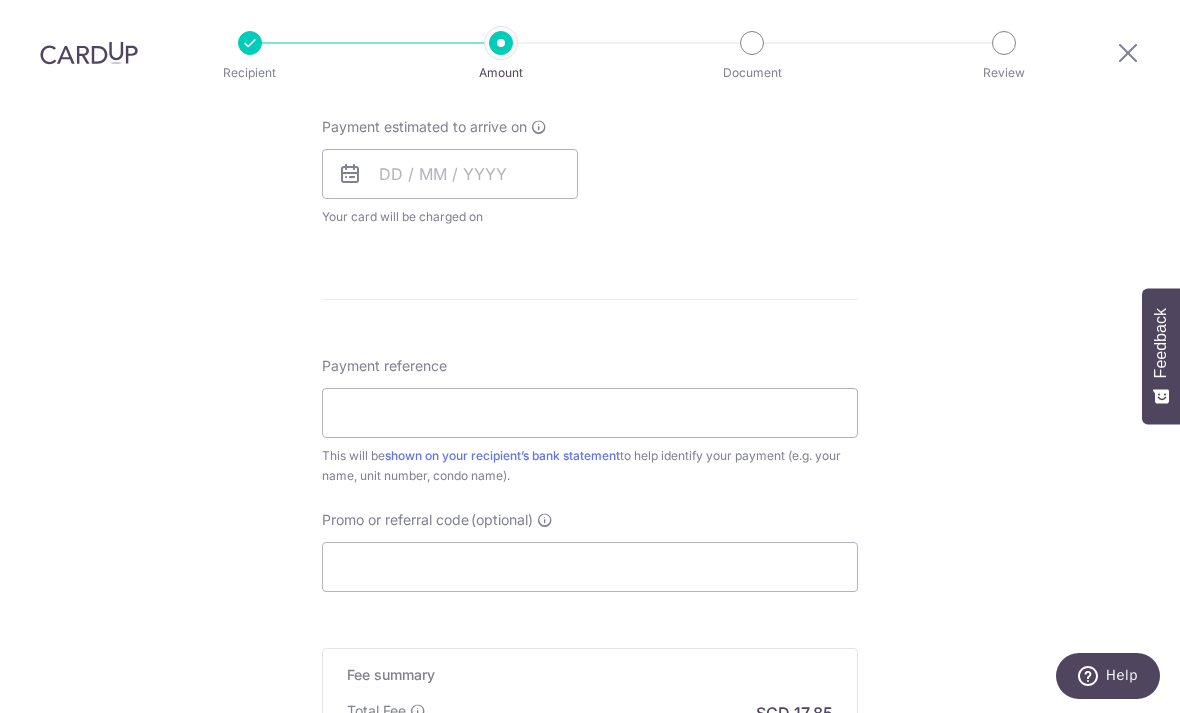 scroll, scrollTop: 909, scrollLeft: 0, axis: vertical 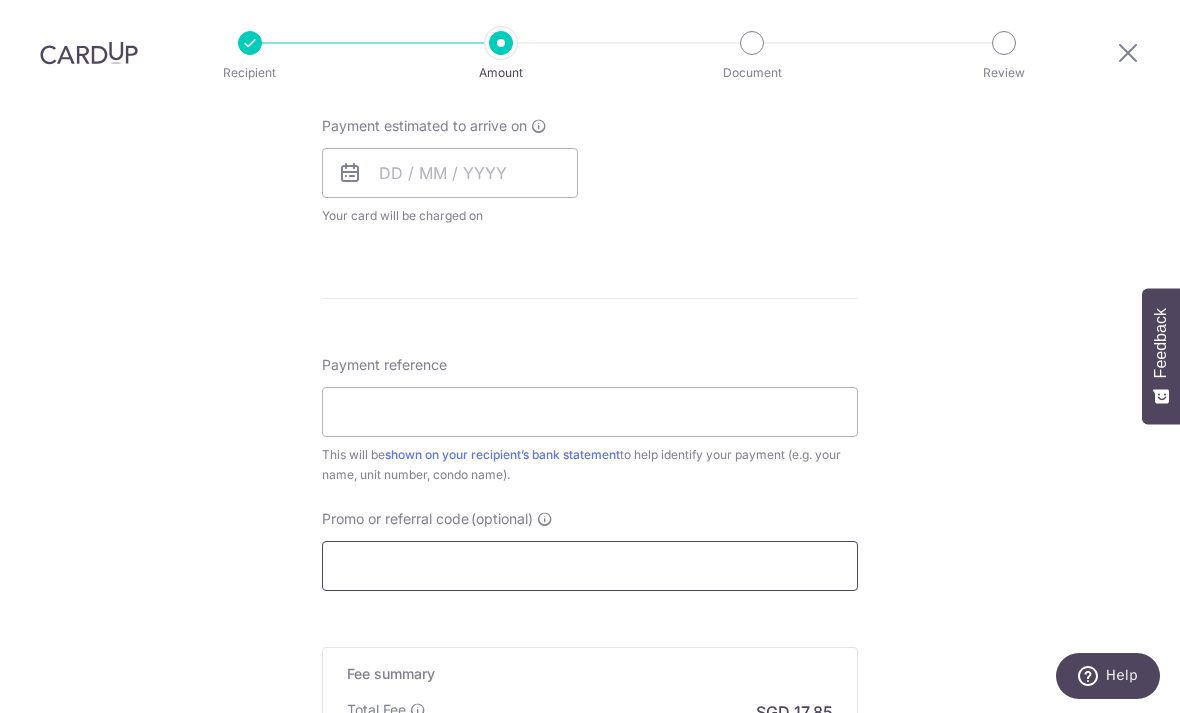 click on "Promo or referral code
(optional)" at bounding box center (590, 566) 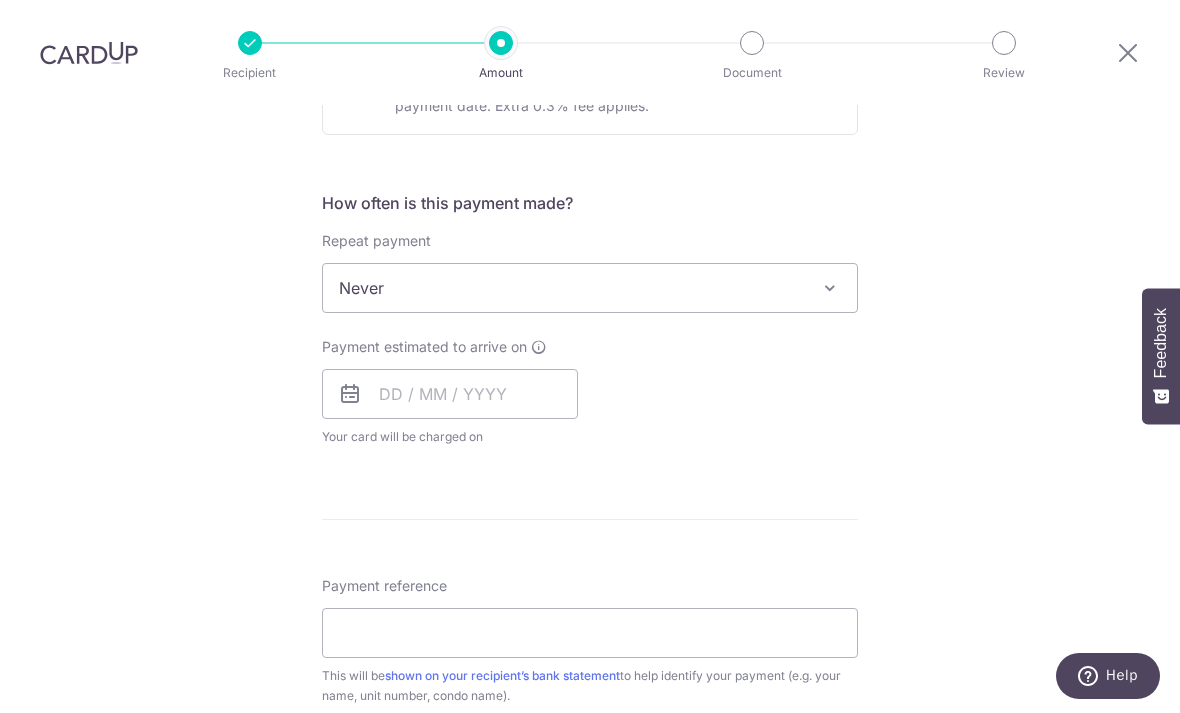 scroll, scrollTop: 667, scrollLeft: 0, axis: vertical 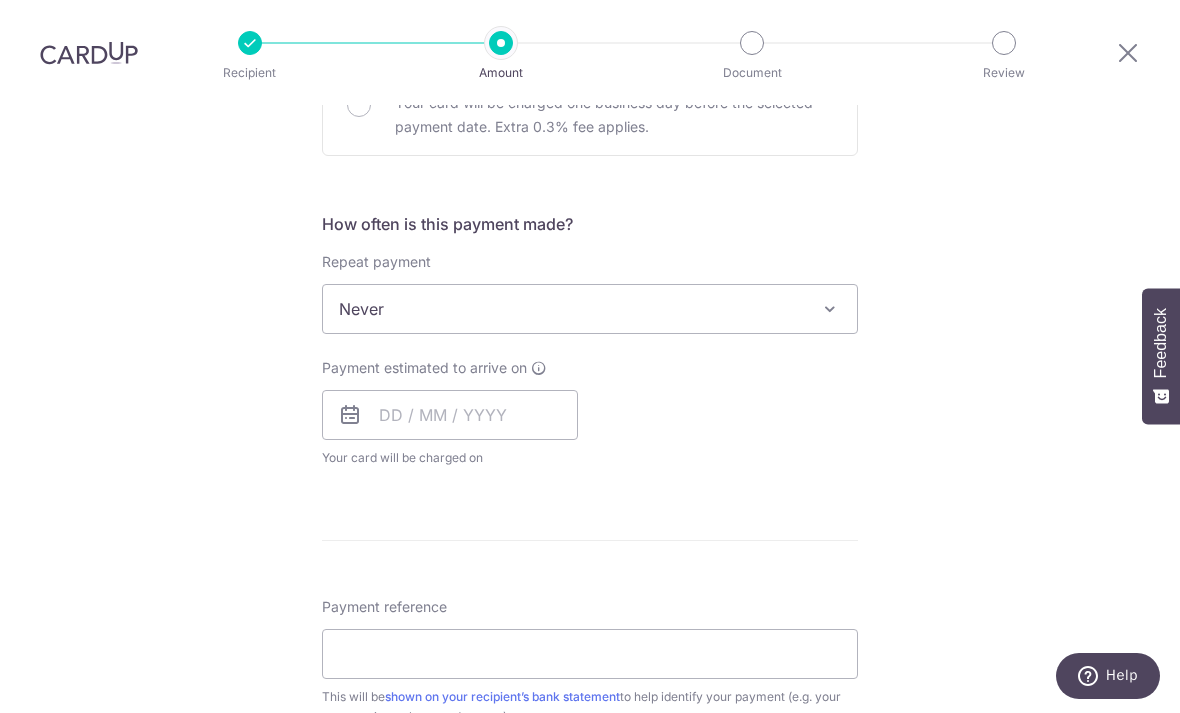 type on "3NEWR4" 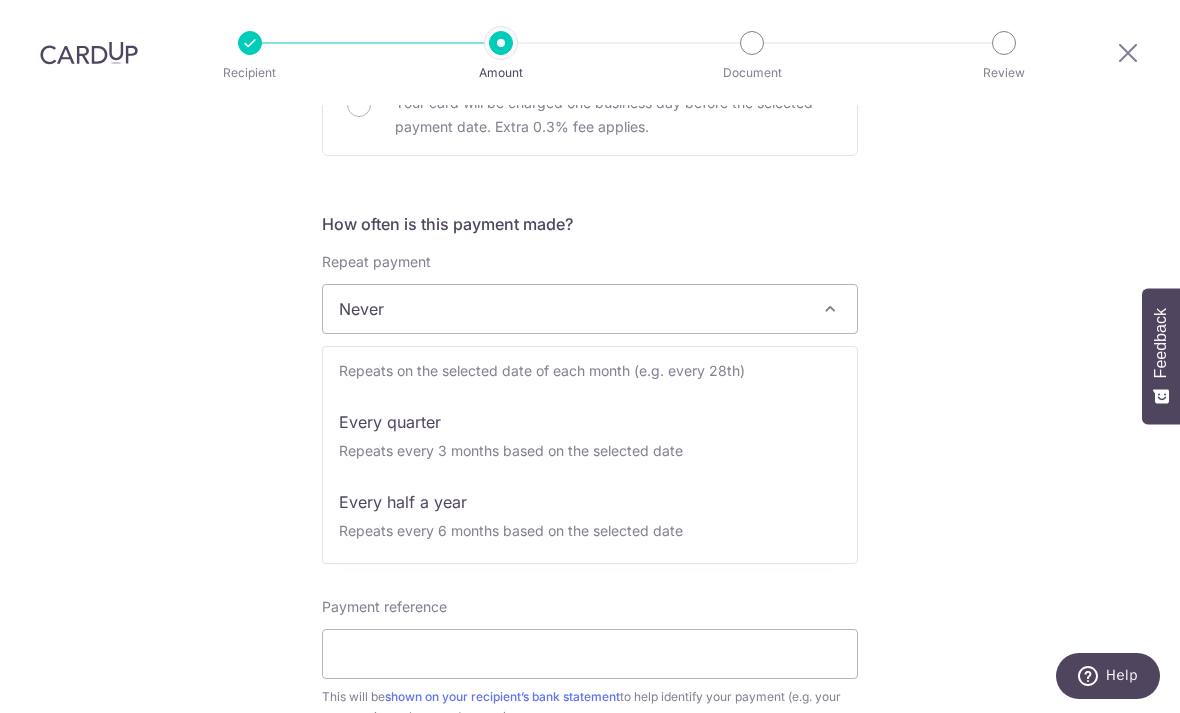 scroll, scrollTop: 200, scrollLeft: 0, axis: vertical 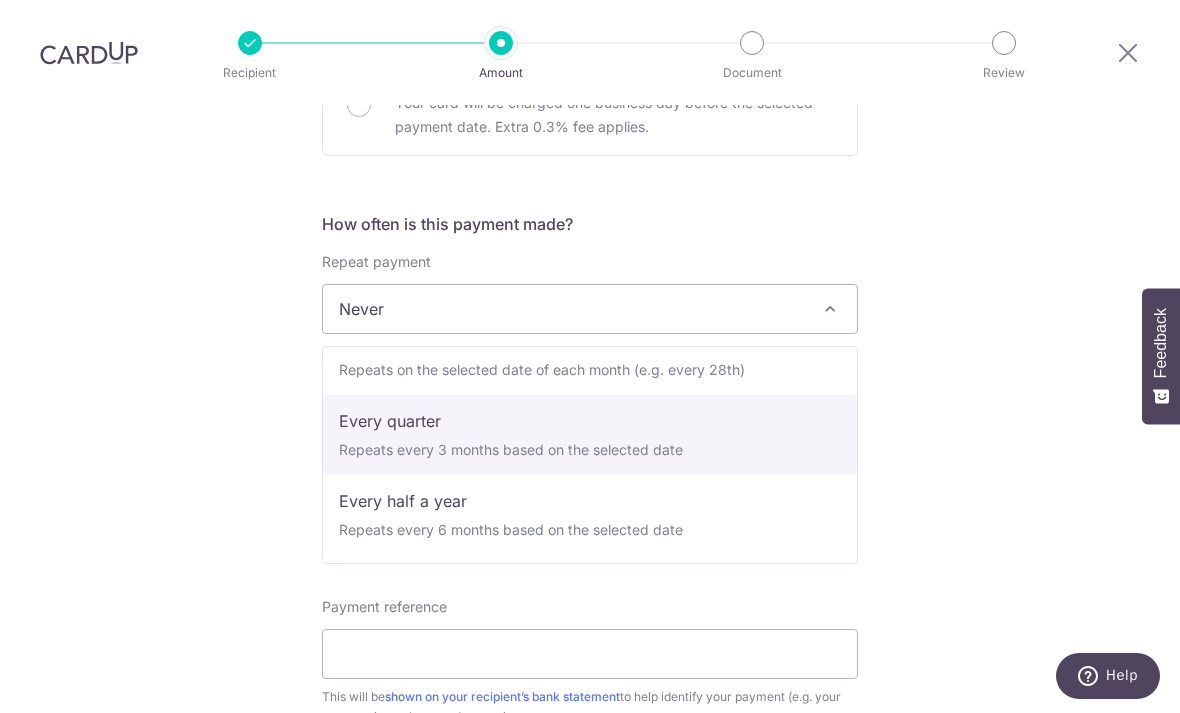 select on "4" 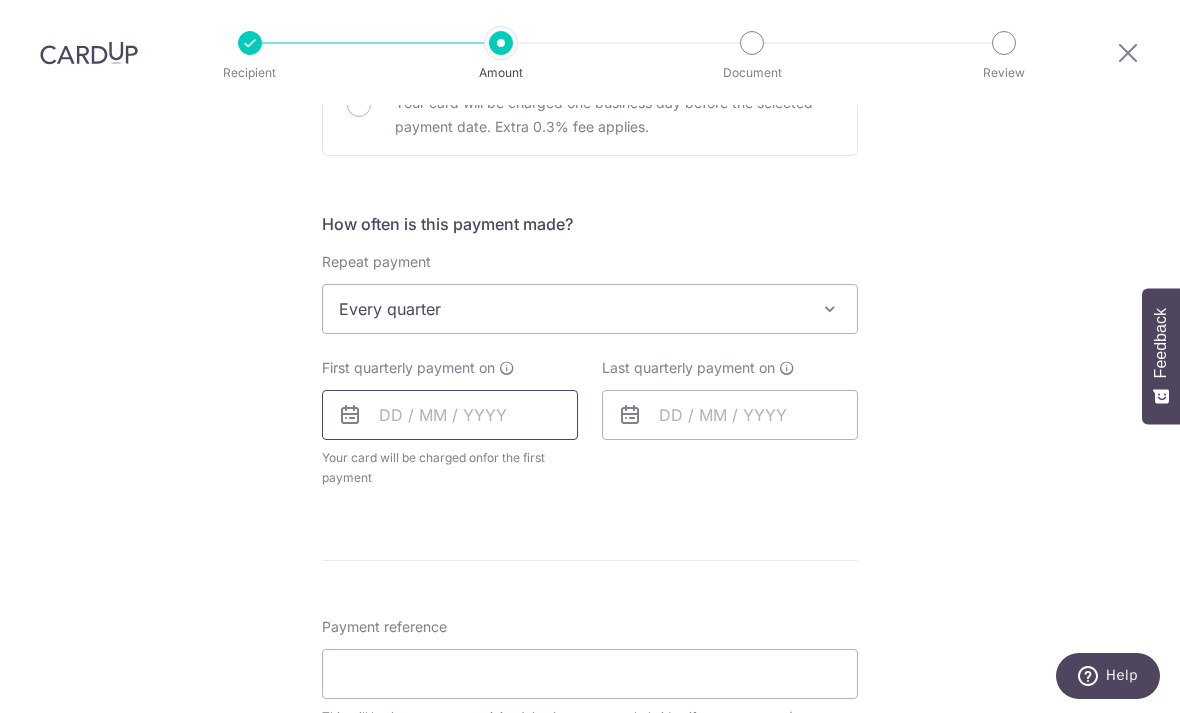 click at bounding box center [450, 415] 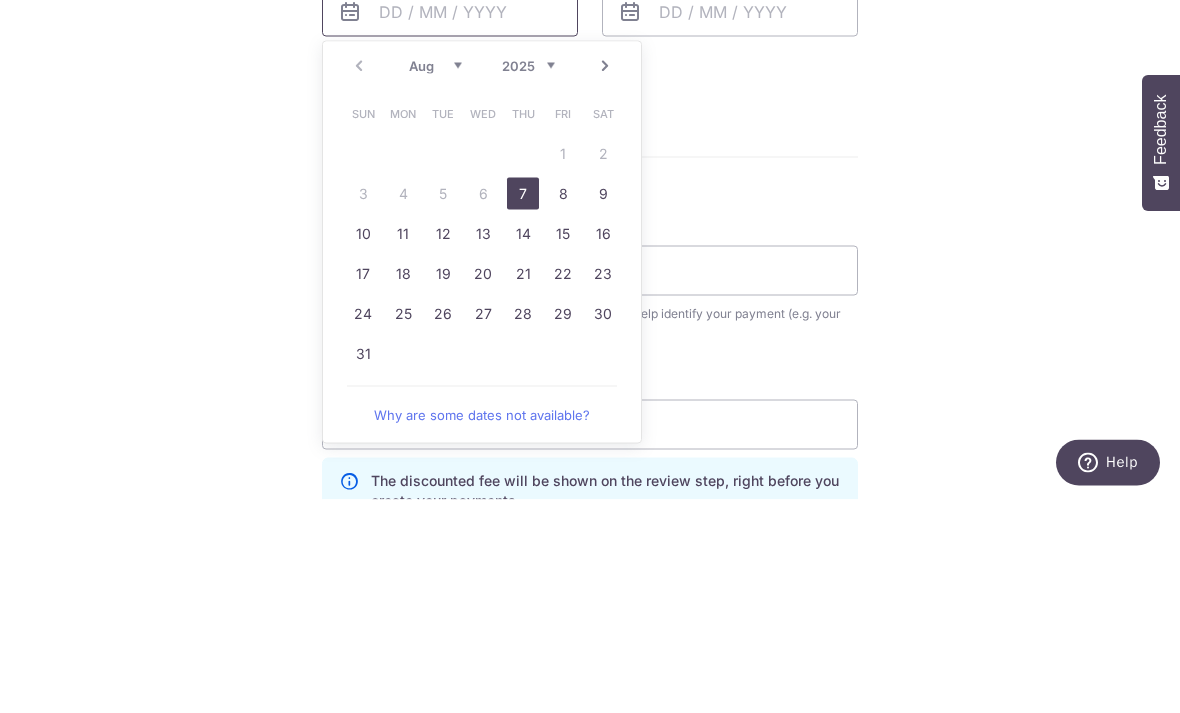 scroll, scrollTop: 860, scrollLeft: 0, axis: vertical 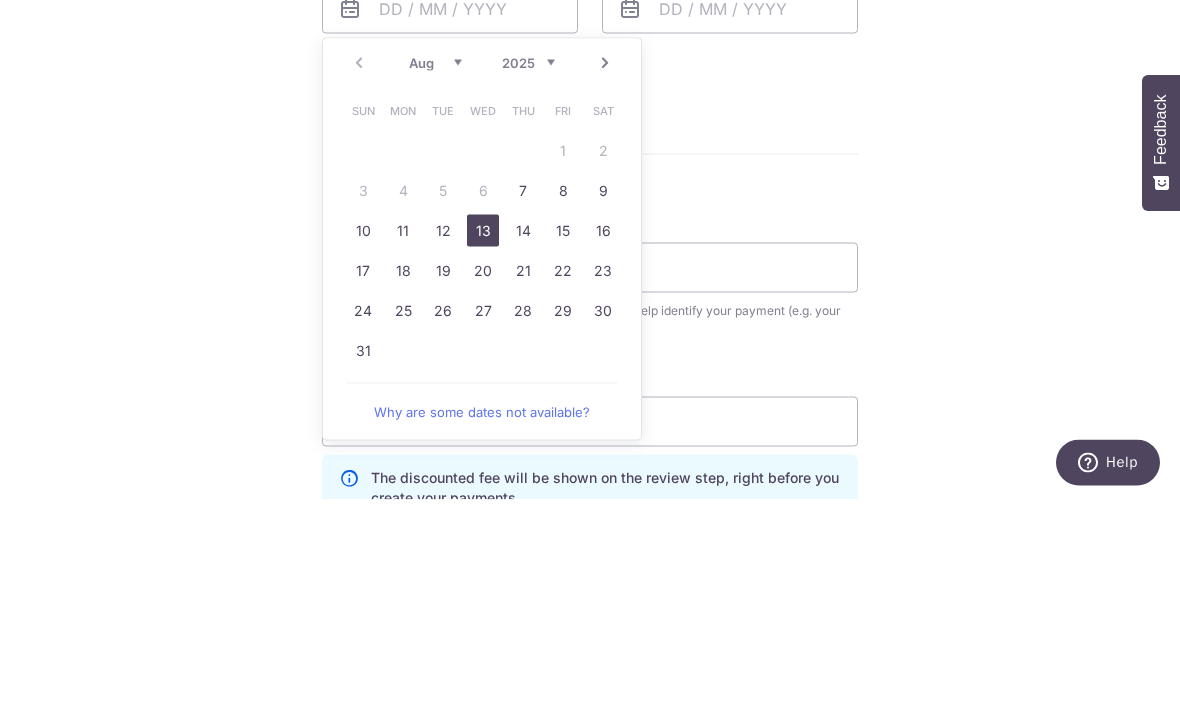 click on "13" at bounding box center (483, 444) 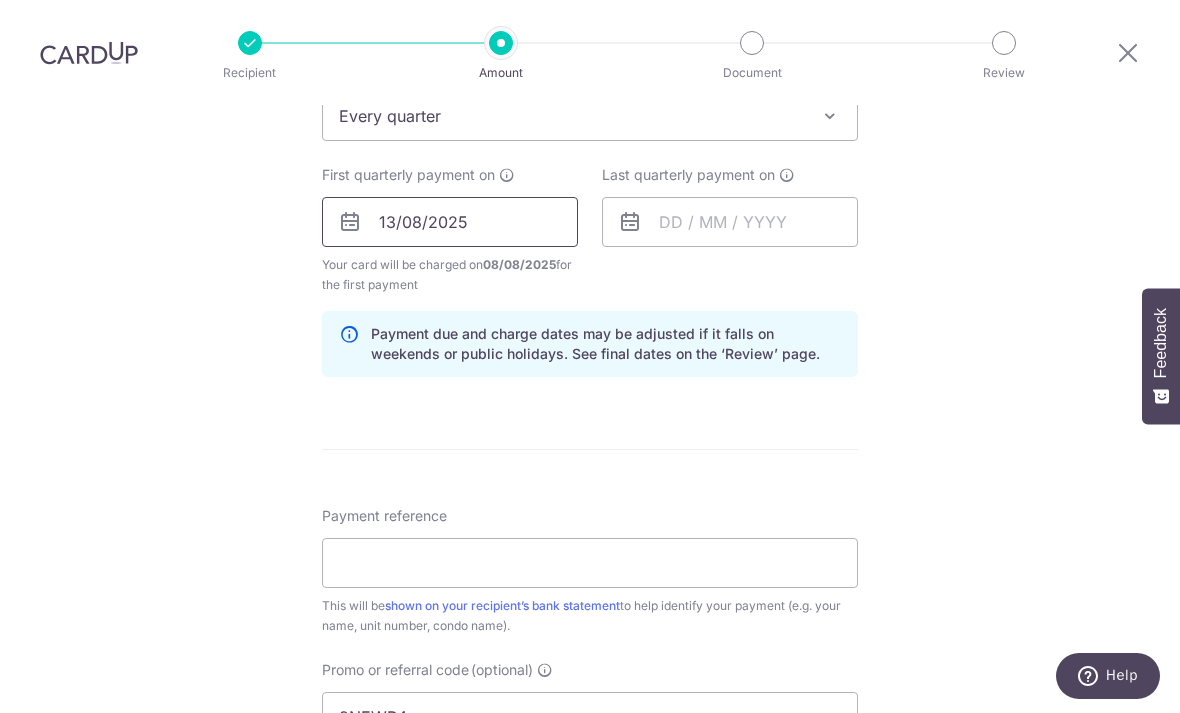 click on "13/08/2025" at bounding box center (450, 222) 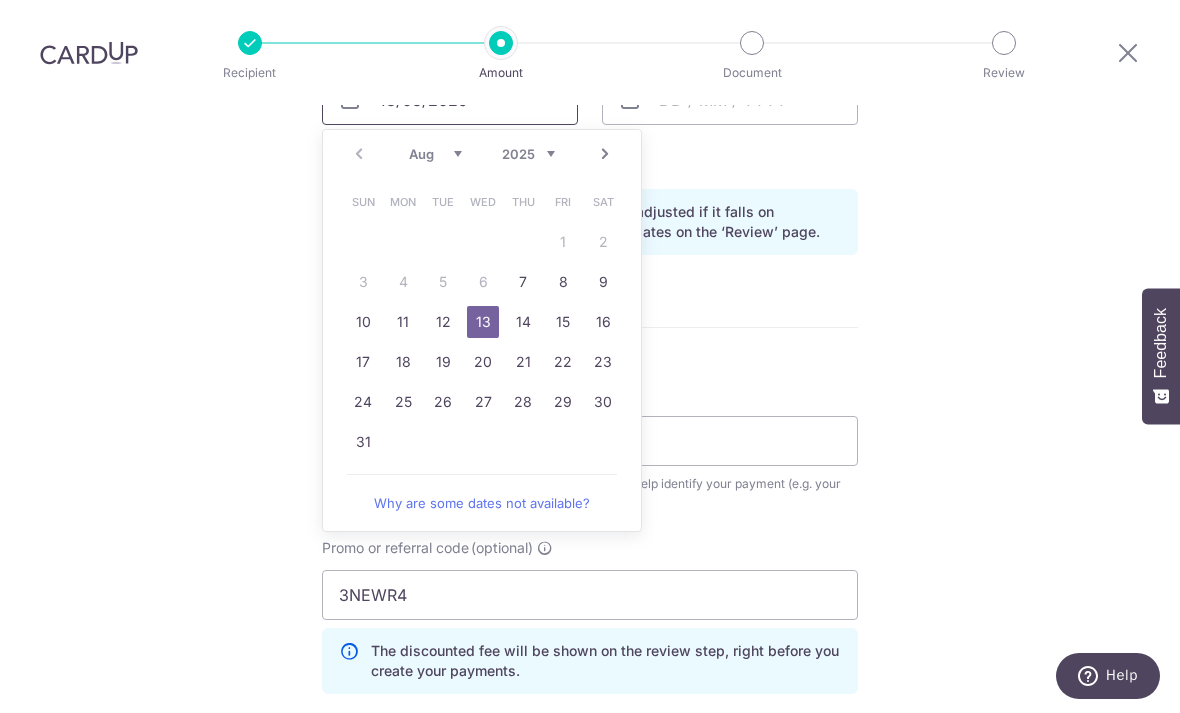 scroll, scrollTop: 988, scrollLeft: 0, axis: vertical 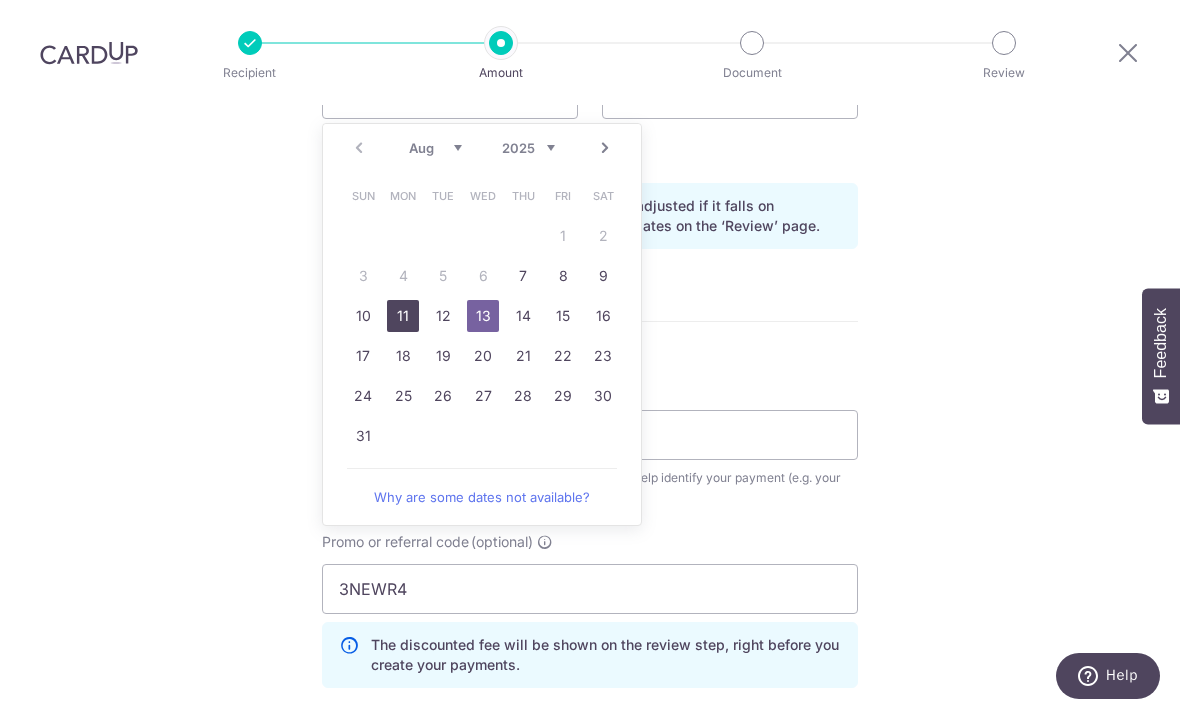 click on "11" at bounding box center (403, 316) 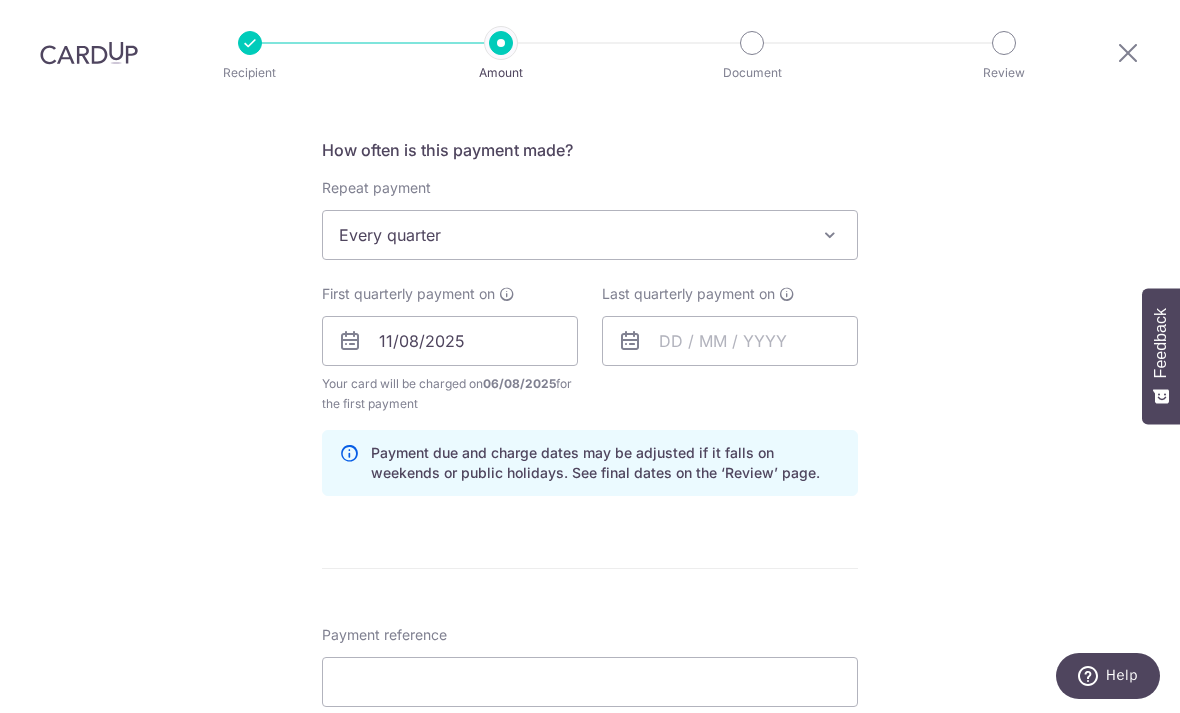 scroll, scrollTop: 740, scrollLeft: 0, axis: vertical 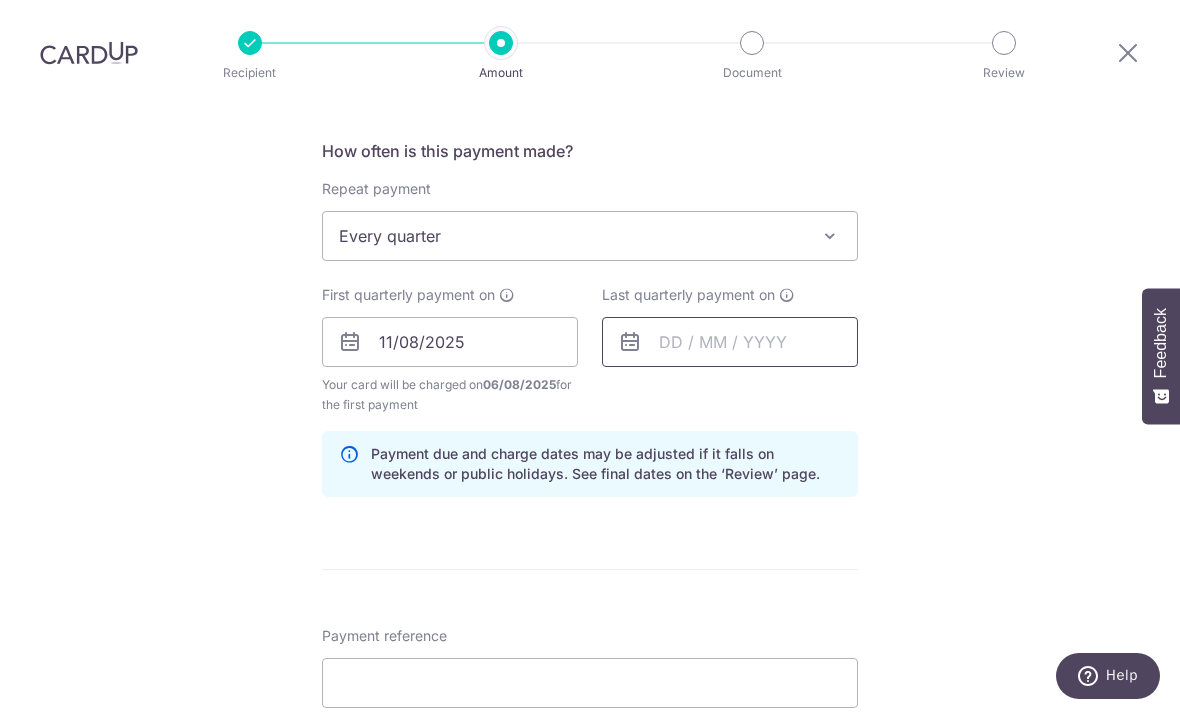 click at bounding box center (730, 342) 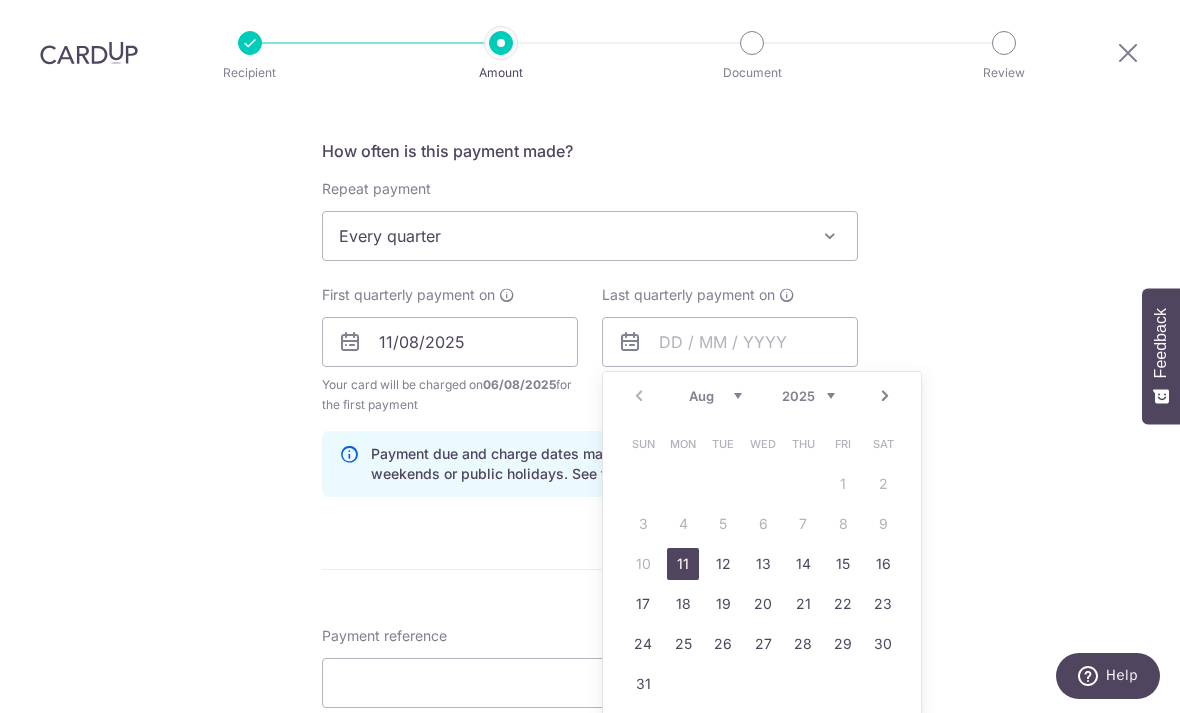 click on "Aug Sep Oct Nov Dec" at bounding box center (715, 396) 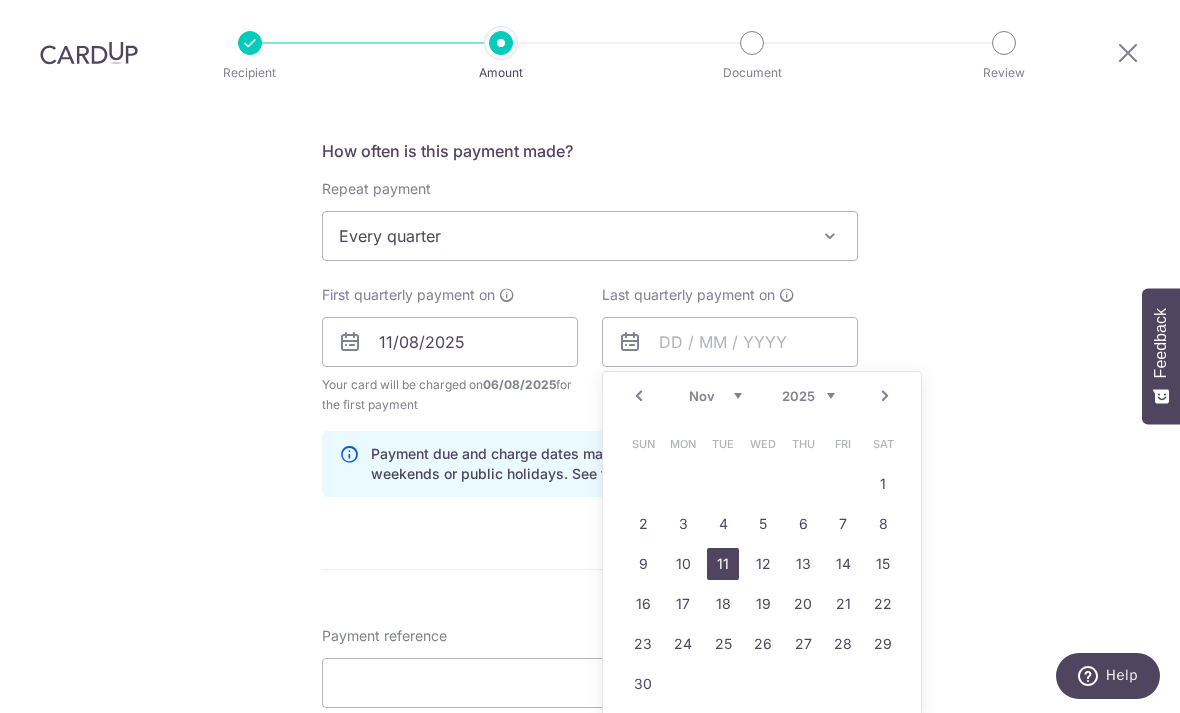 click on "11" at bounding box center (723, 564) 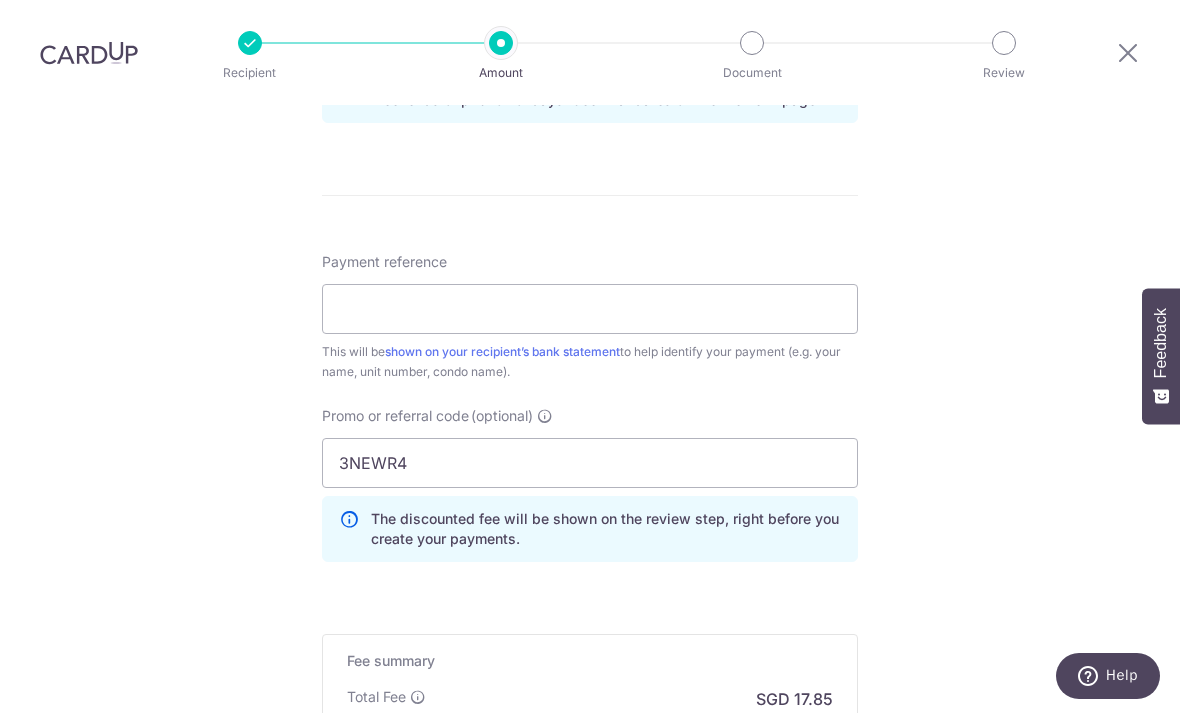 scroll, scrollTop: 1081, scrollLeft: 0, axis: vertical 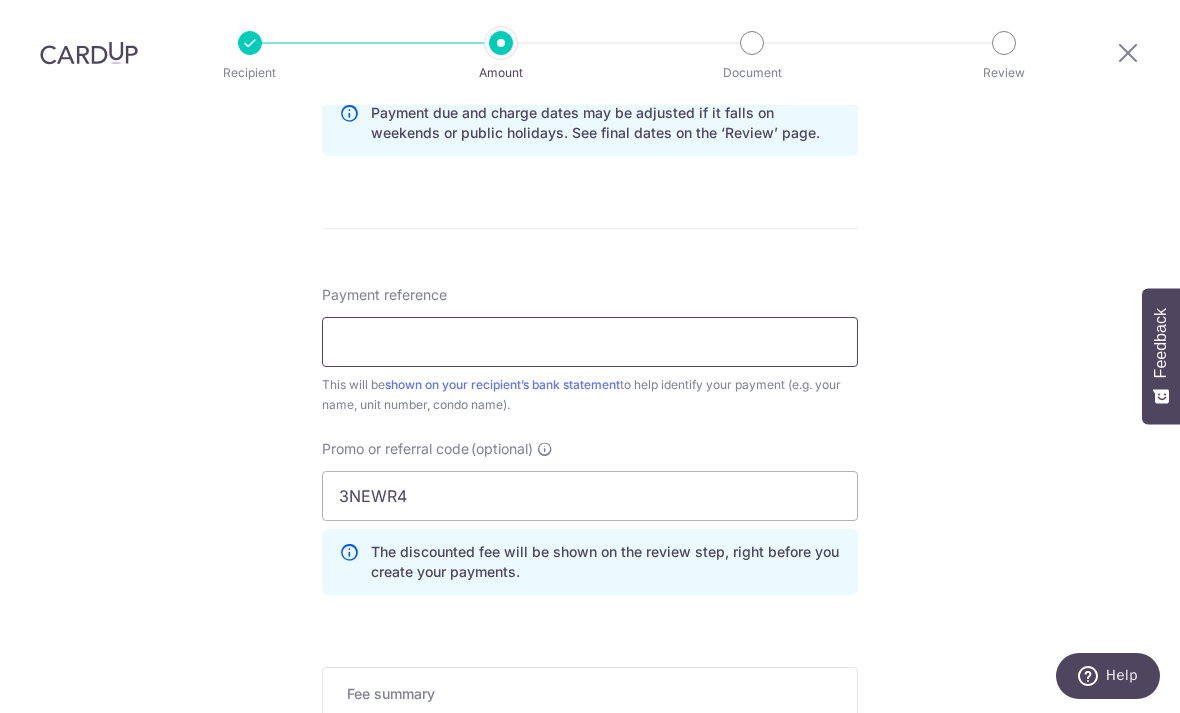 click on "Payment reference" at bounding box center [590, 342] 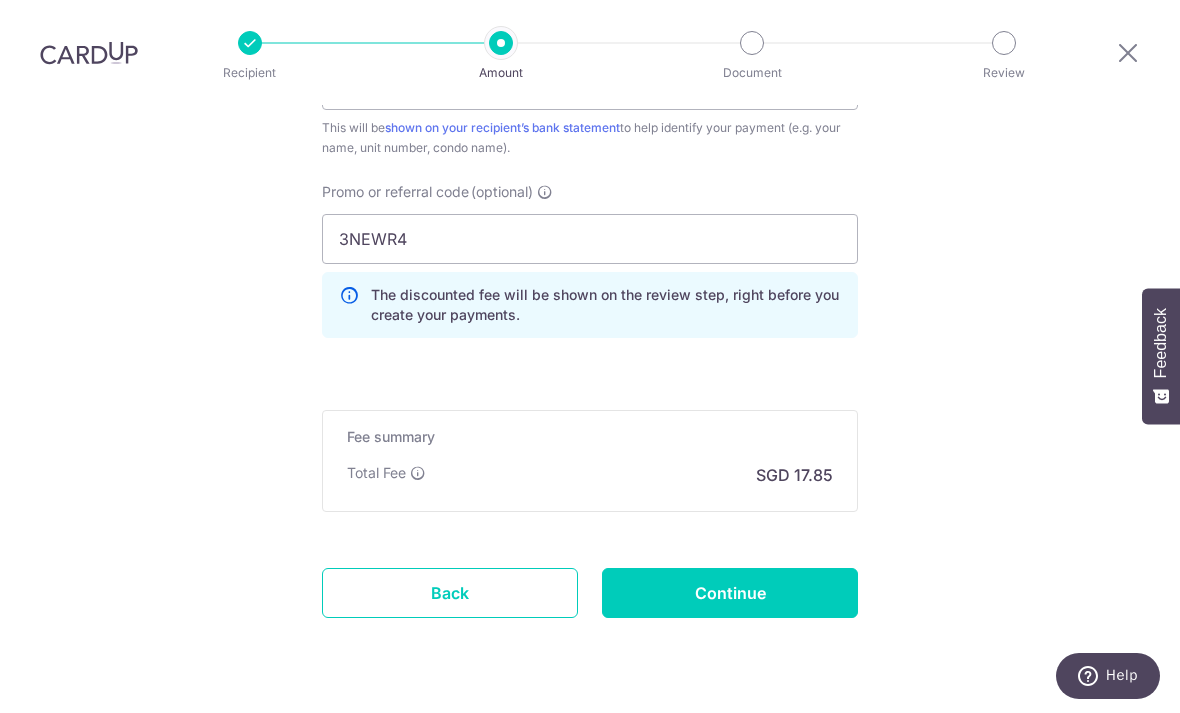 scroll, scrollTop: 1337, scrollLeft: 0, axis: vertical 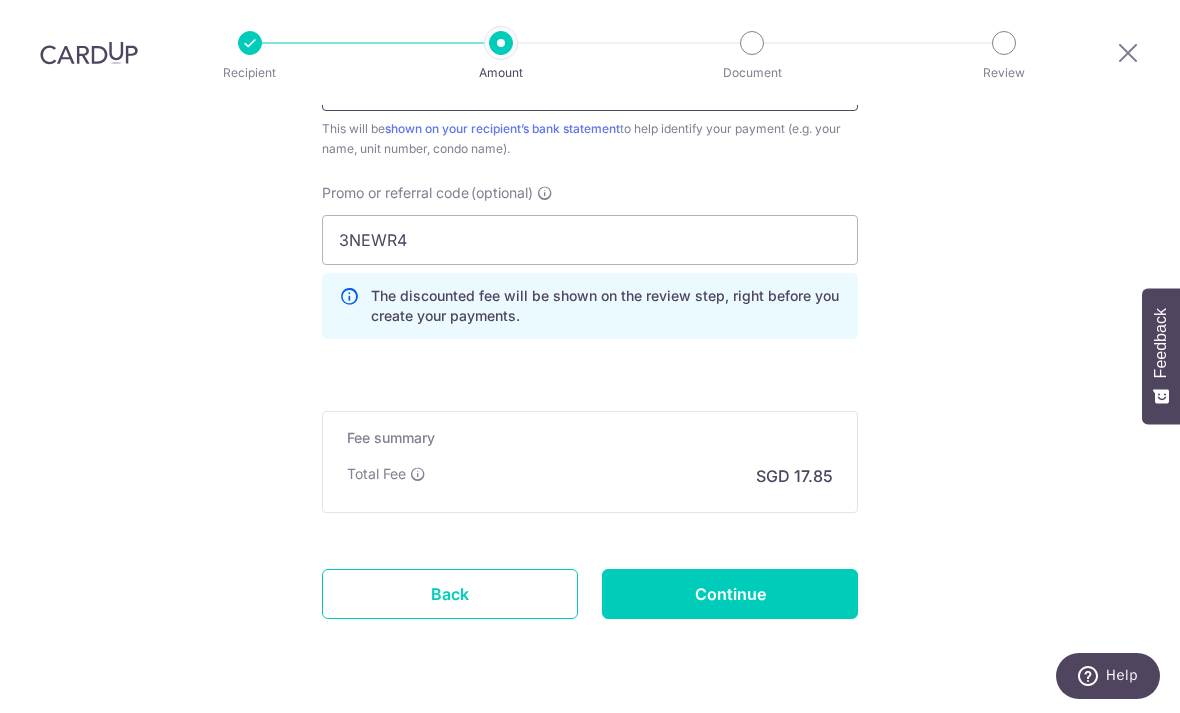type on "[SSN]" 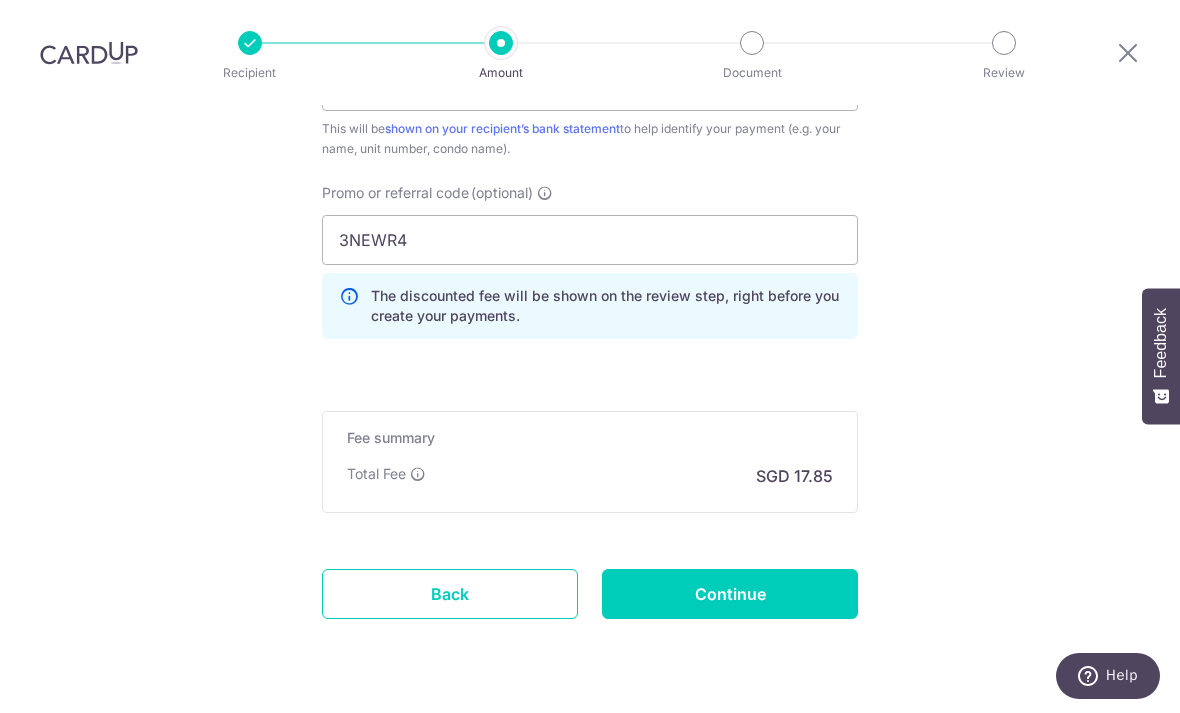 click on "Continue" at bounding box center [730, 594] 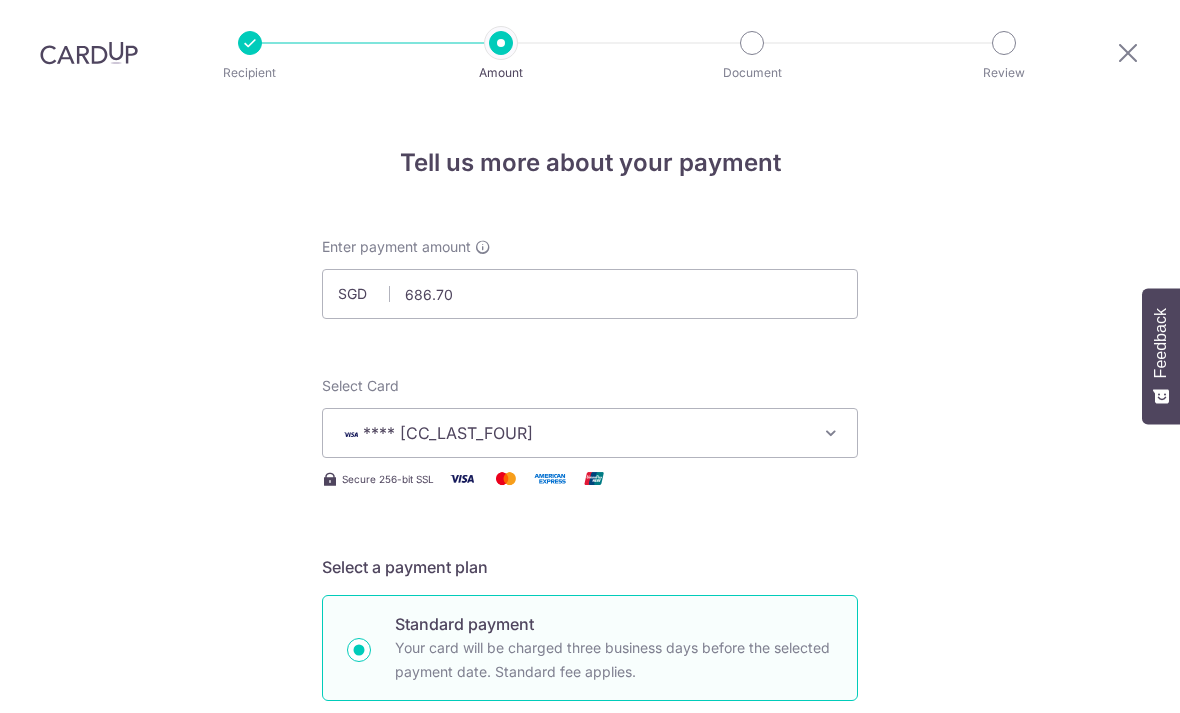 scroll, scrollTop: 64, scrollLeft: 0, axis: vertical 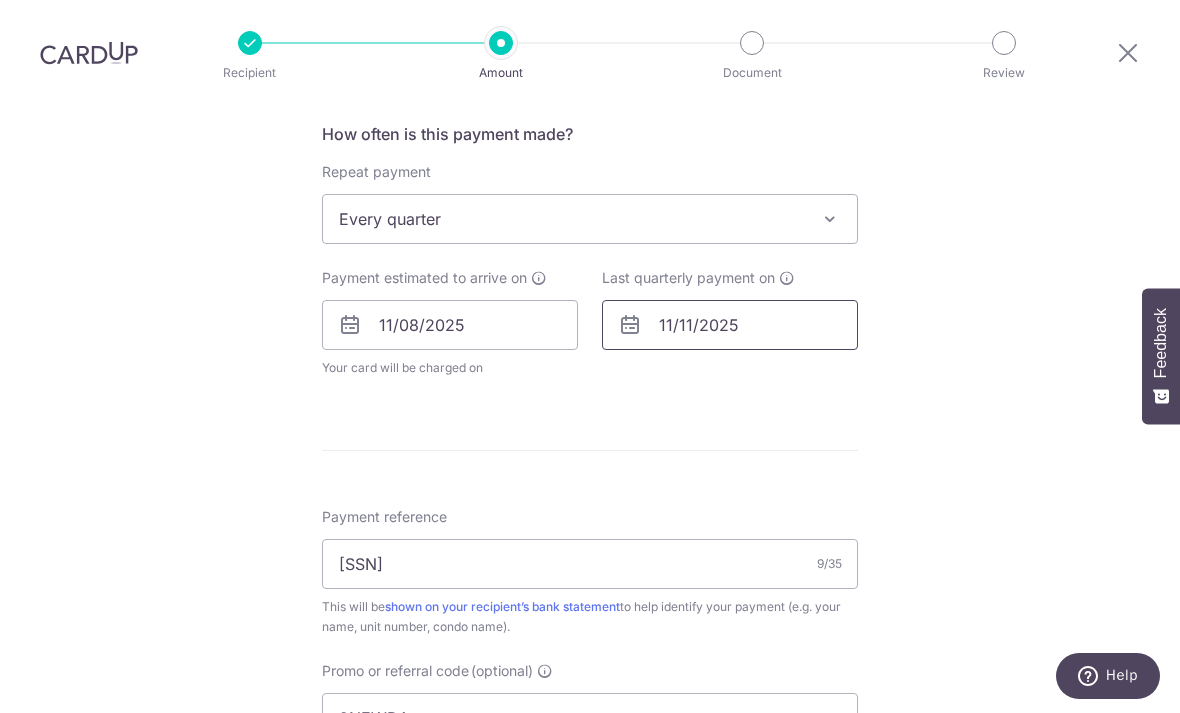 click on "11/11/2025" at bounding box center [730, 325] 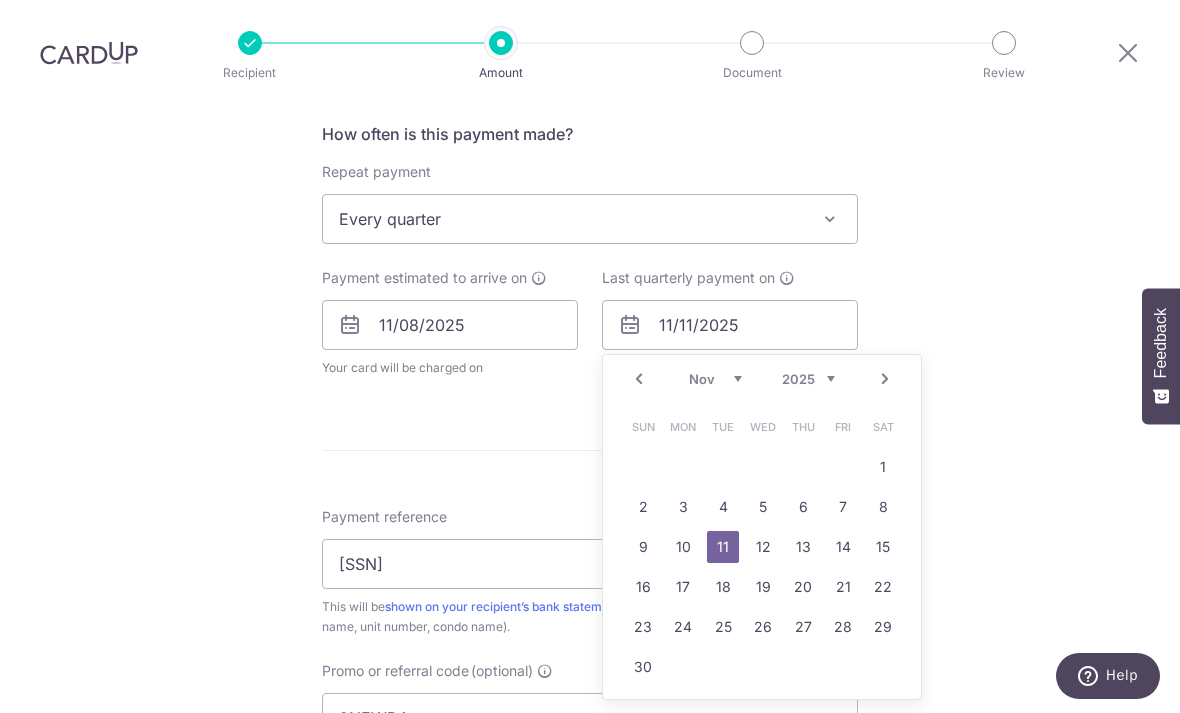 click at bounding box center [787, 278] 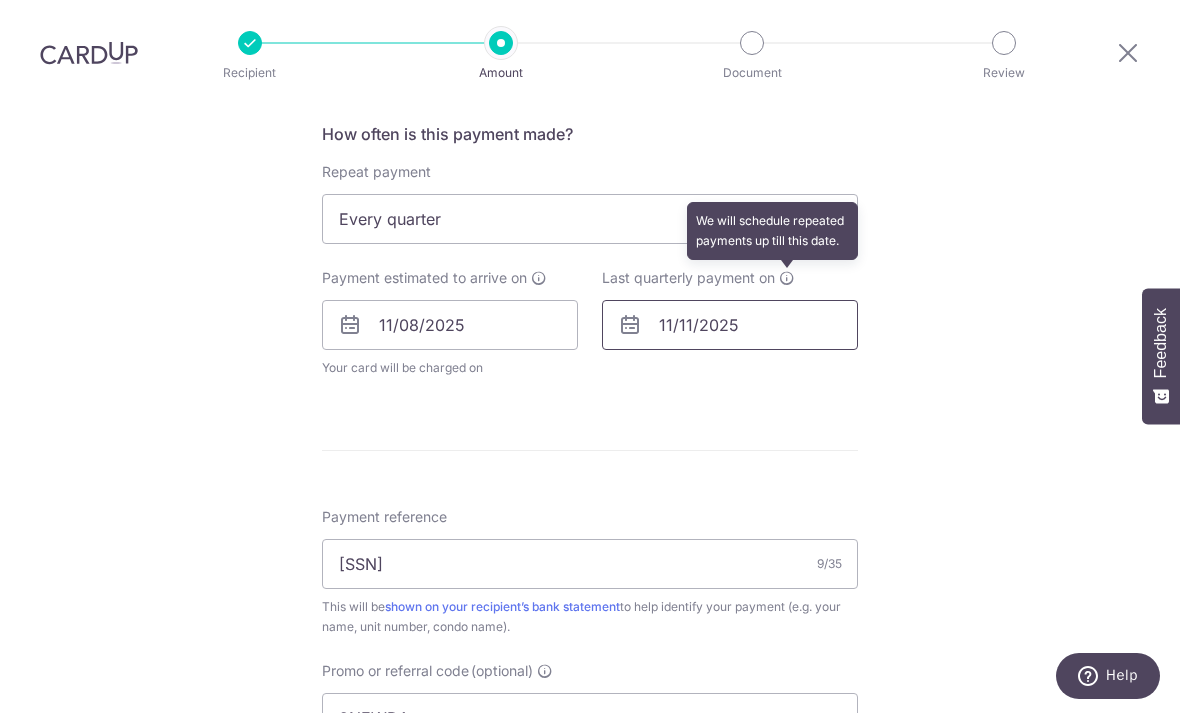 click on "11/11/2025" at bounding box center (730, 325) 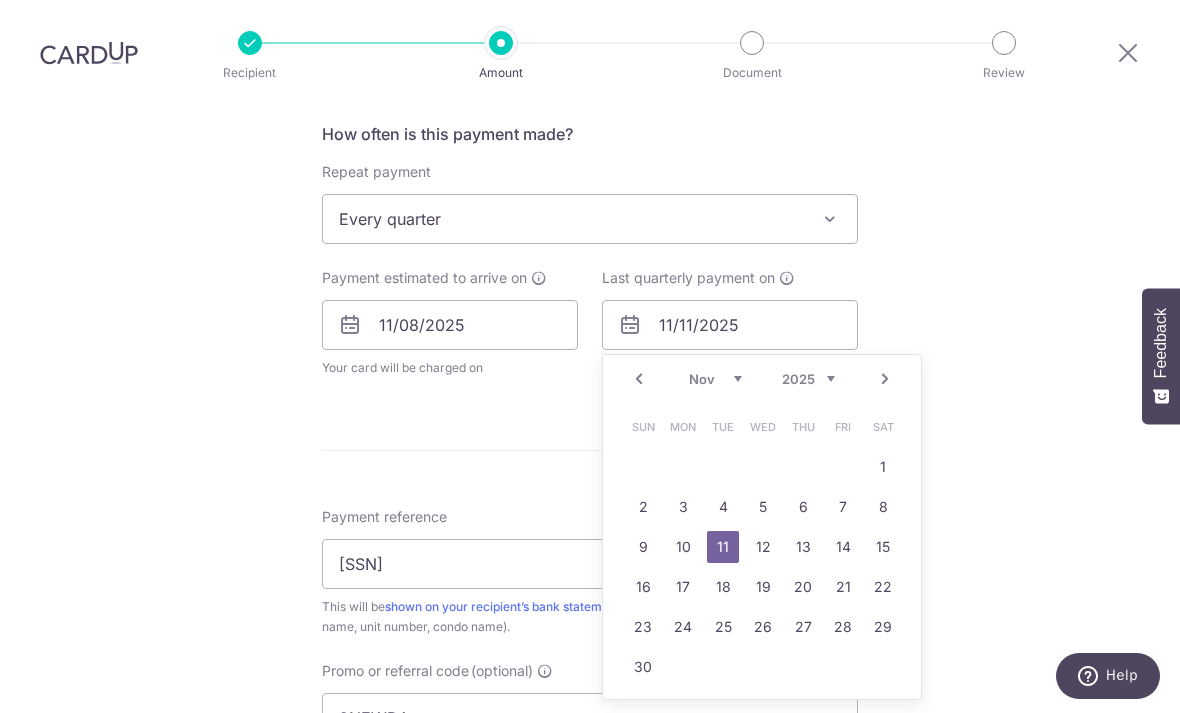click on "2025 2026 2027 2028 2029 2030 2031 2032 2033 2034 2035" at bounding box center (808, 379) 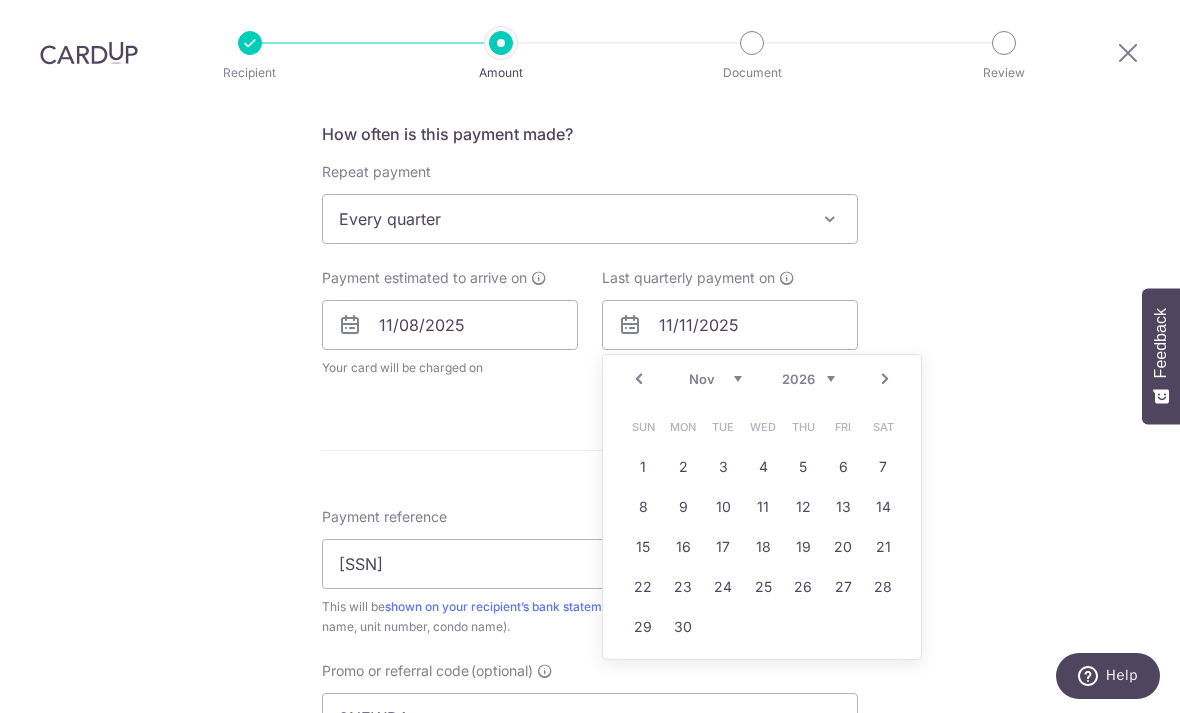 click on "Jan Feb Mar Apr May Jun Jul Aug Sep Oct Nov Dec" at bounding box center [715, 379] 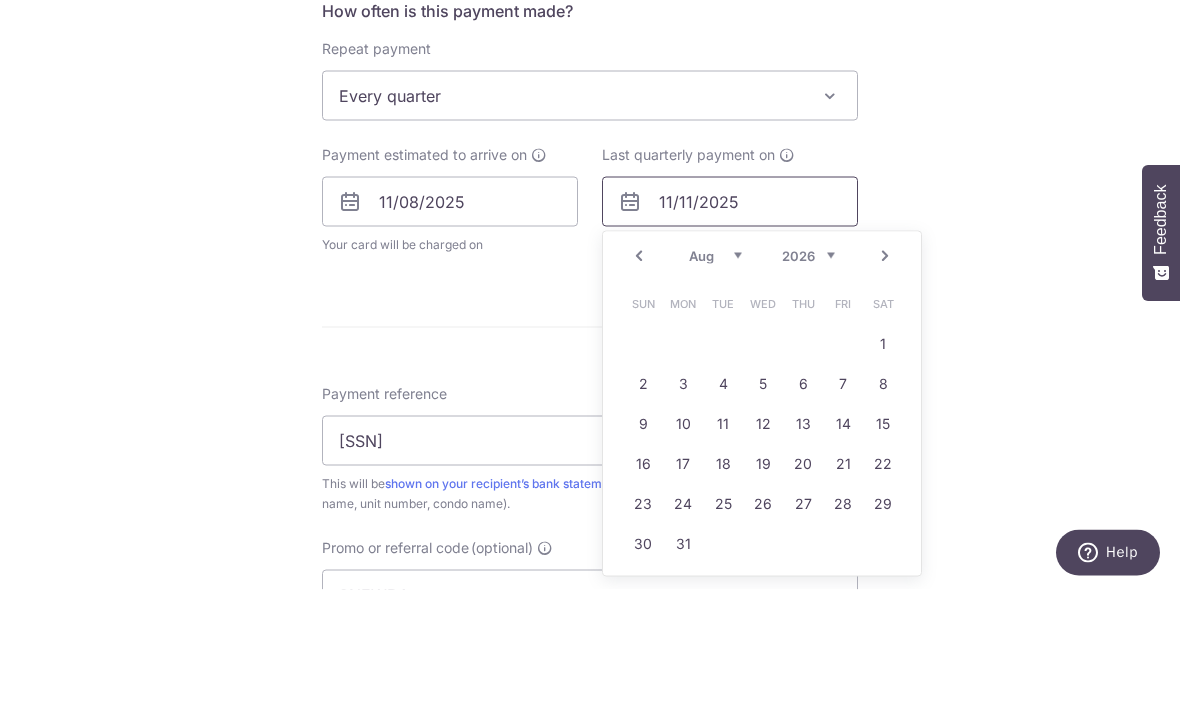scroll, scrollTop: 773, scrollLeft: 0, axis: vertical 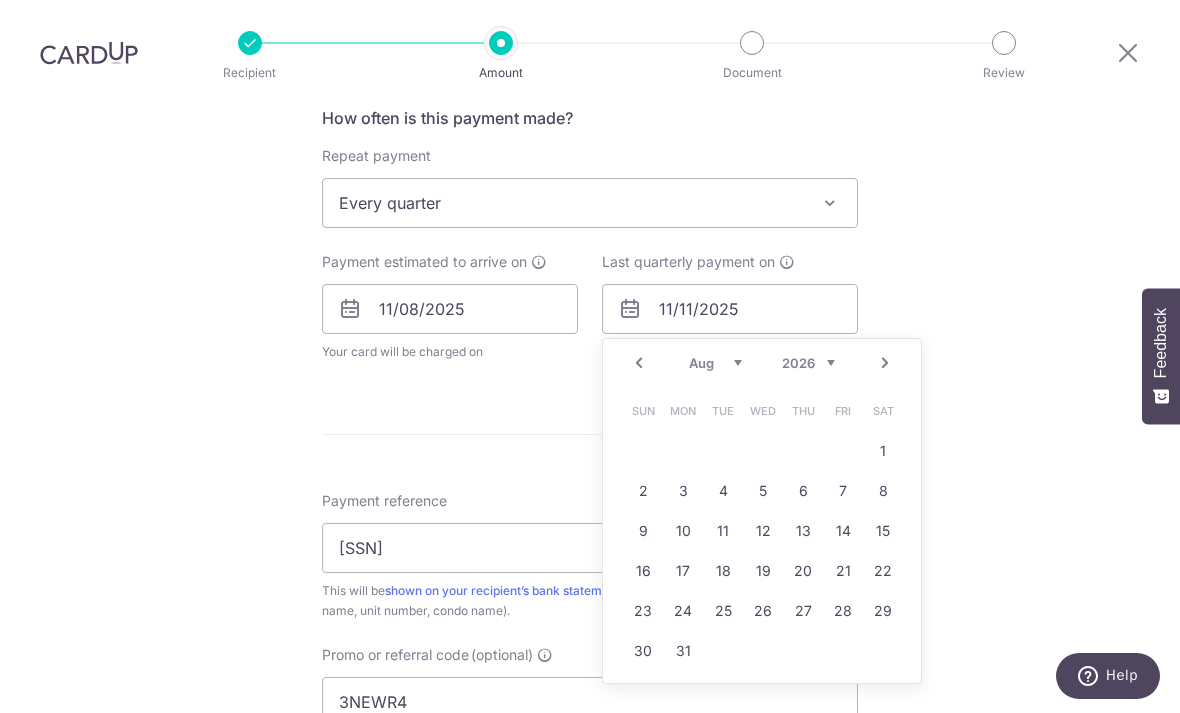 click on "11" at bounding box center [723, 531] 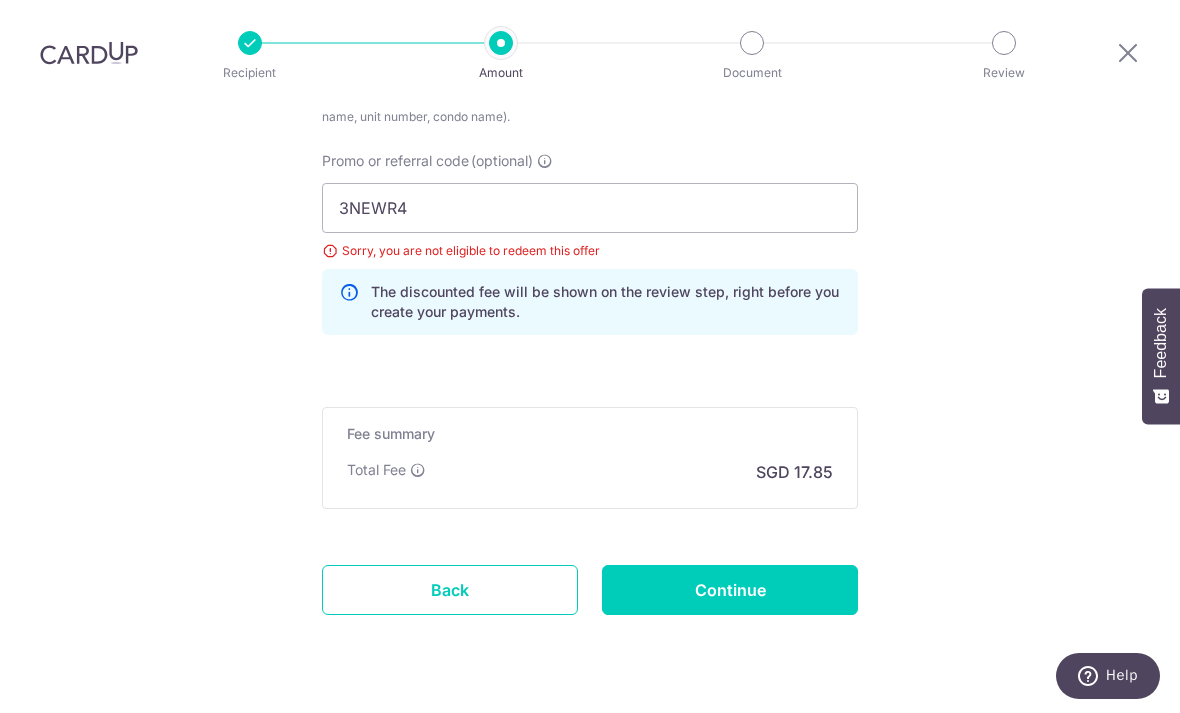 scroll, scrollTop: 1345, scrollLeft: 0, axis: vertical 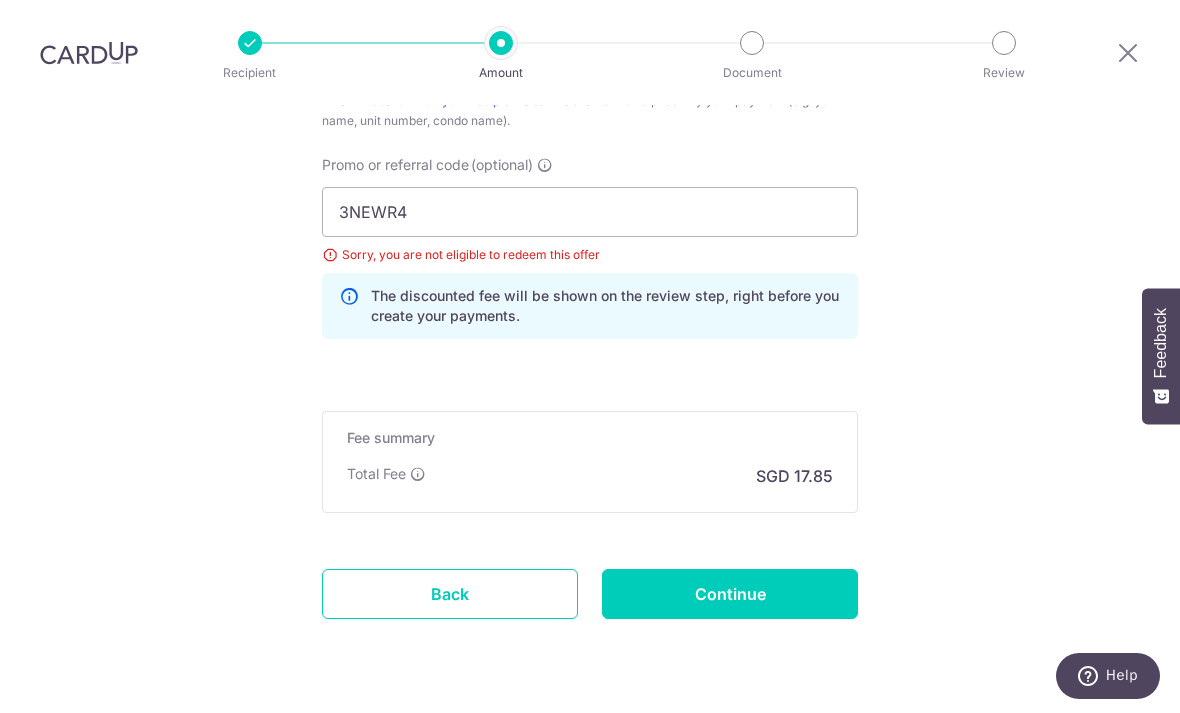 click on "Continue" at bounding box center [730, 594] 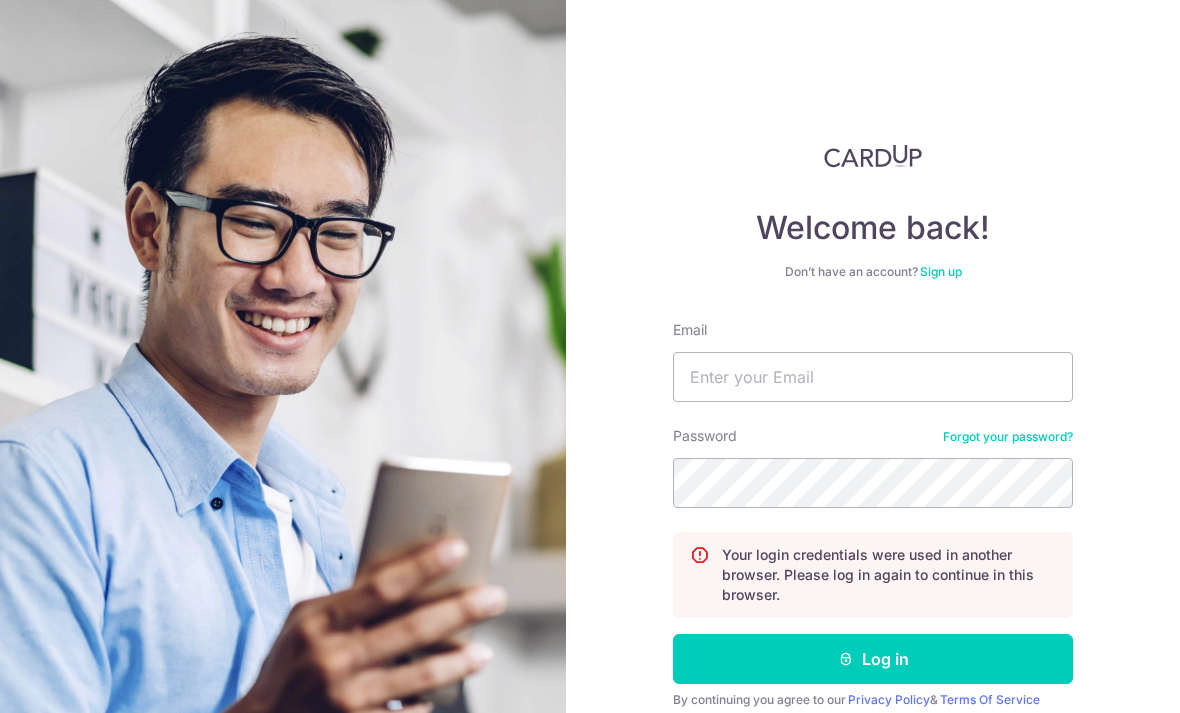 scroll, scrollTop: 0, scrollLeft: 0, axis: both 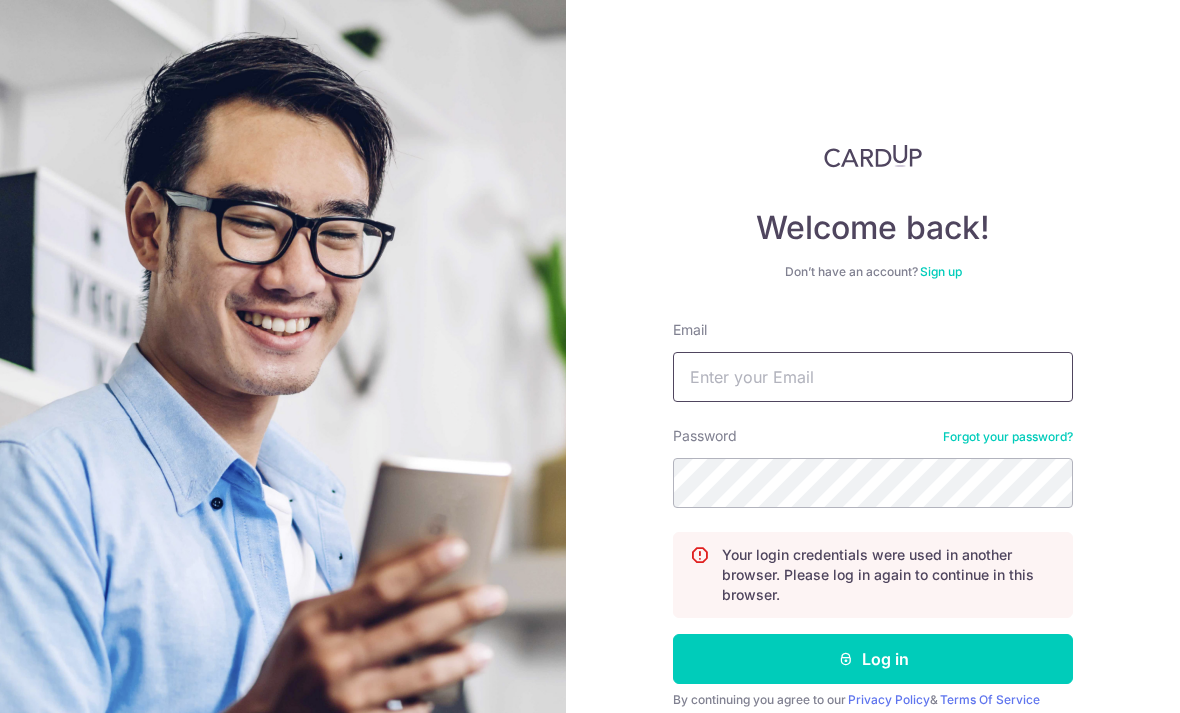 click on "Email" at bounding box center [873, 377] 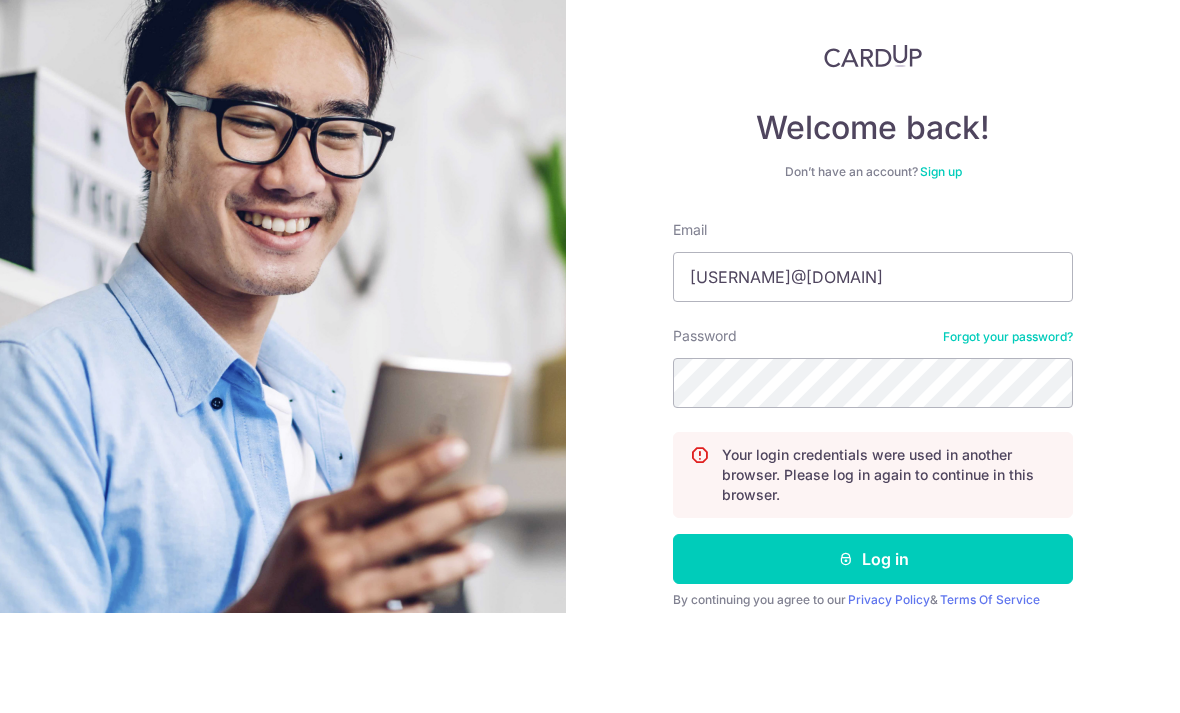 scroll, scrollTop: 64, scrollLeft: 0, axis: vertical 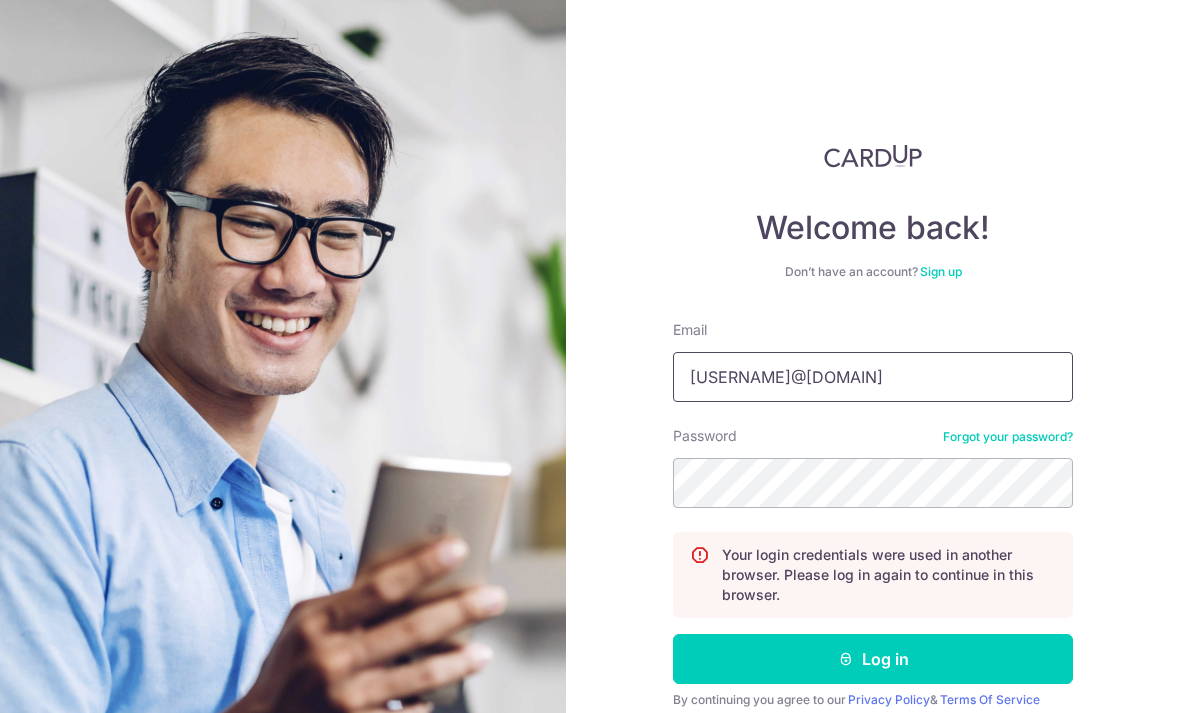 type on "[USERNAME]@[DOMAIN]" 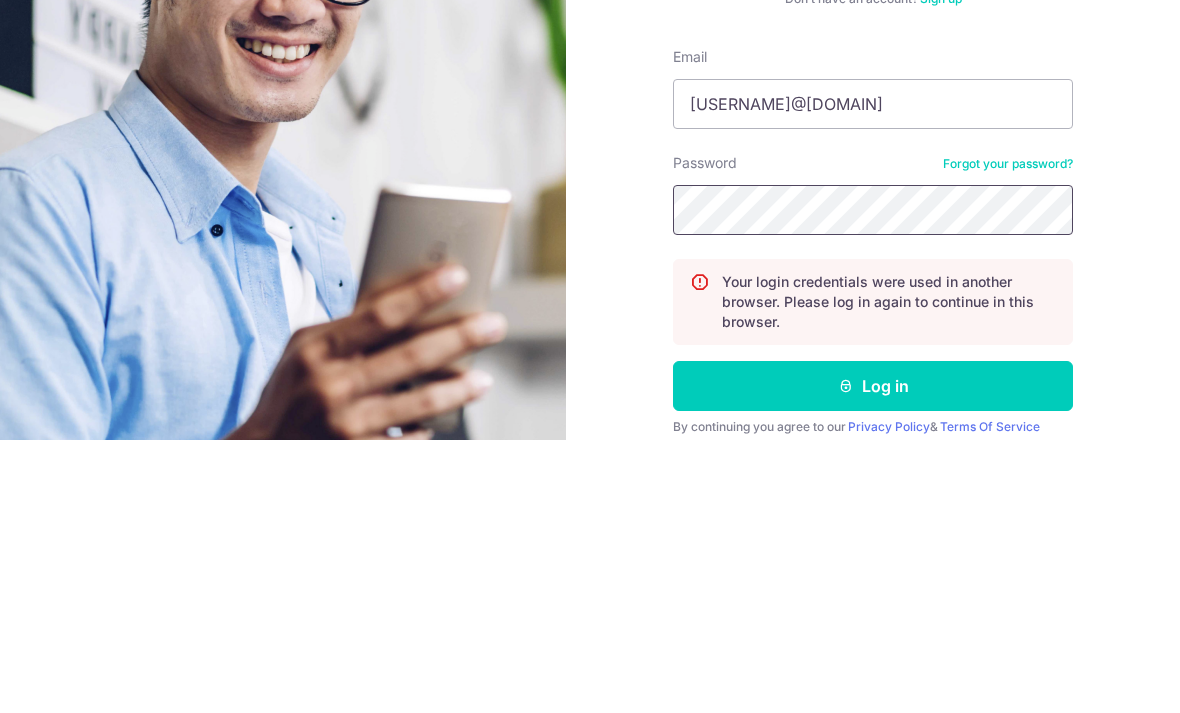 click on "Log in" at bounding box center [873, 659] 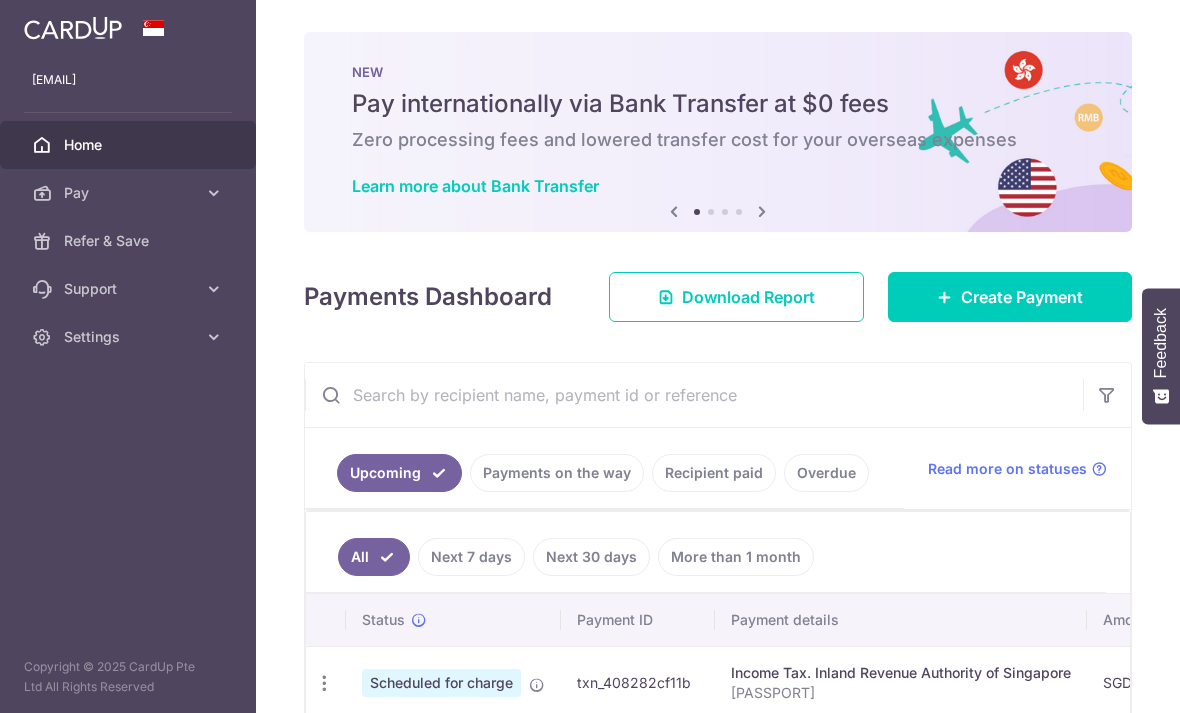 scroll, scrollTop: 0, scrollLeft: 0, axis: both 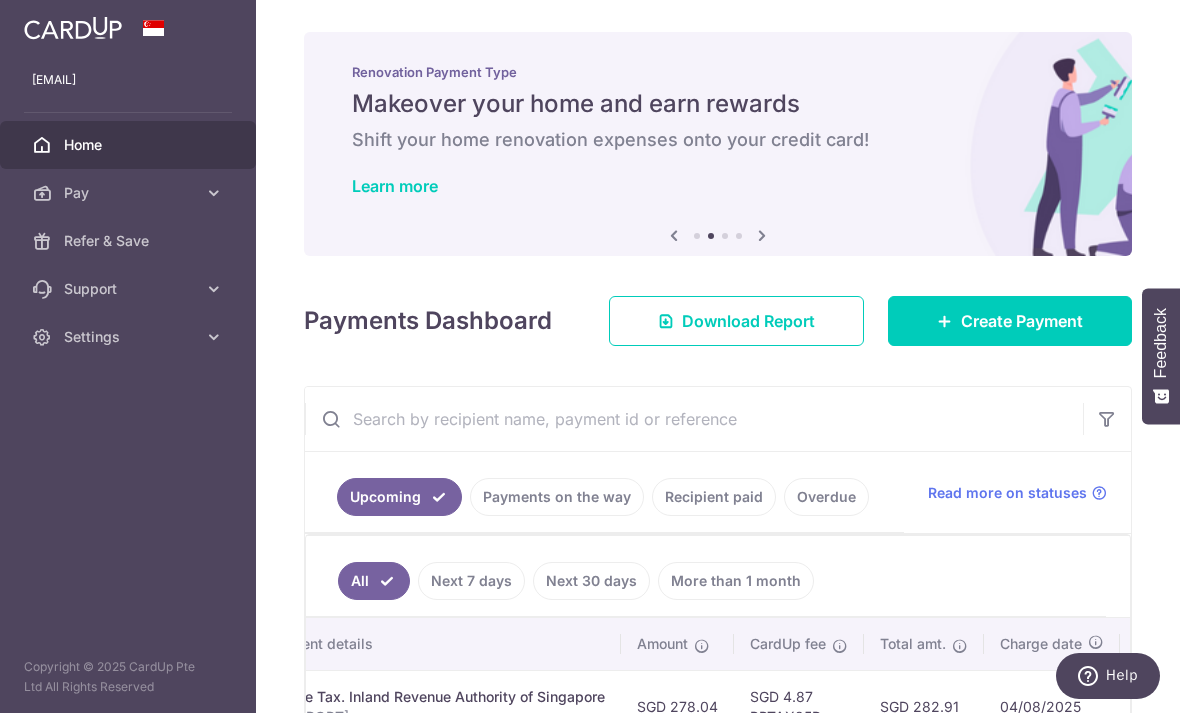 click on "Help" at bounding box center [1122, 675] 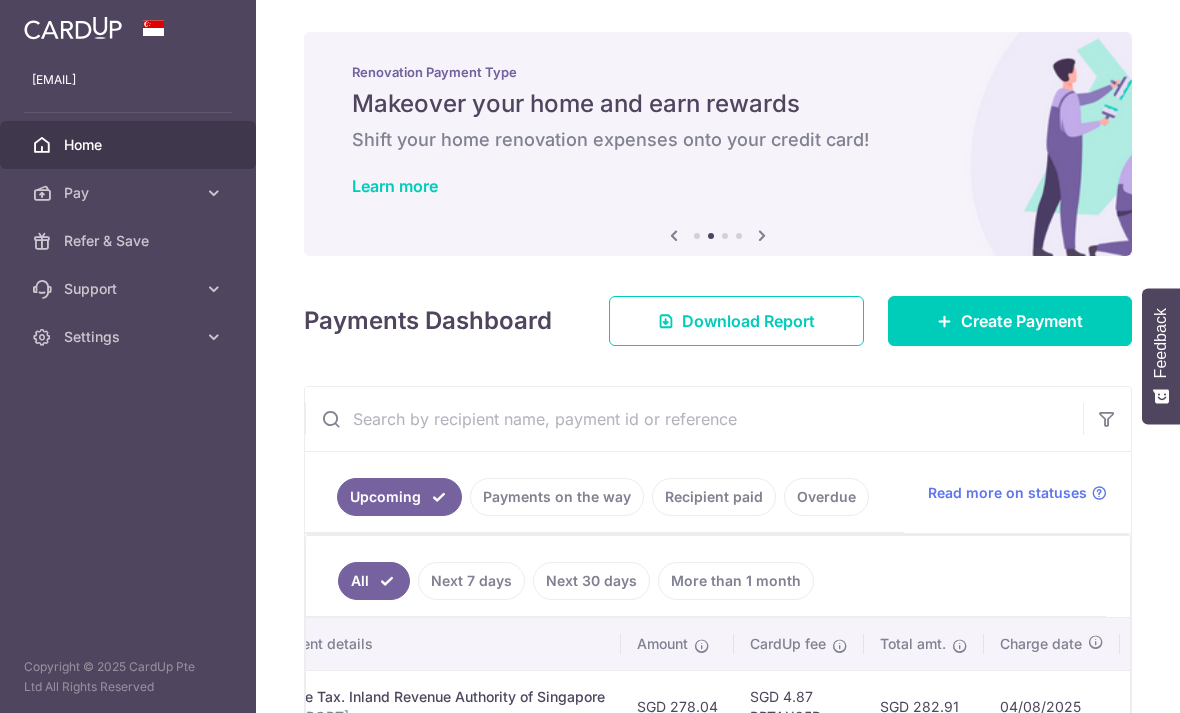 scroll, scrollTop: 0, scrollLeft: 0, axis: both 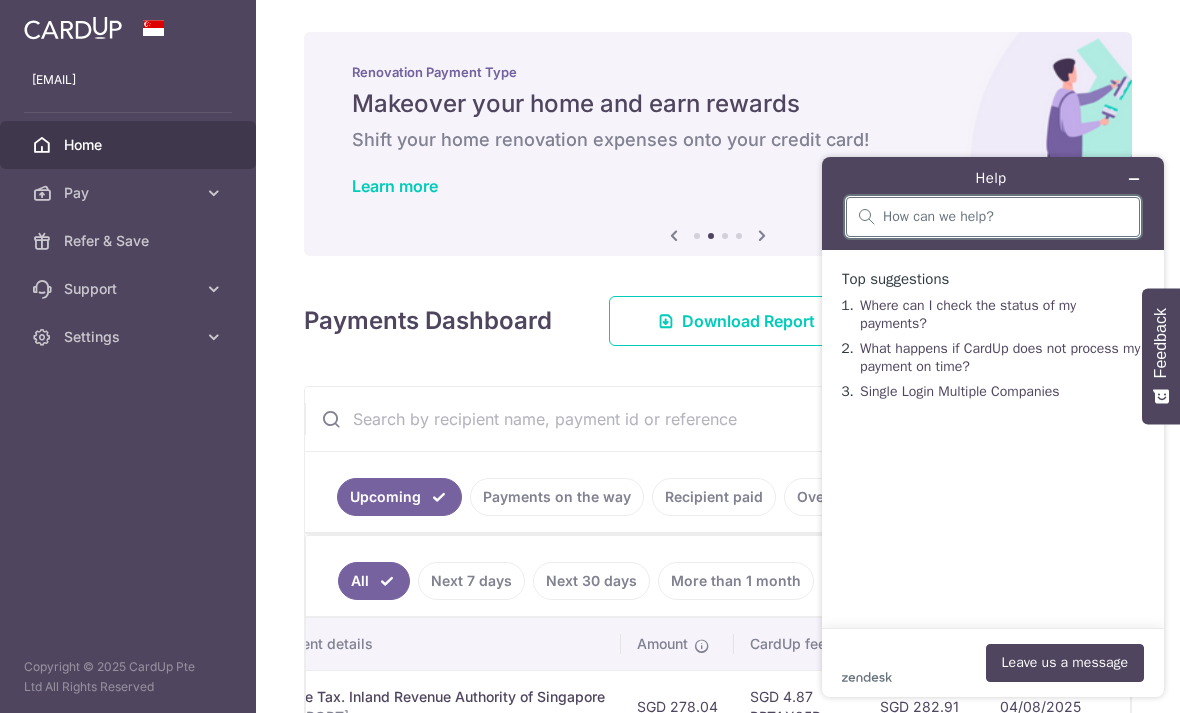 click at bounding box center [1005, 217] 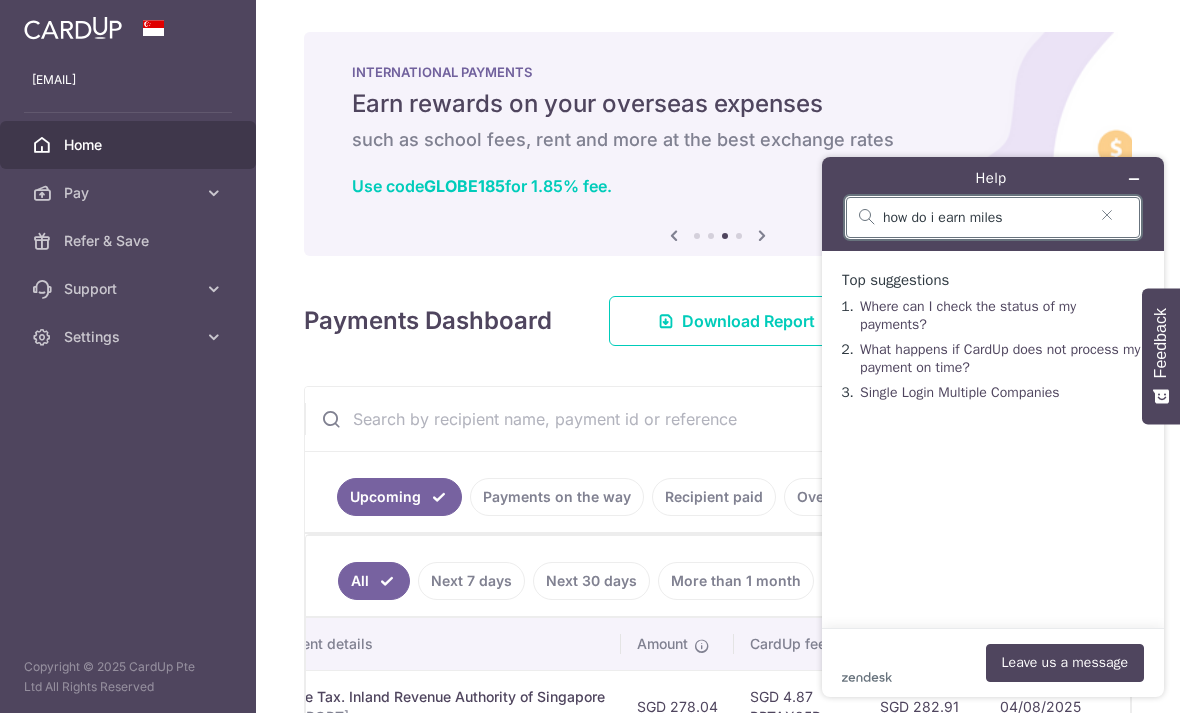 type on "how do i earn miles" 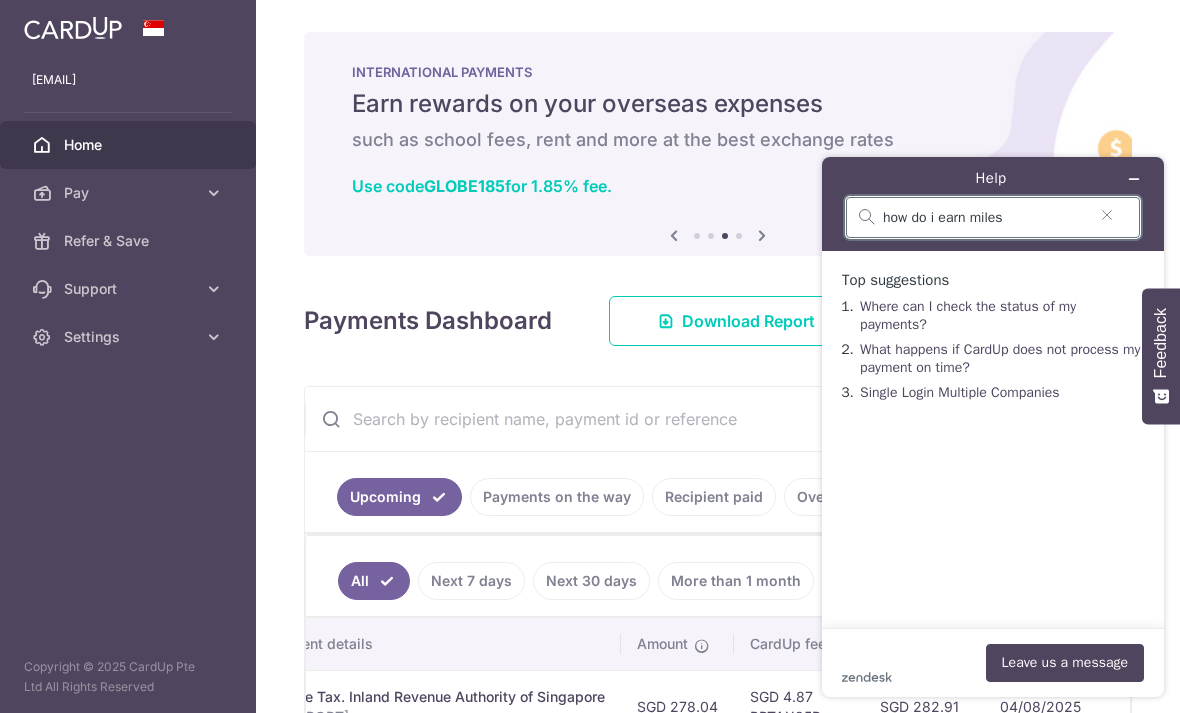 click on "how do i earn miles" at bounding box center [985, 218] 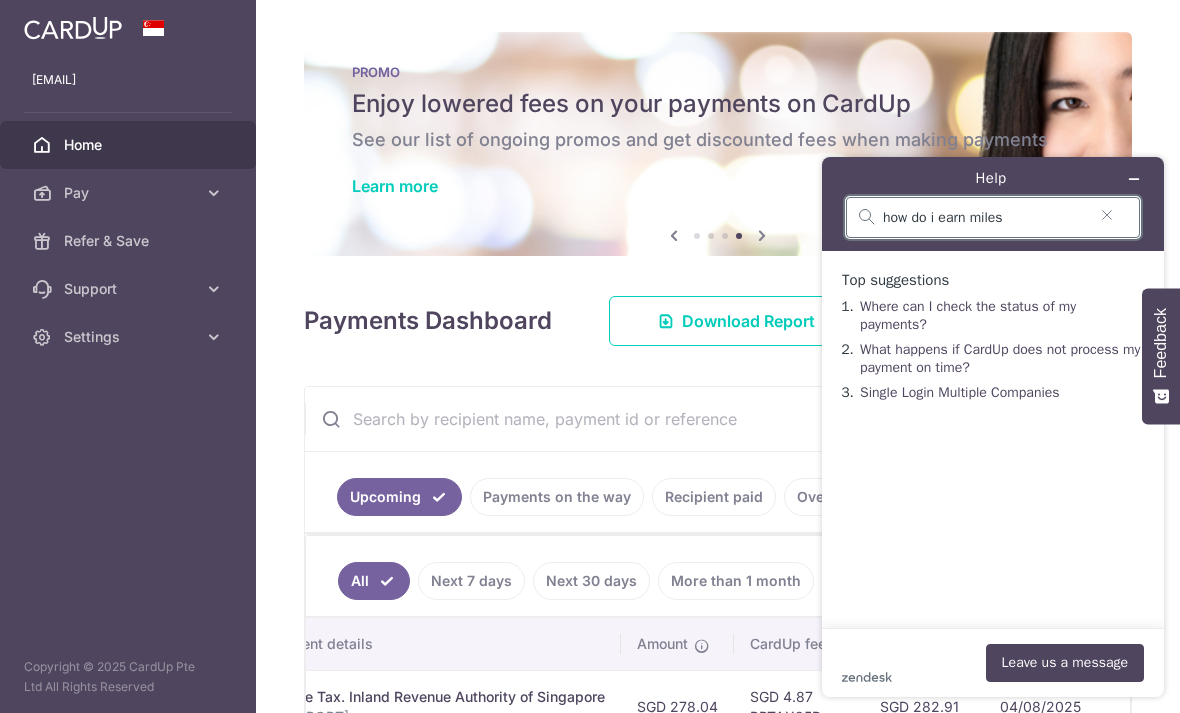 click on "Learn more" at bounding box center [395, 186] 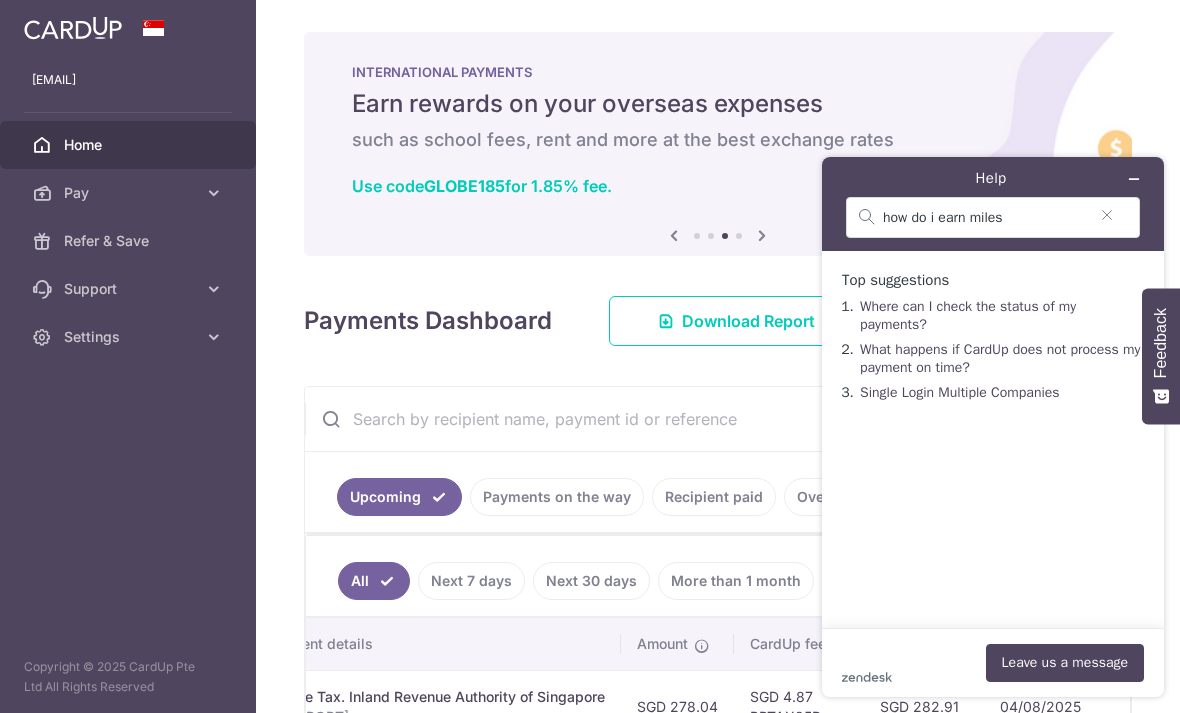 click at bounding box center (1134, 179) 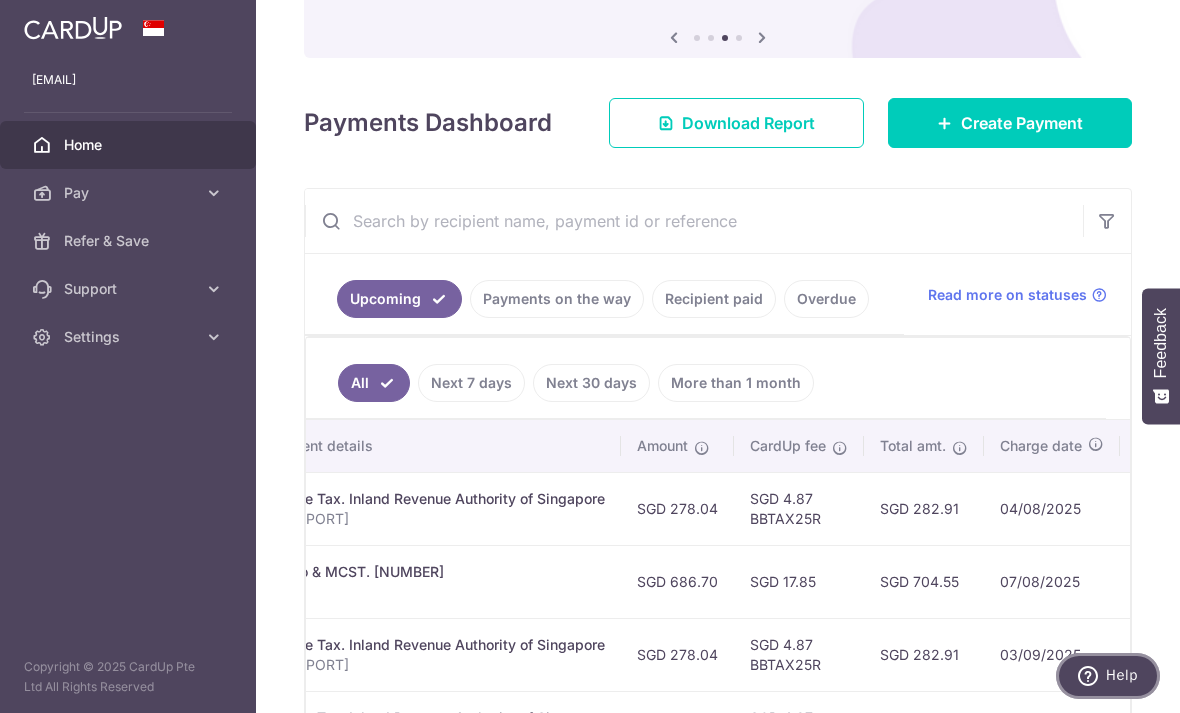 scroll, scrollTop: 248, scrollLeft: 0, axis: vertical 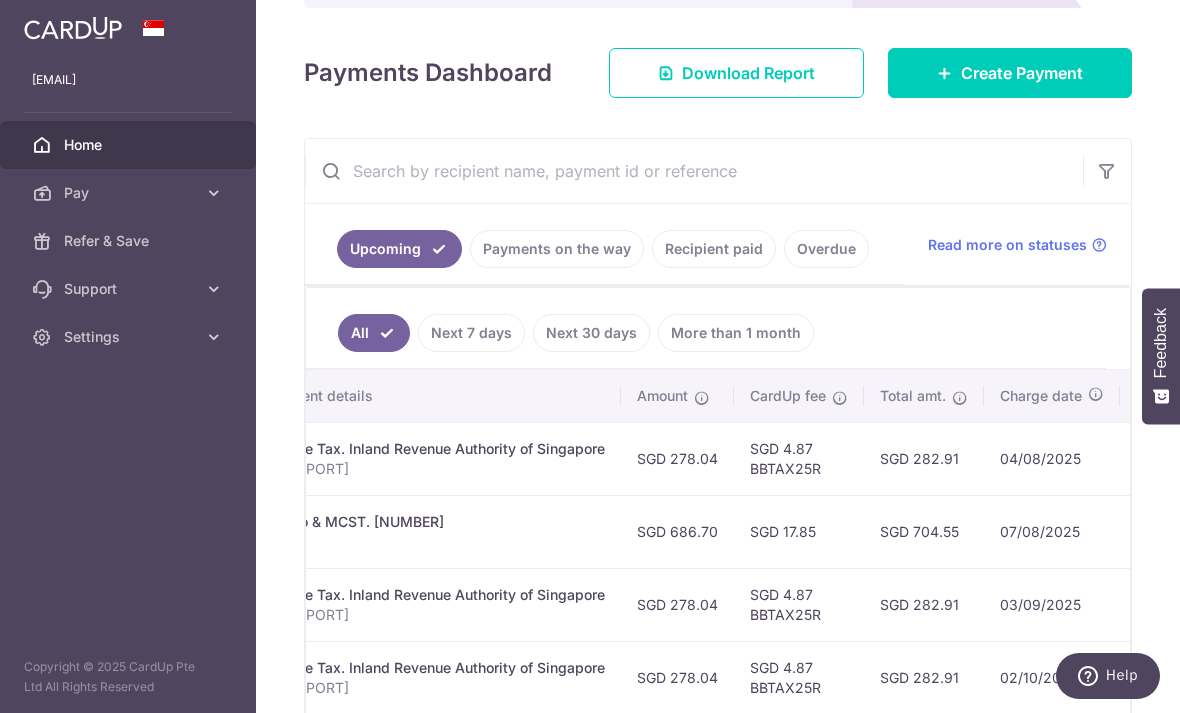 click on "Create Payment" at bounding box center [1022, 73] 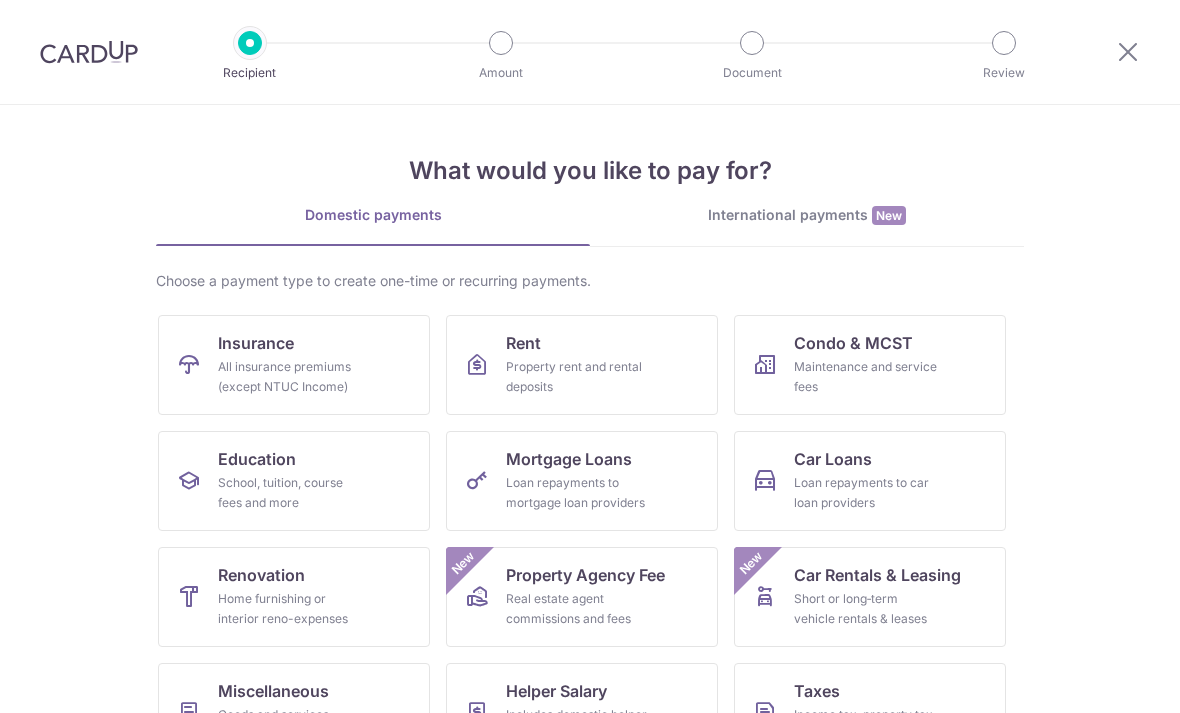 scroll, scrollTop: 0, scrollLeft: 0, axis: both 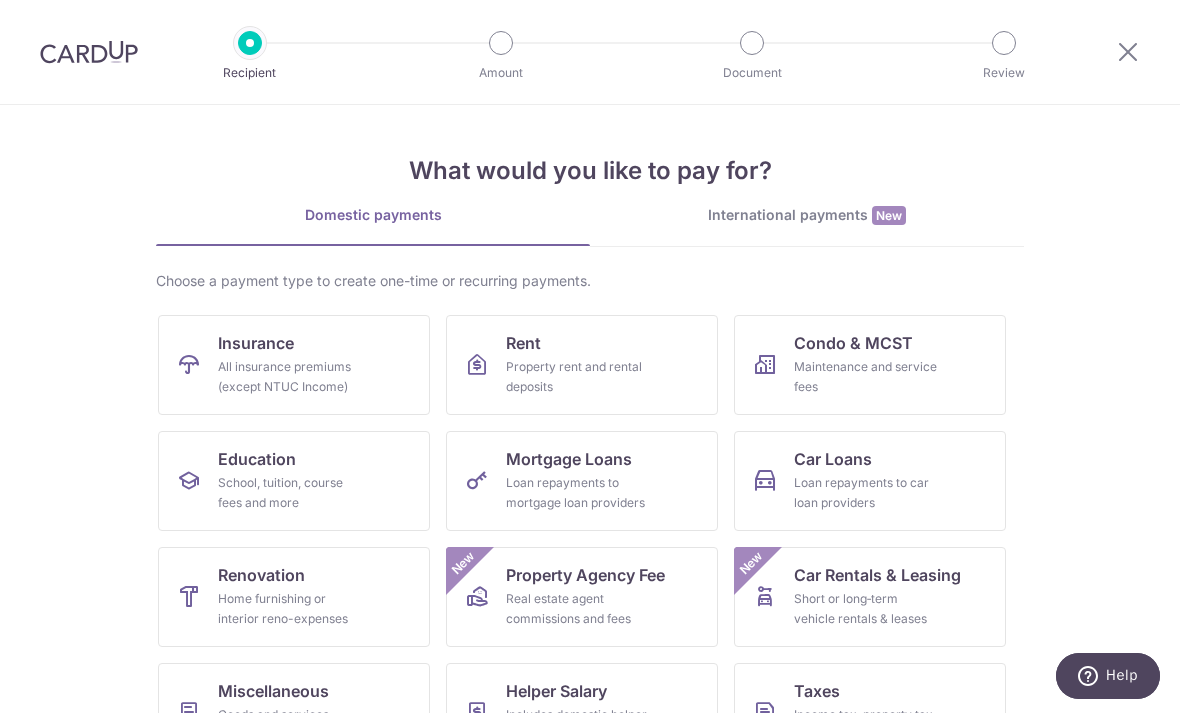 click on "School, tuition, course fees and more" at bounding box center [290, 493] 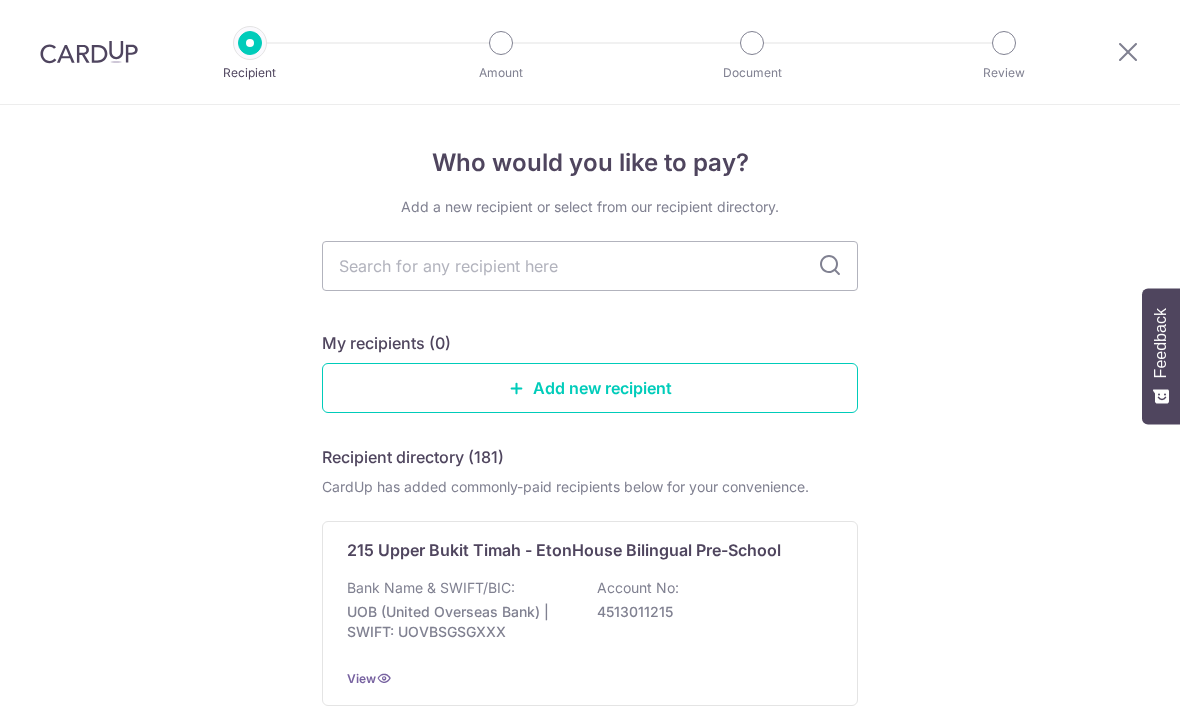 scroll, scrollTop: 0, scrollLeft: 0, axis: both 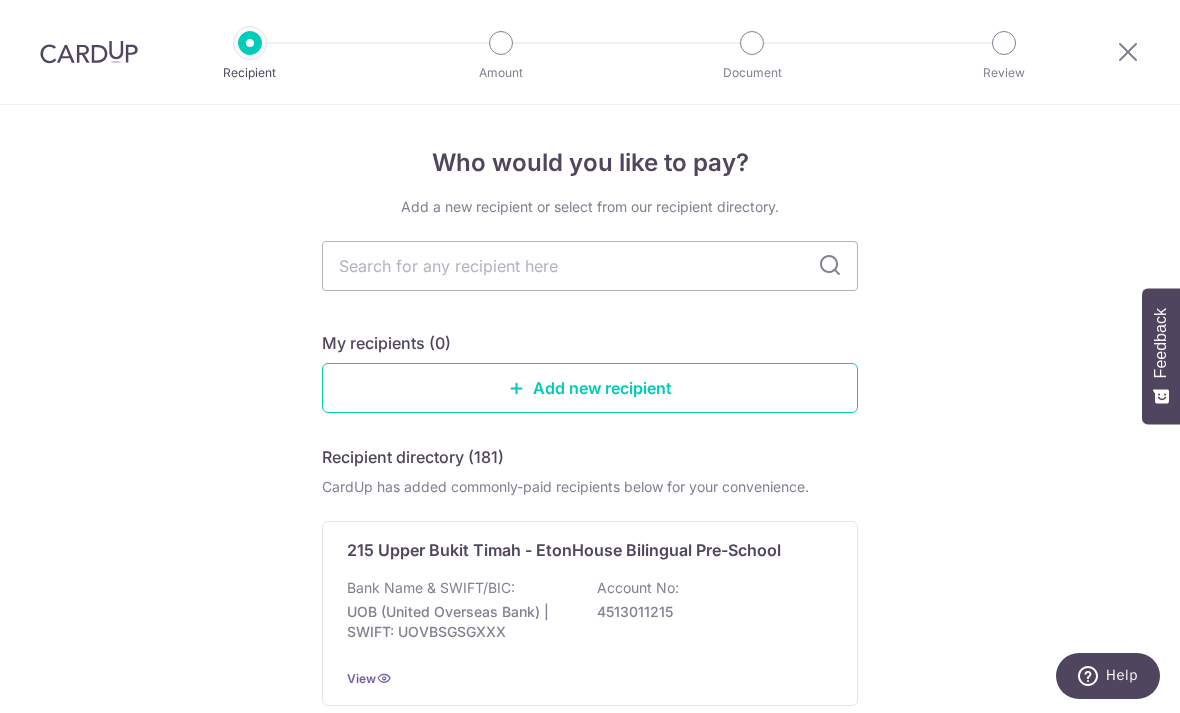 click at bounding box center [830, 266] 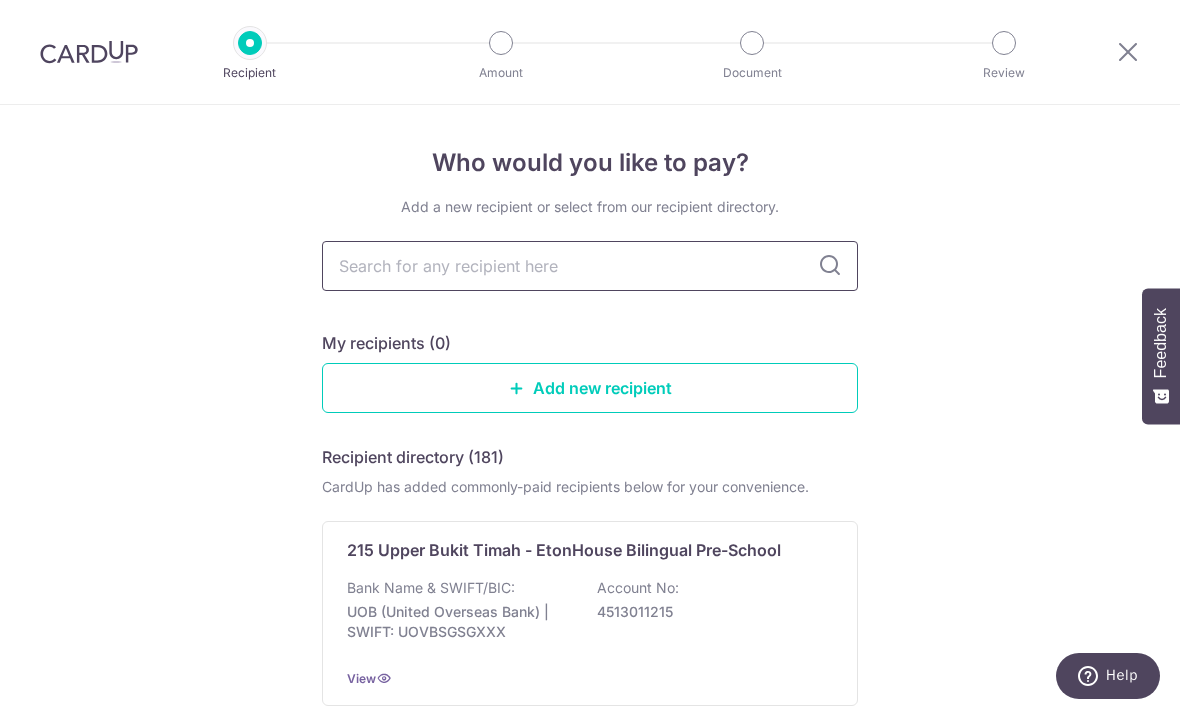 click at bounding box center (590, 266) 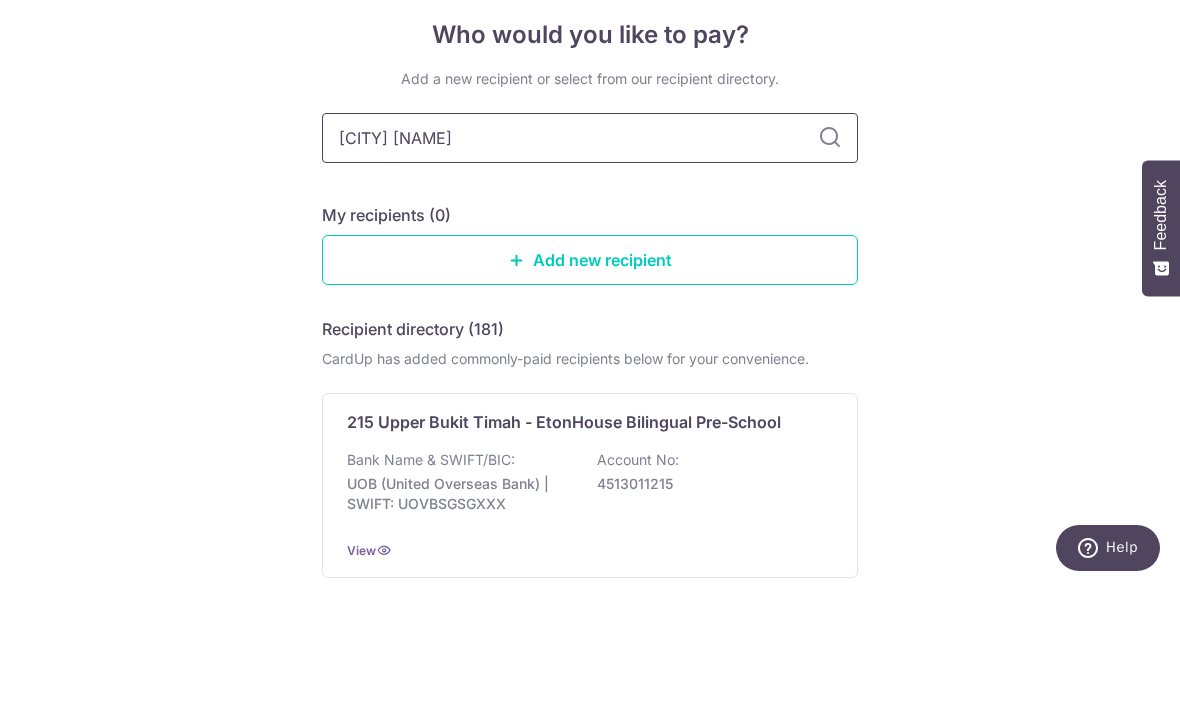 type on "[CITY] [NAME]" 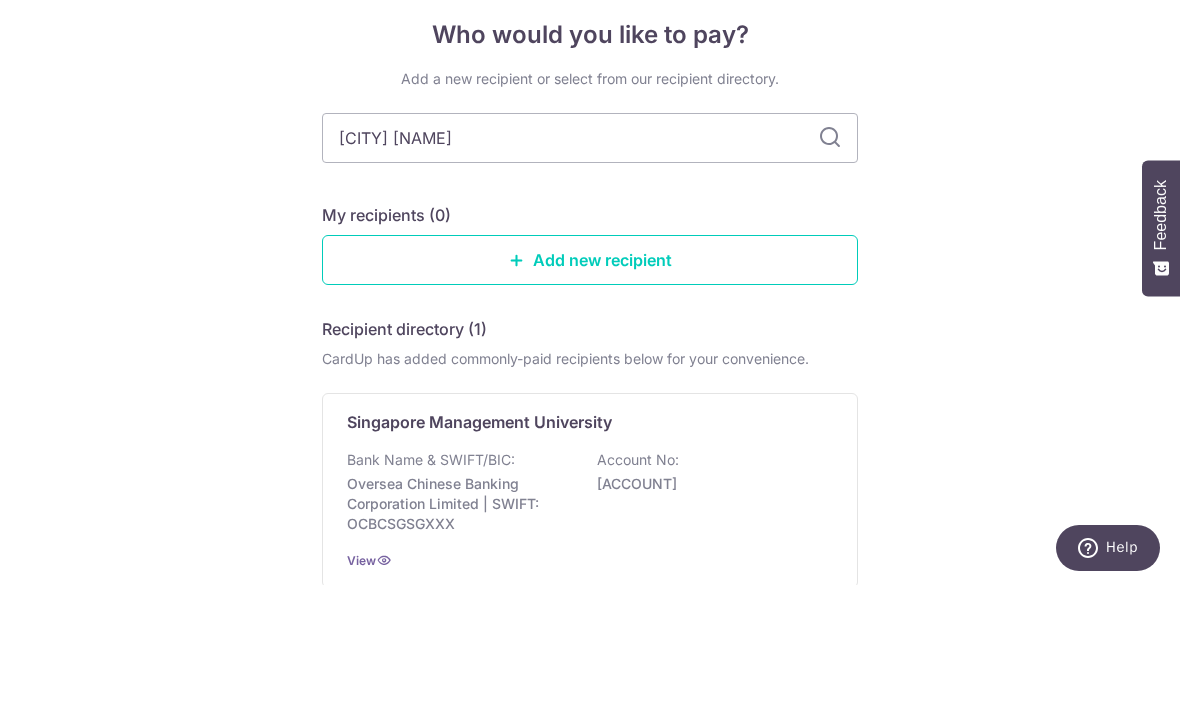 scroll, scrollTop: 74, scrollLeft: 0, axis: vertical 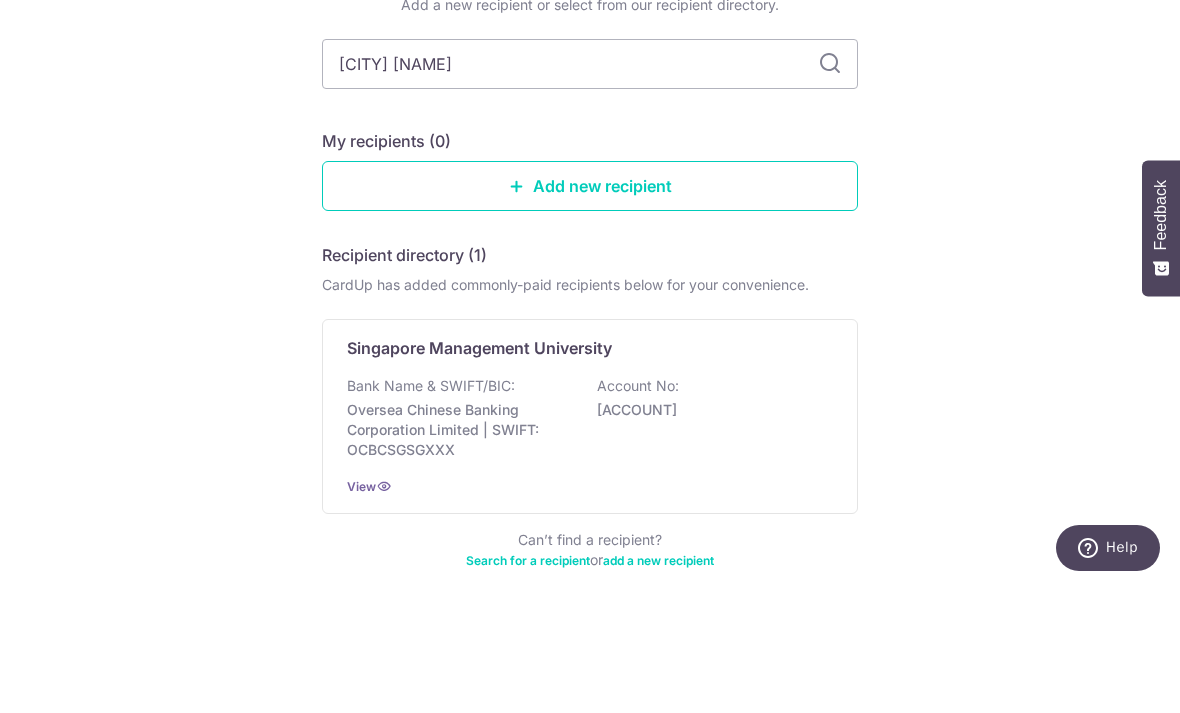 type on "[CITY] [NAME]" 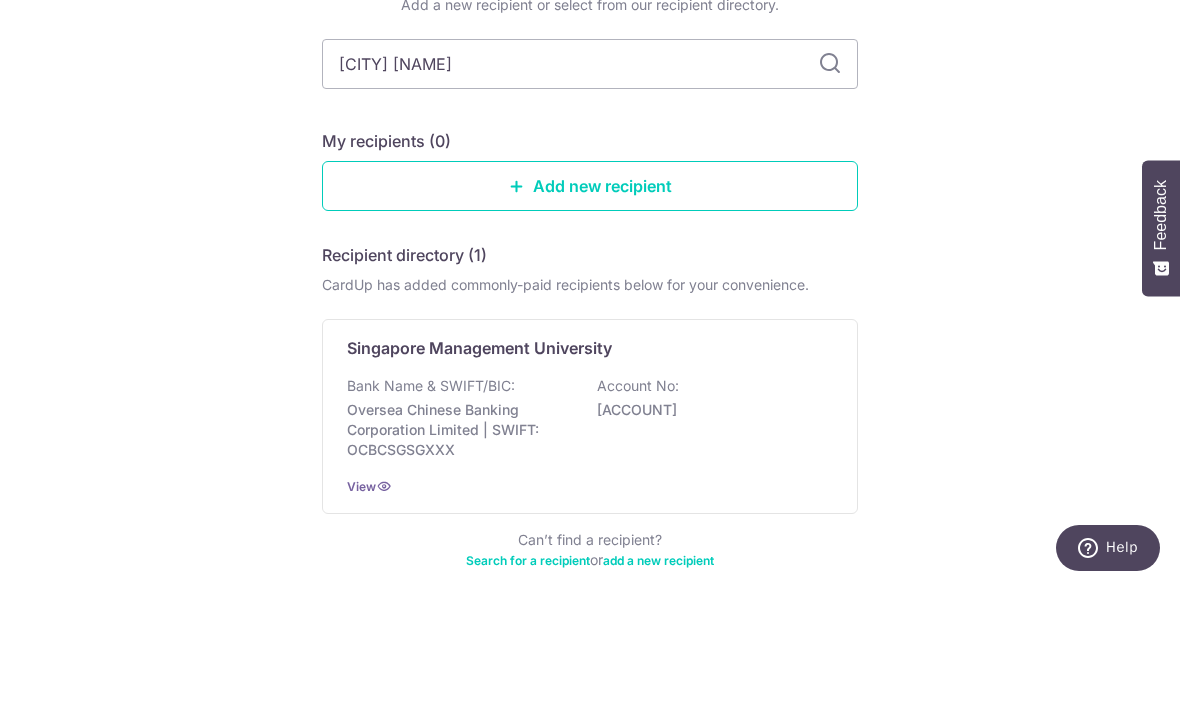 type on "[CITY] [NAME]" 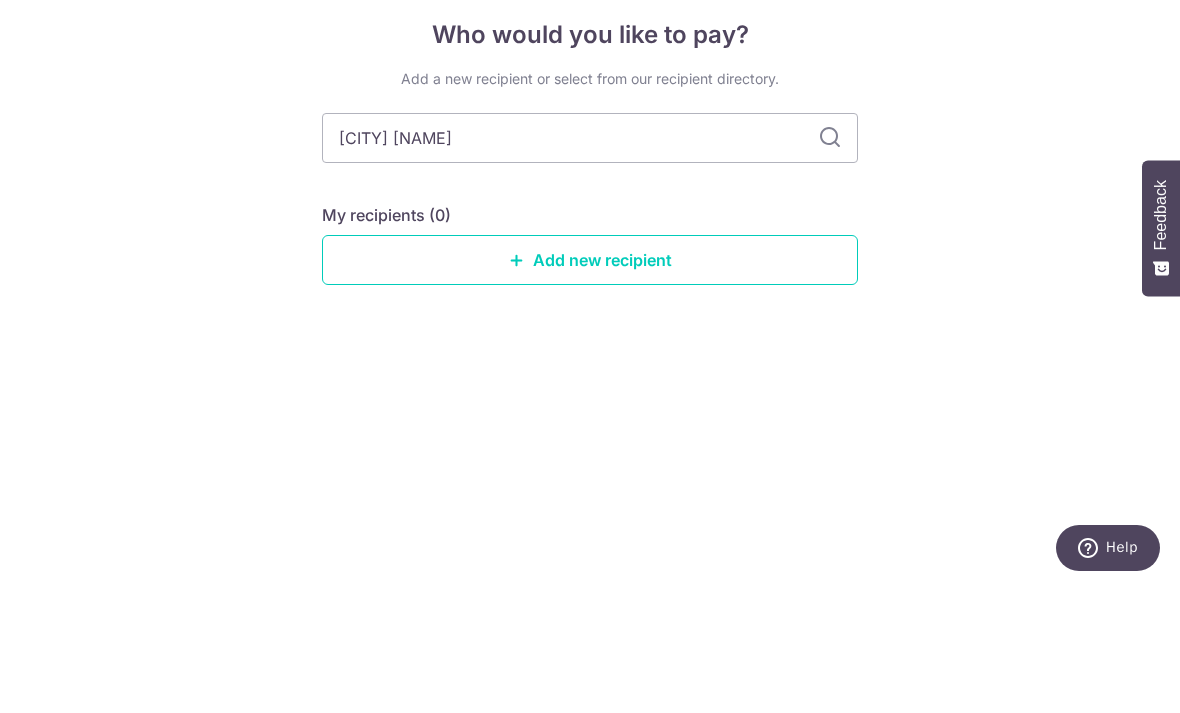 scroll, scrollTop: 0, scrollLeft: 0, axis: both 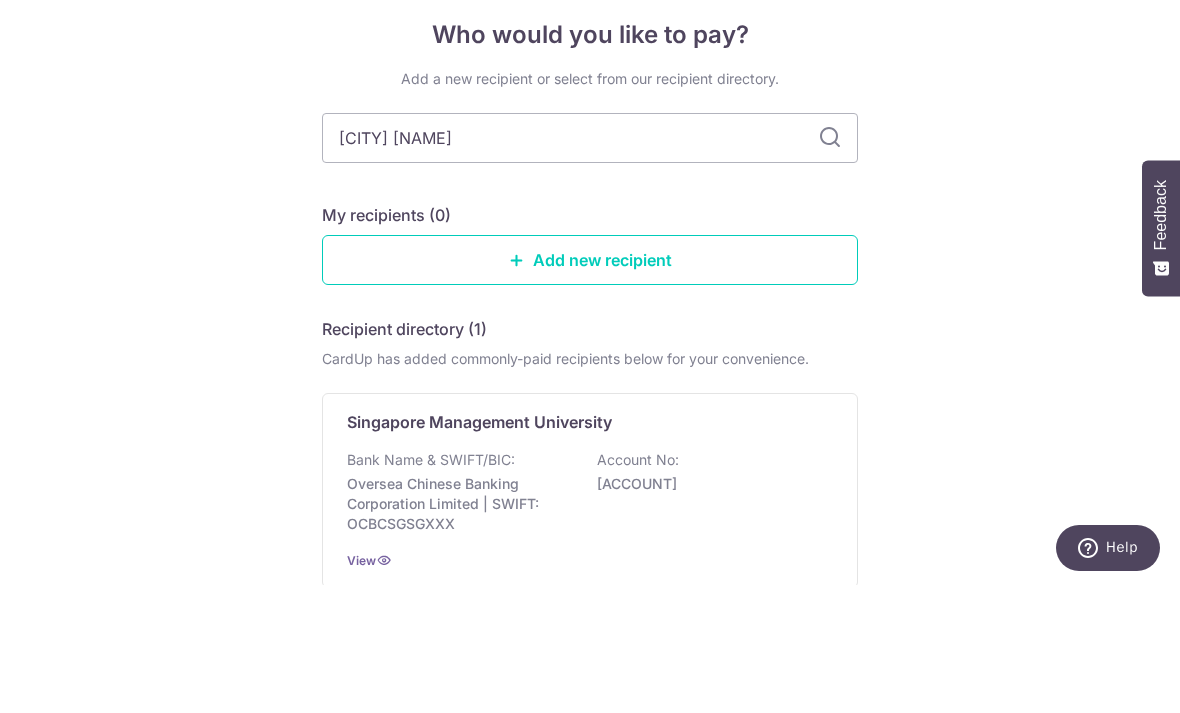 type on "Singapore mana" 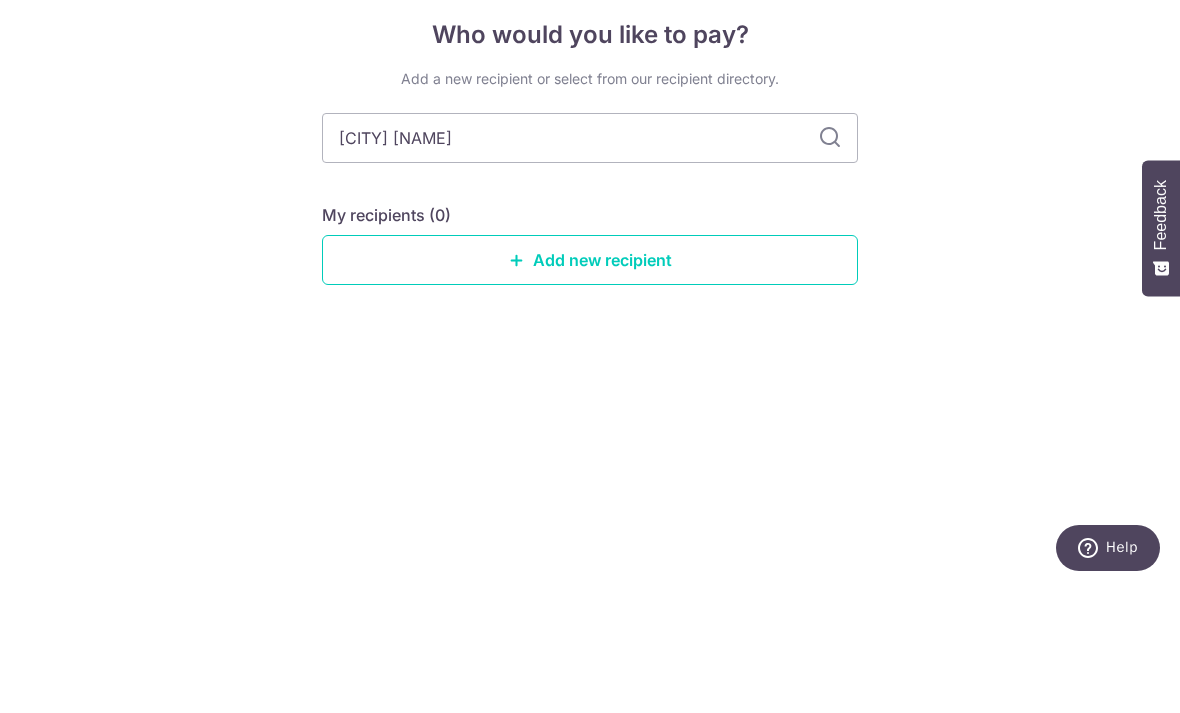 type on "Singapore mana" 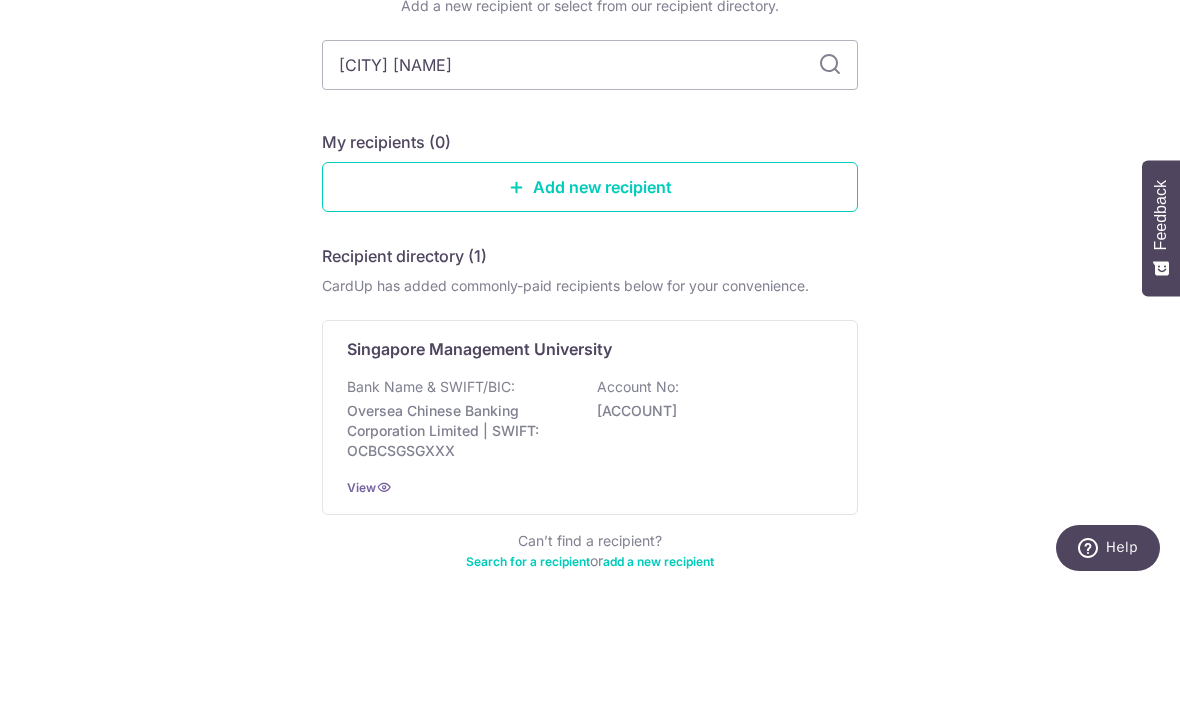 scroll, scrollTop: 75, scrollLeft: 0, axis: vertical 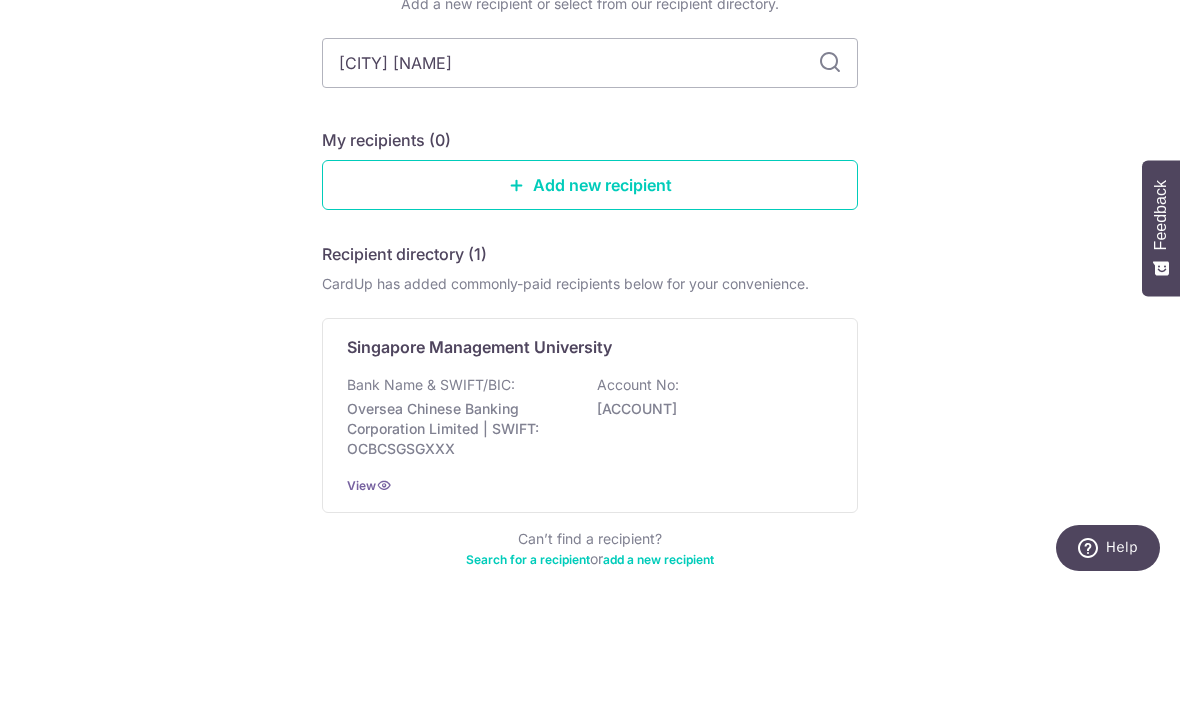 click at bounding box center (830, 191) 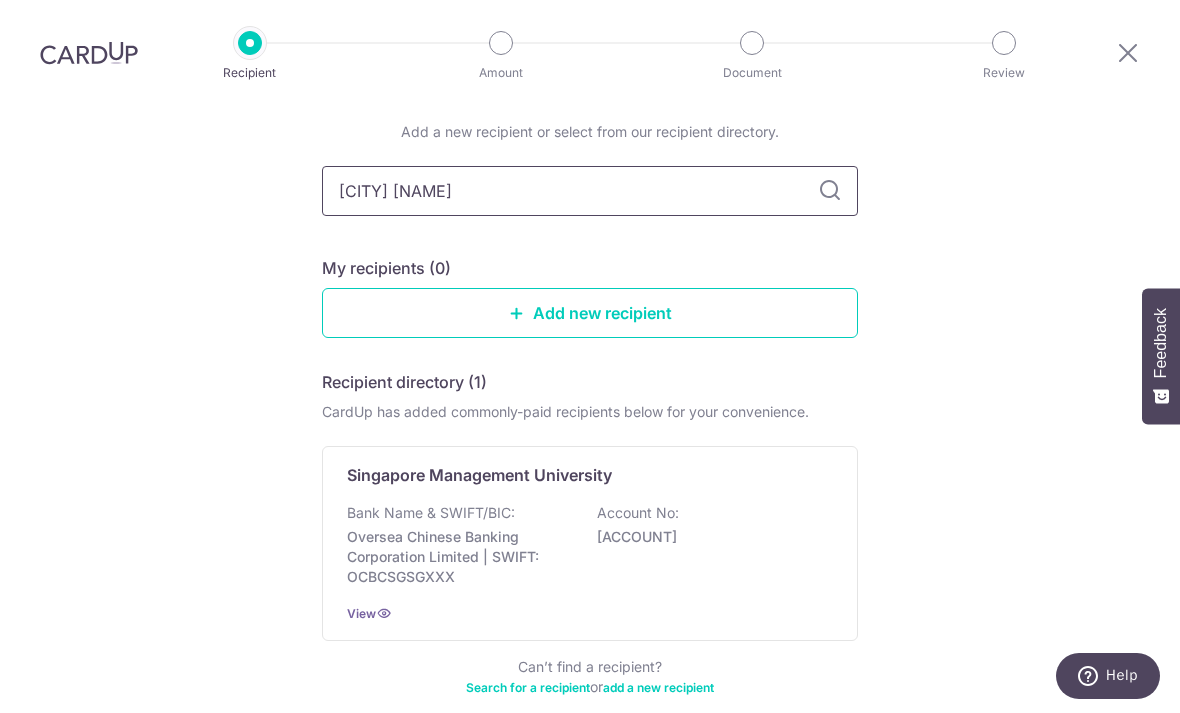 click on "Singapore mana" at bounding box center (590, 191) 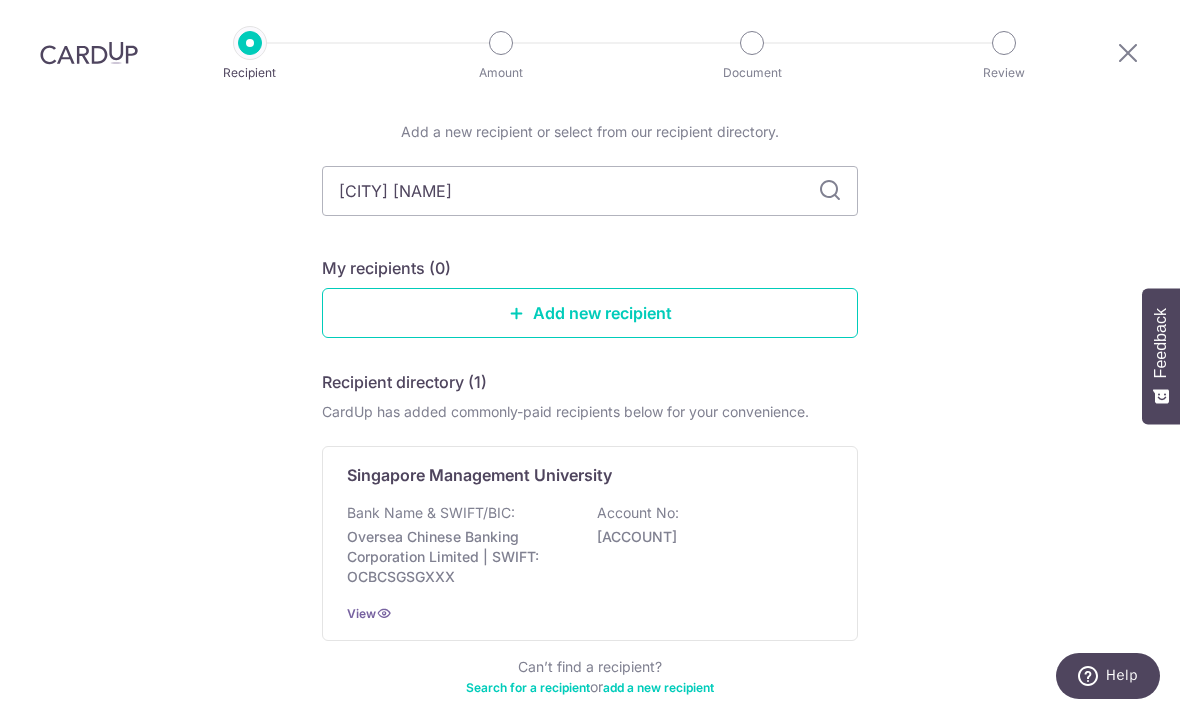 click on "Bank Name & SWIFT/BIC:
Oversea Chinese Banking Corporation Limited | SWIFT: OCBCSGSGXXX
Account No:
501893721001" at bounding box center (590, 545) 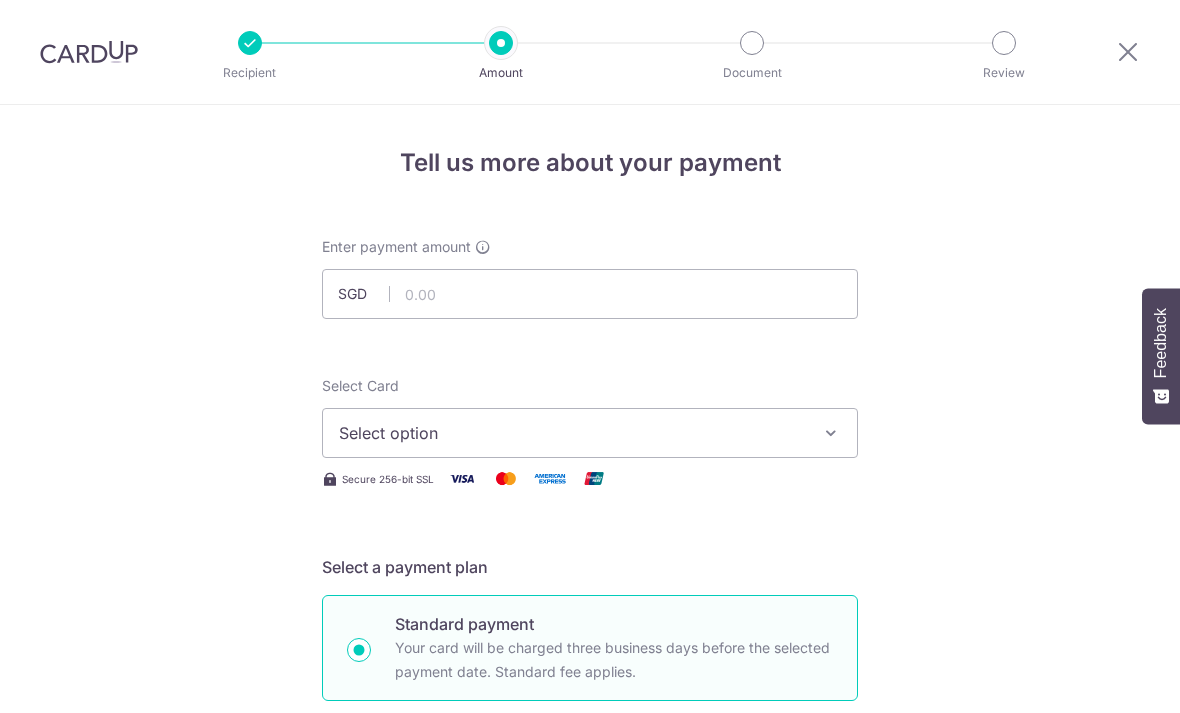 scroll, scrollTop: 0, scrollLeft: 0, axis: both 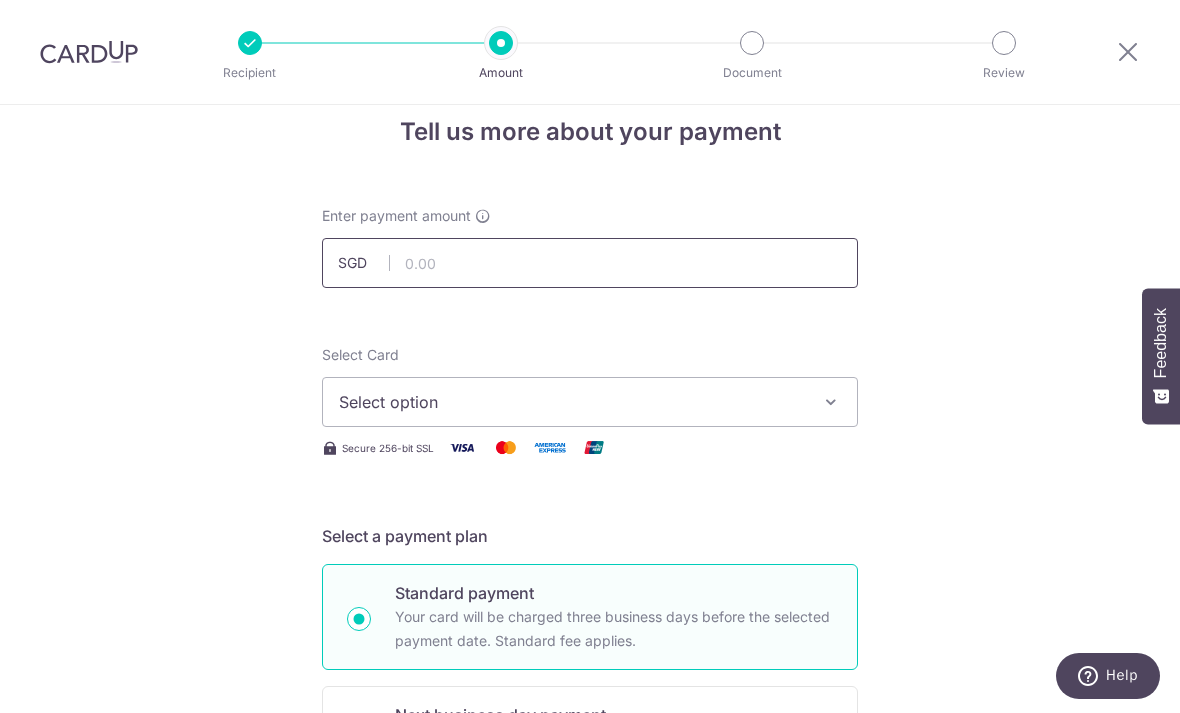click at bounding box center [590, 263] 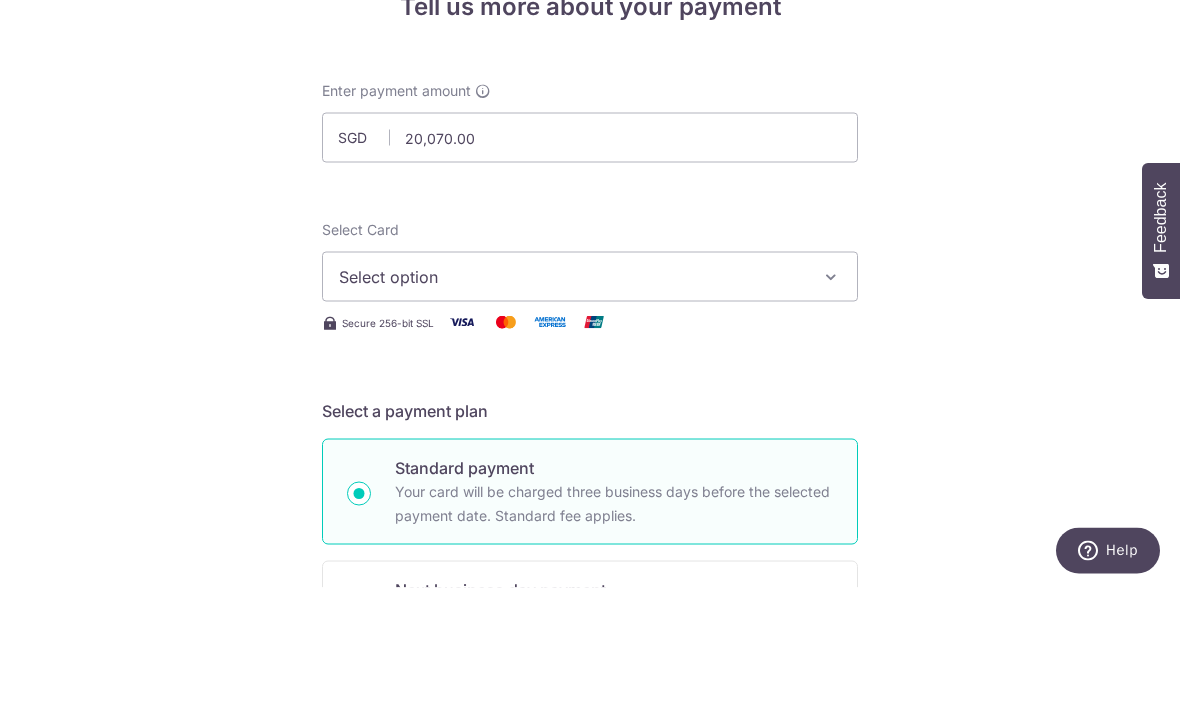 scroll, scrollTop: 64, scrollLeft: 0, axis: vertical 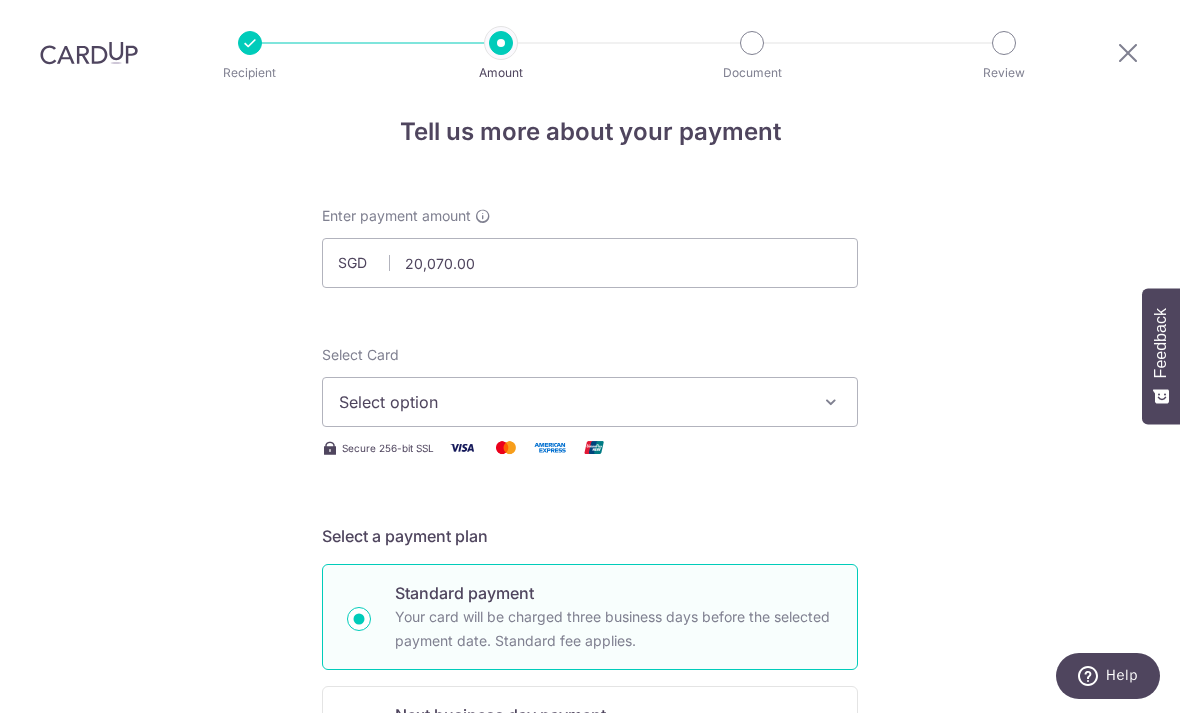 click at bounding box center (831, 402) 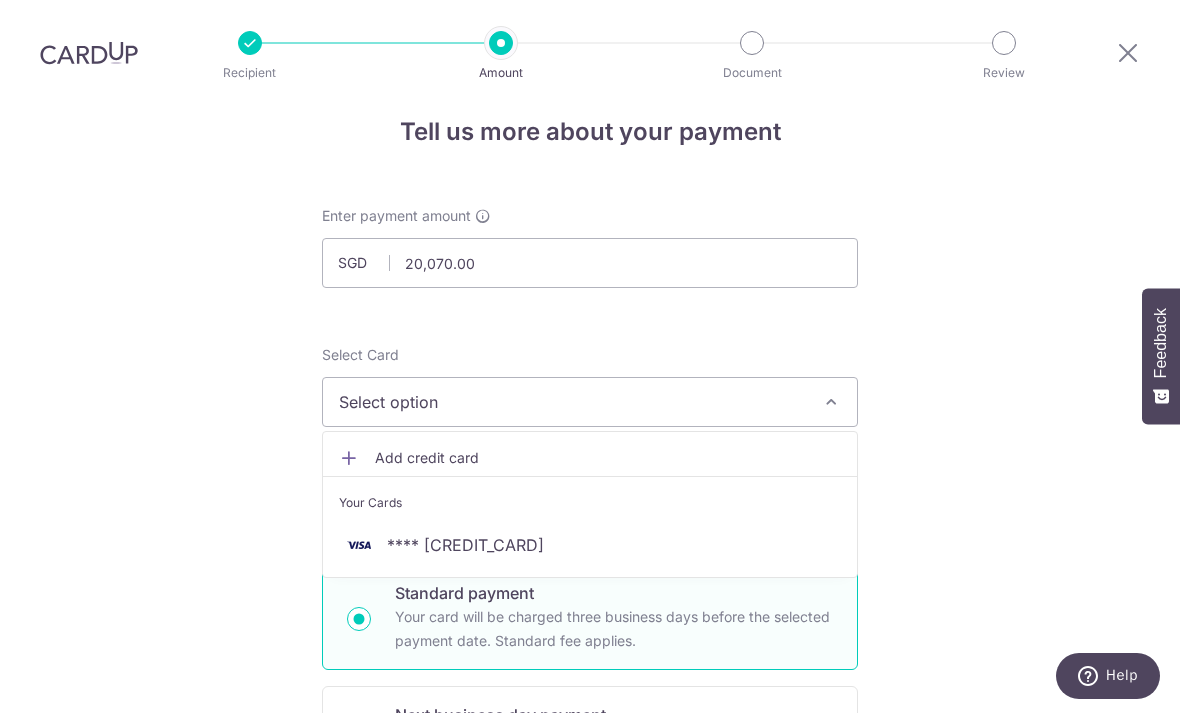 click on "**** [CREDIT_CARD]" at bounding box center (465, 545) 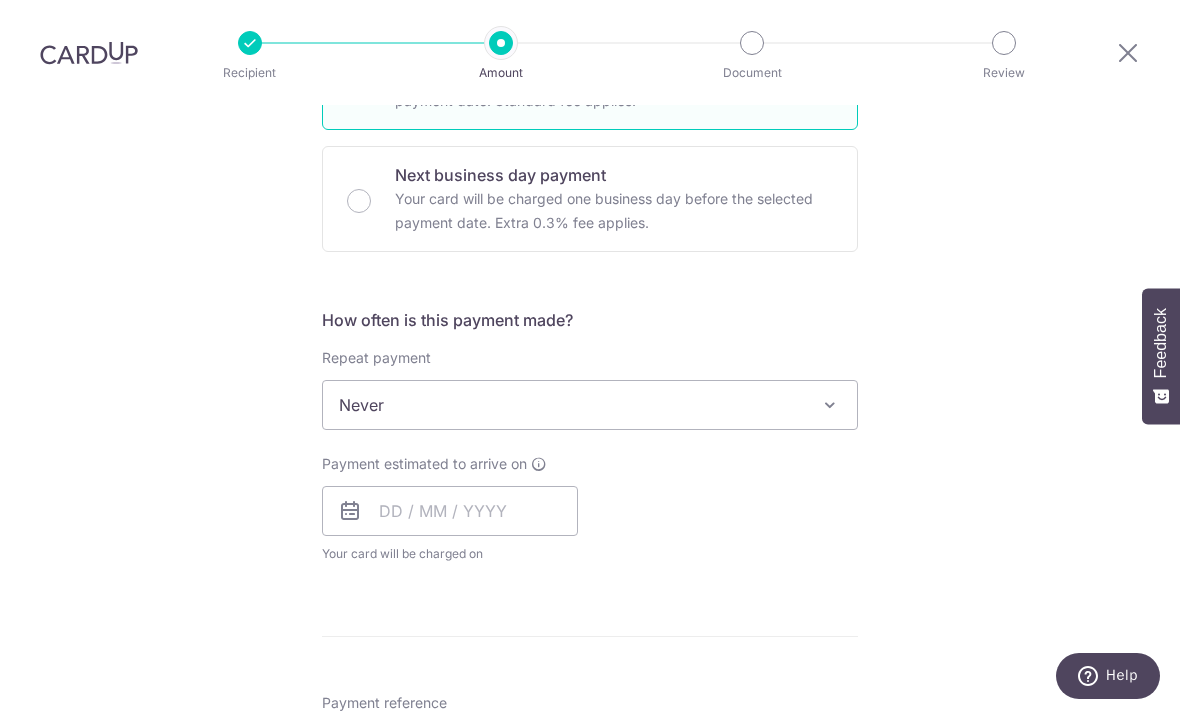 scroll, scrollTop: 578, scrollLeft: 0, axis: vertical 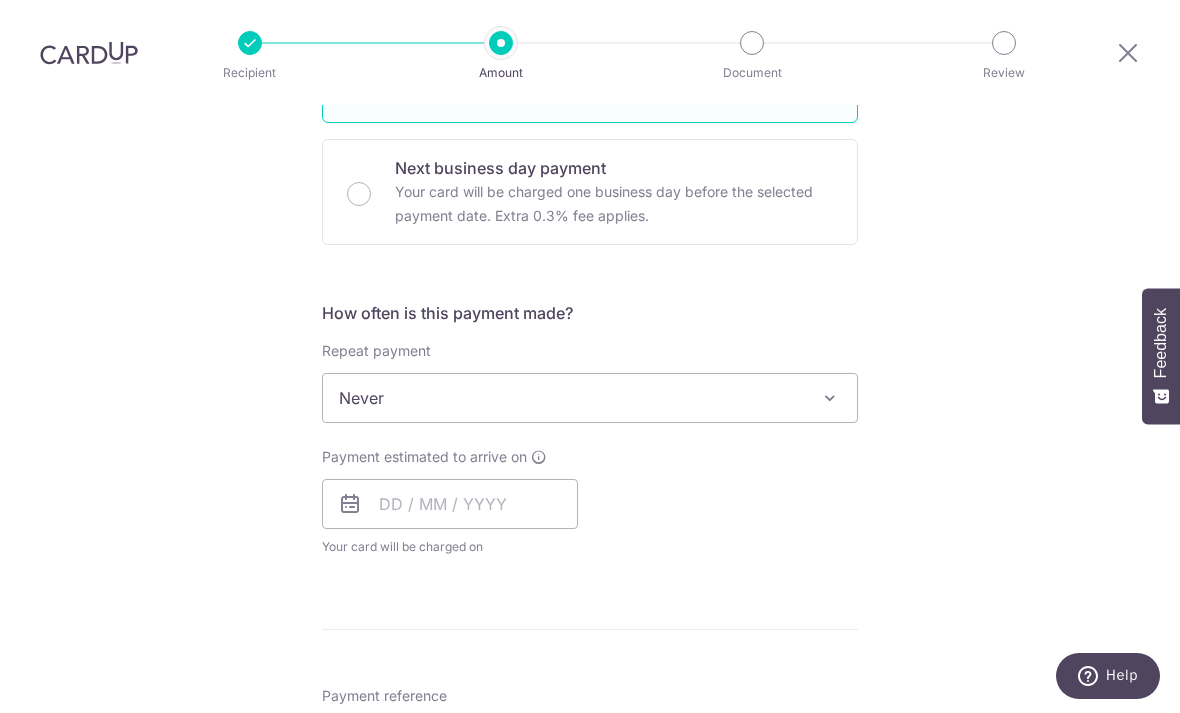 click at bounding box center (830, 398) 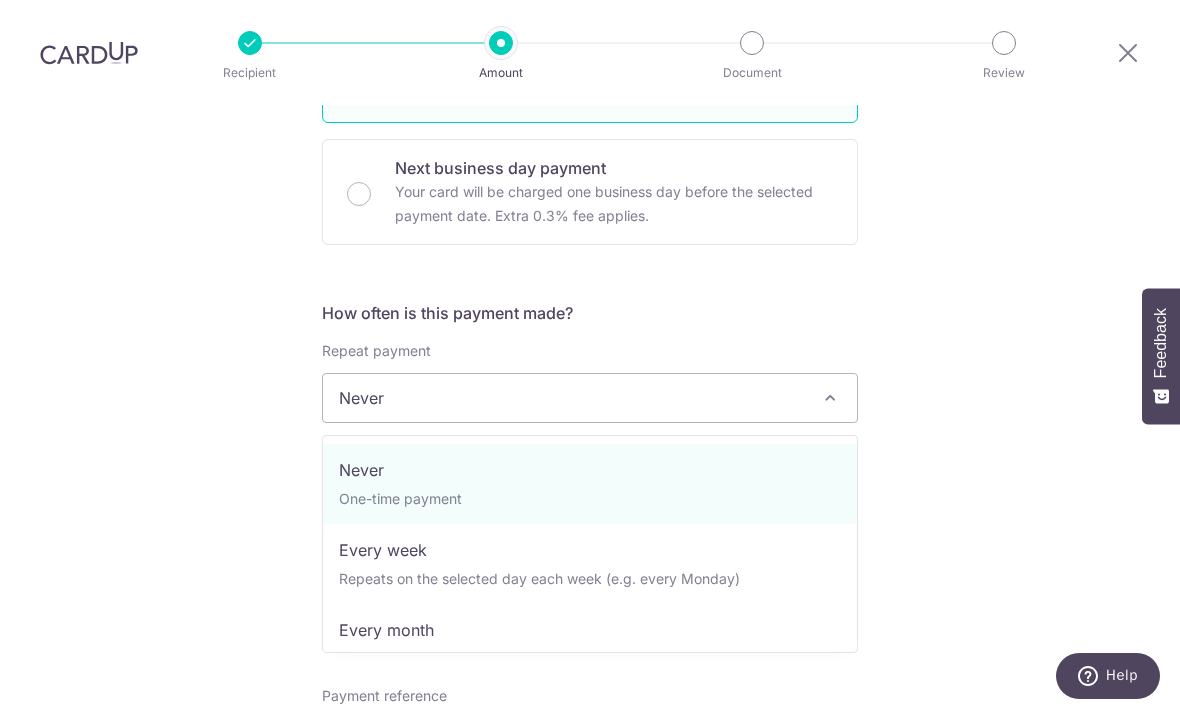 scroll, scrollTop: 0, scrollLeft: 0, axis: both 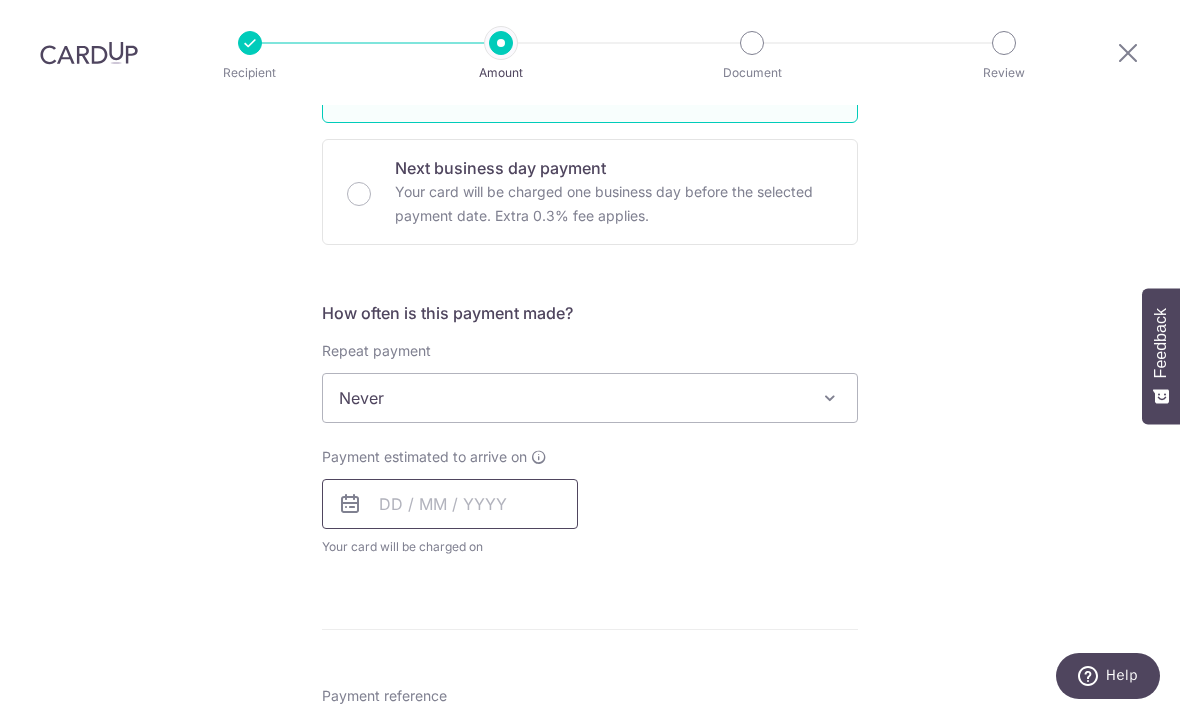 click at bounding box center (450, 504) 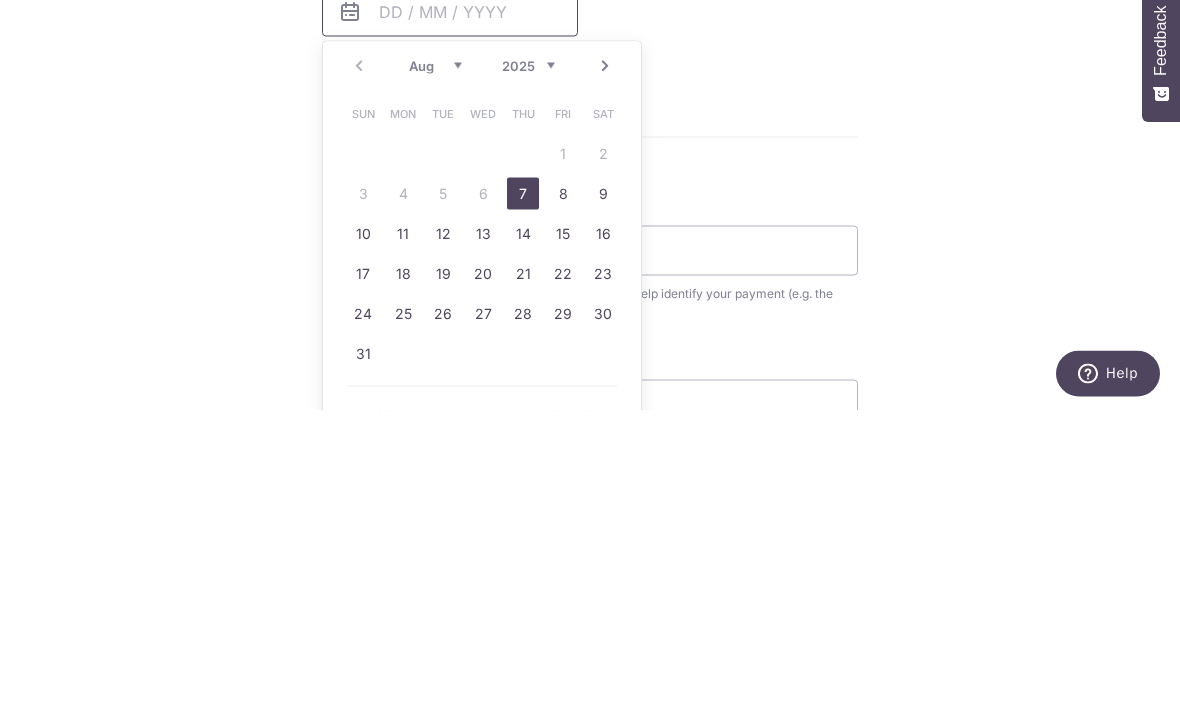 scroll, scrollTop: 771, scrollLeft: 0, axis: vertical 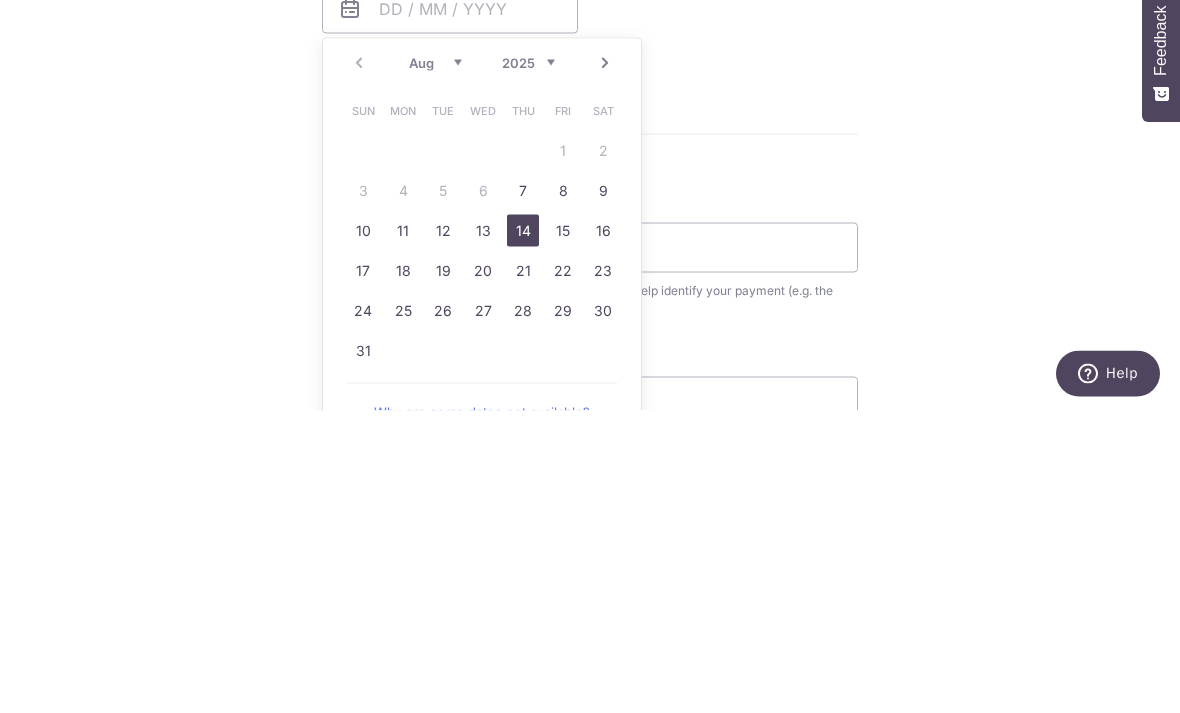 click on "14" at bounding box center [523, 533] 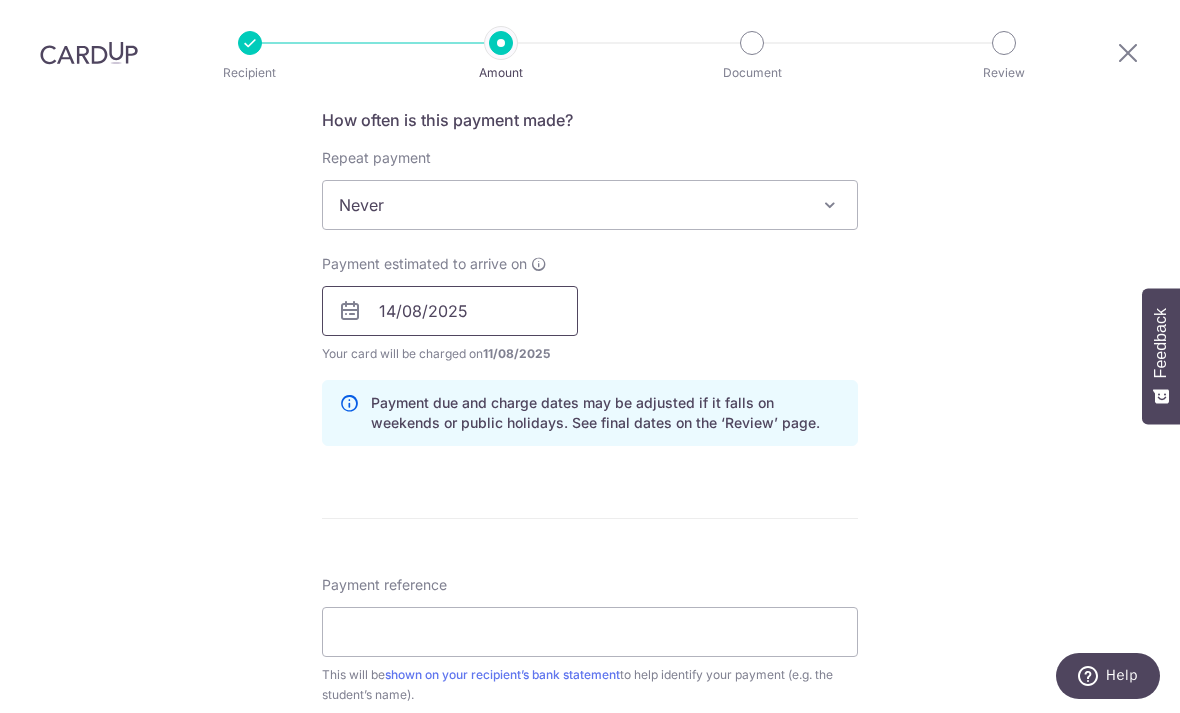 click on "14/08/2025" at bounding box center (450, 311) 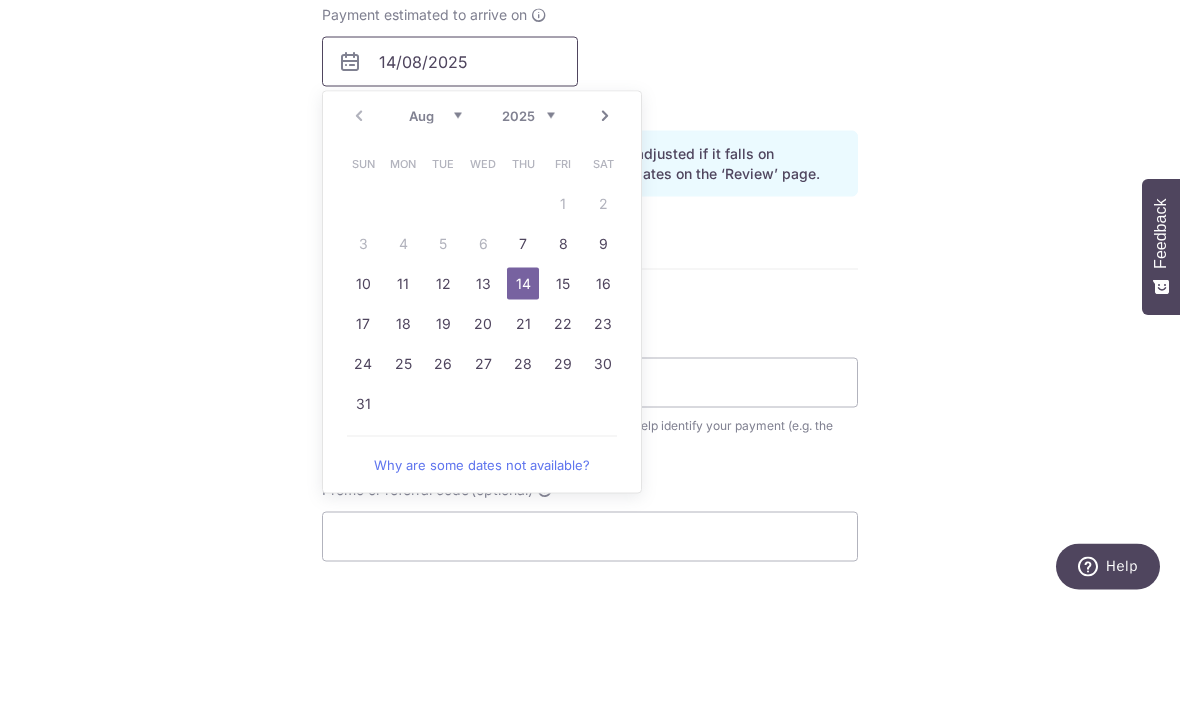 scroll, scrollTop: 912, scrollLeft: 0, axis: vertical 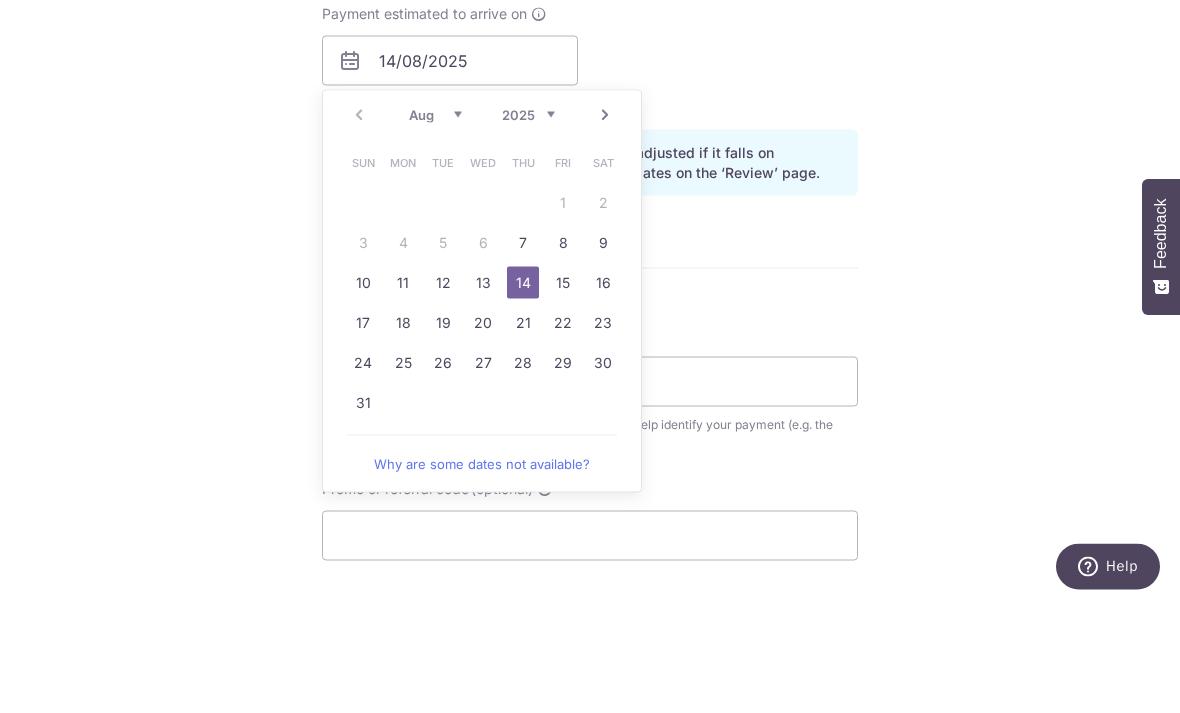 click on "12" at bounding box center (443, 392) 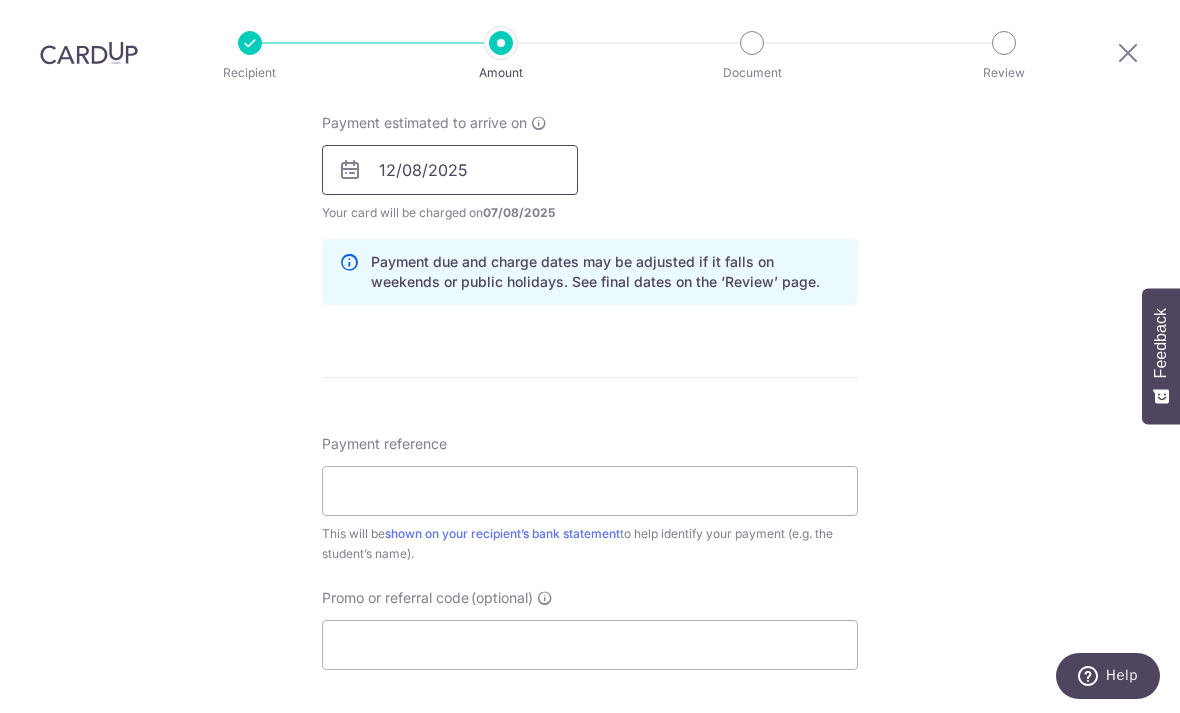 click on "12/08/2025" at bounding box center [450, 170] 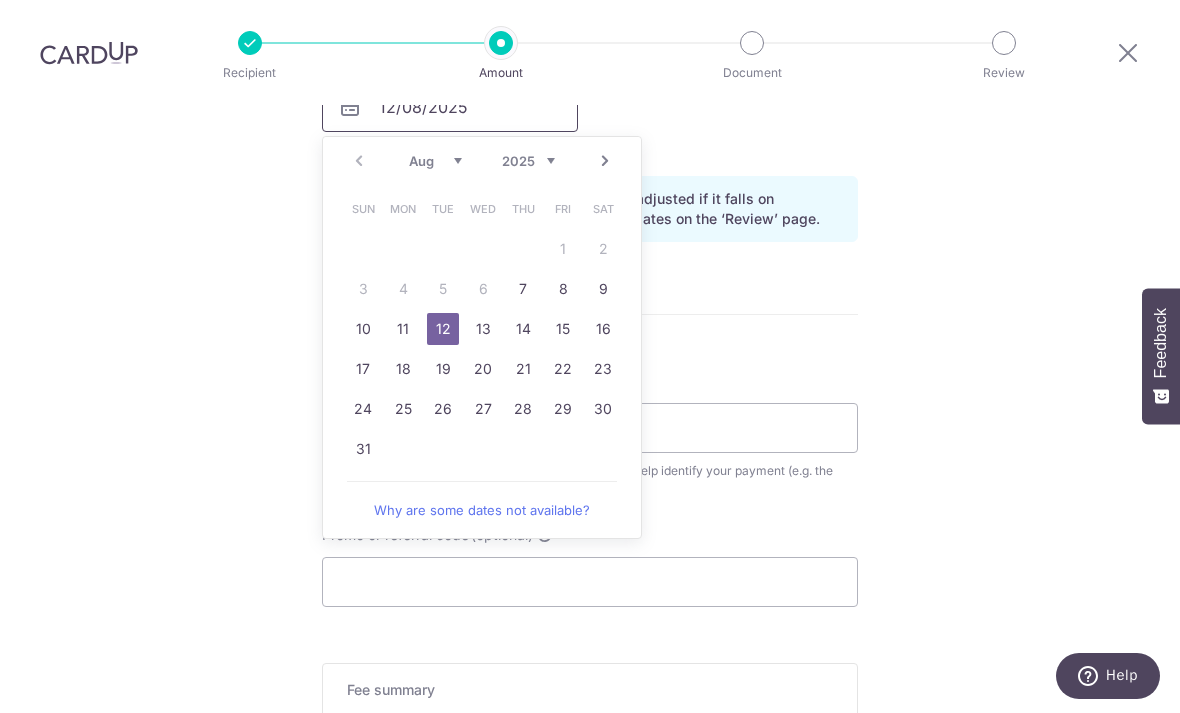 scroll, scrollTop: 973, scrollLeft: 0, axis: vertical 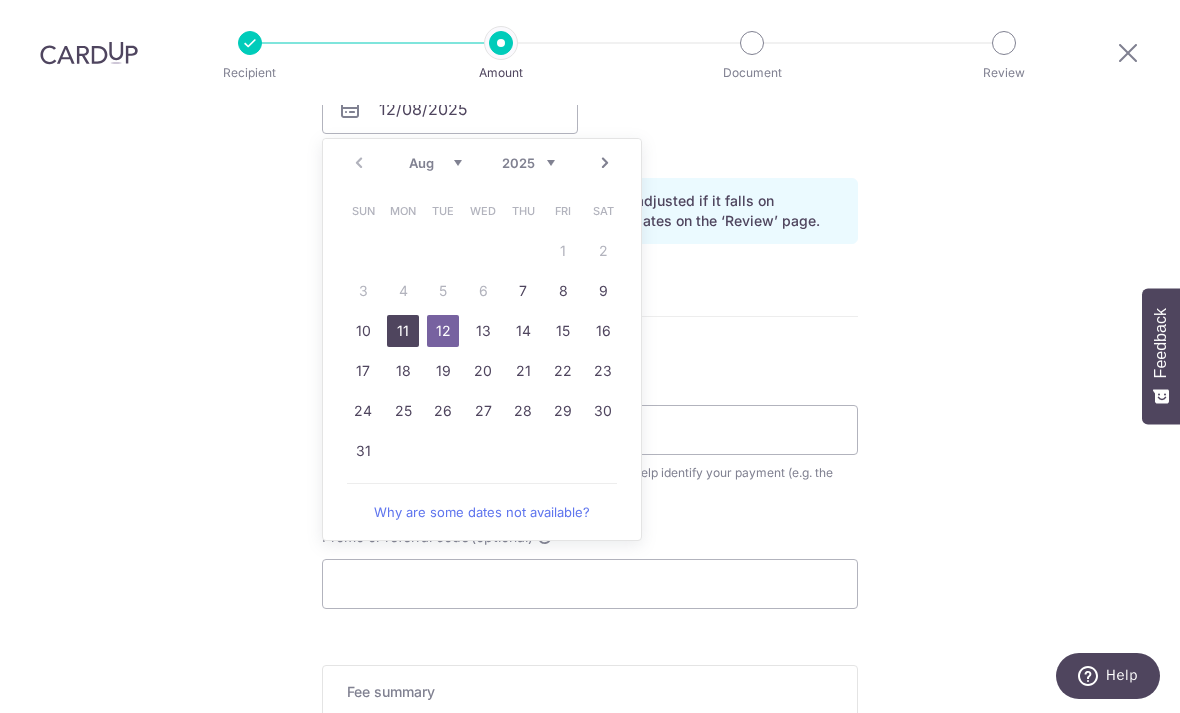 click on "11" at bounding box center (403, 331) 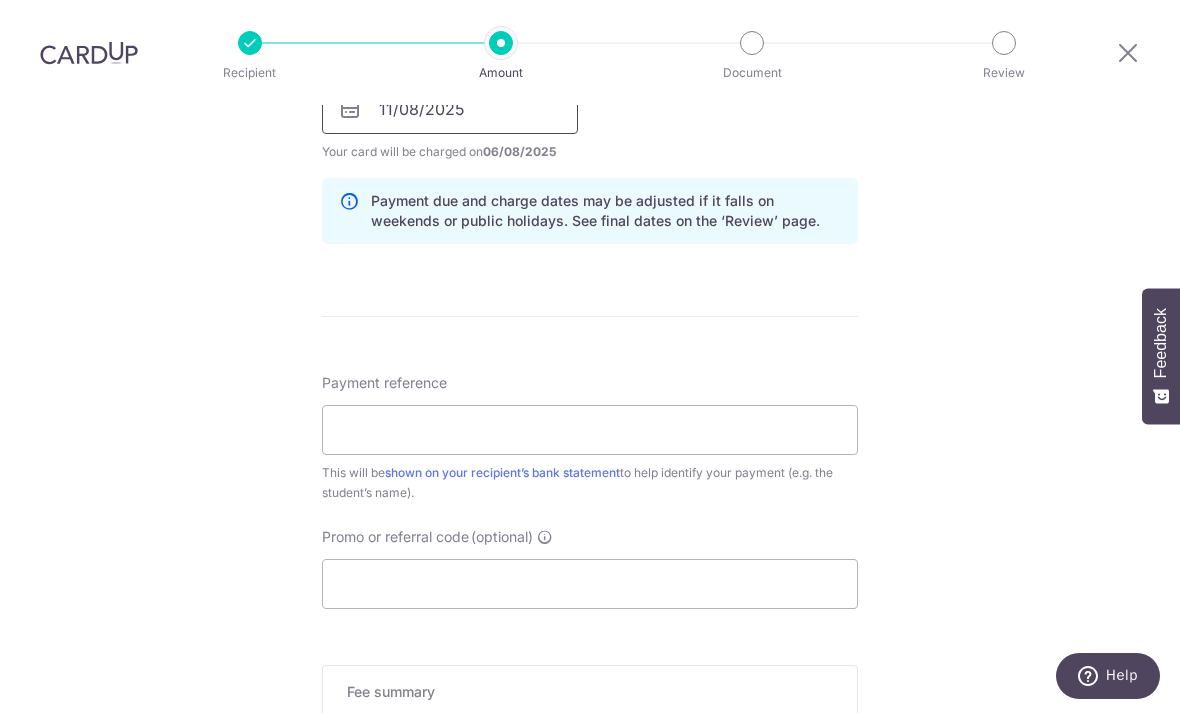 click on "11/08/2025" at bounding box center (450, 109) 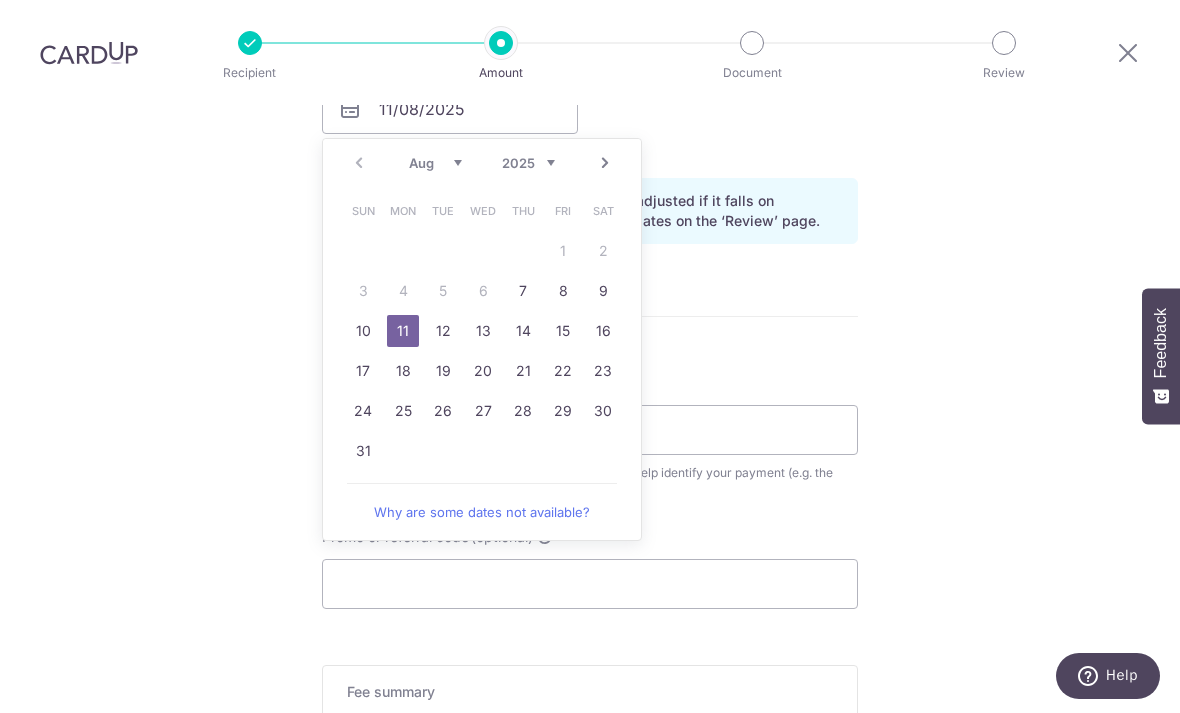 click on "12" at bounding box center [443, 331] 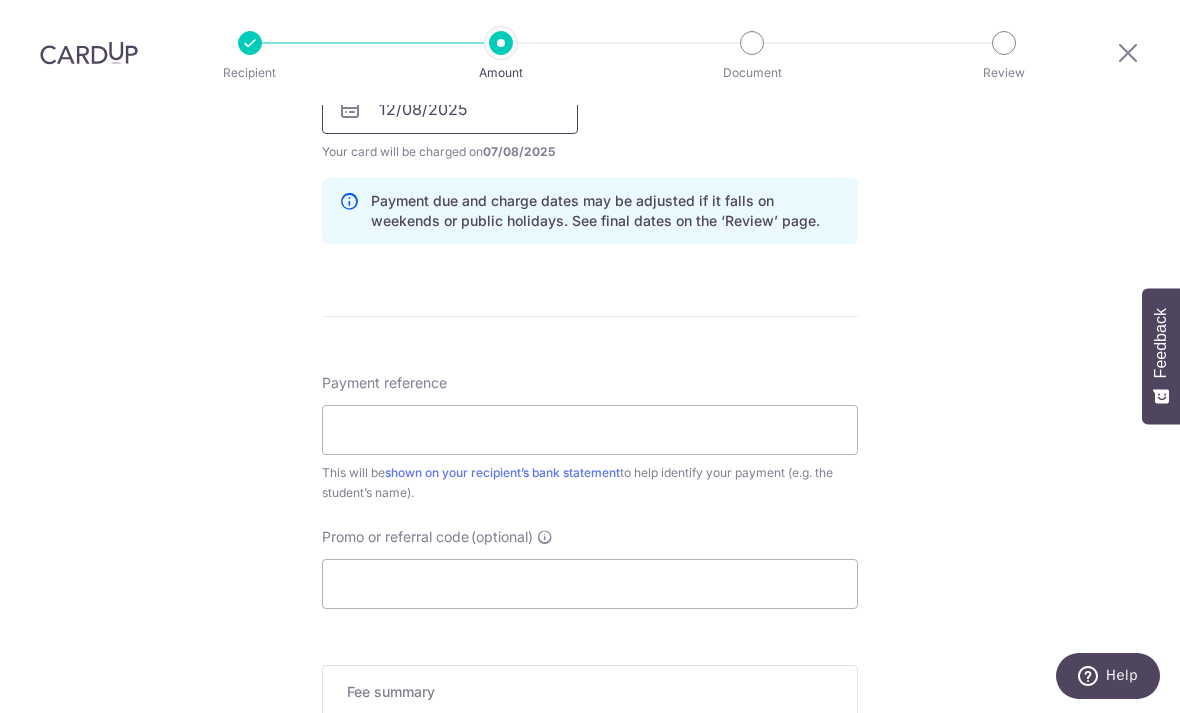 click on "12/08/2025" at bounding box center (450, 109) 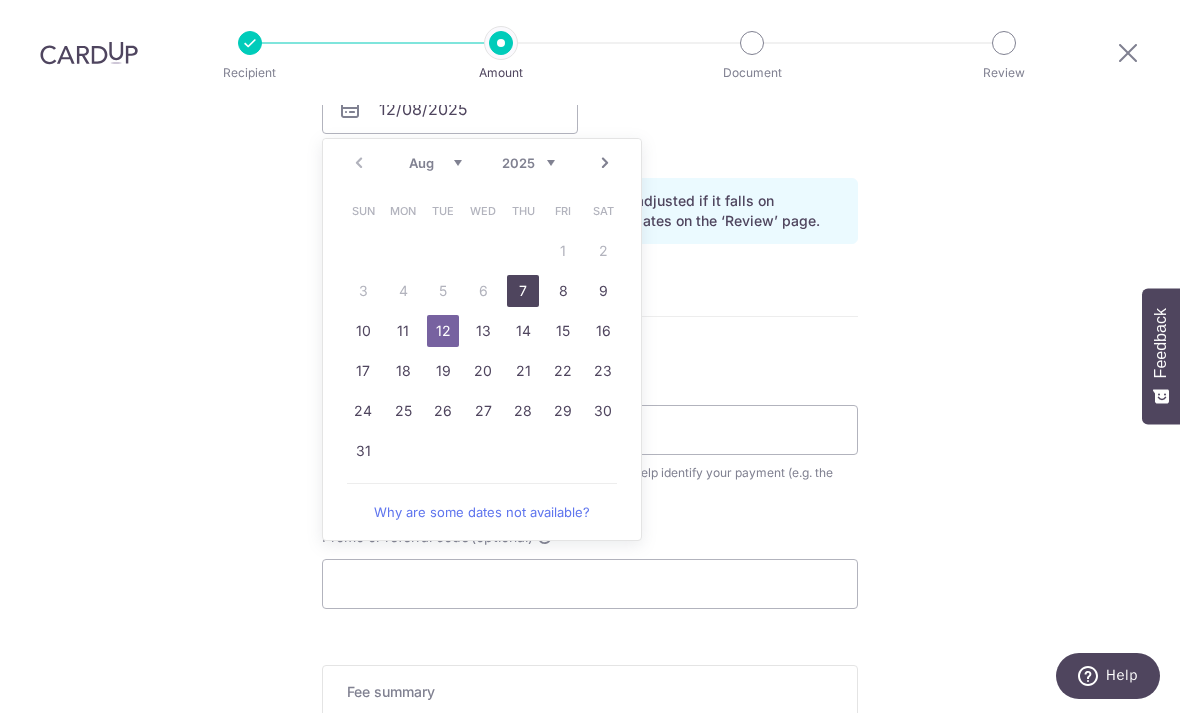 click on "7" at bounding box center [523, 291] 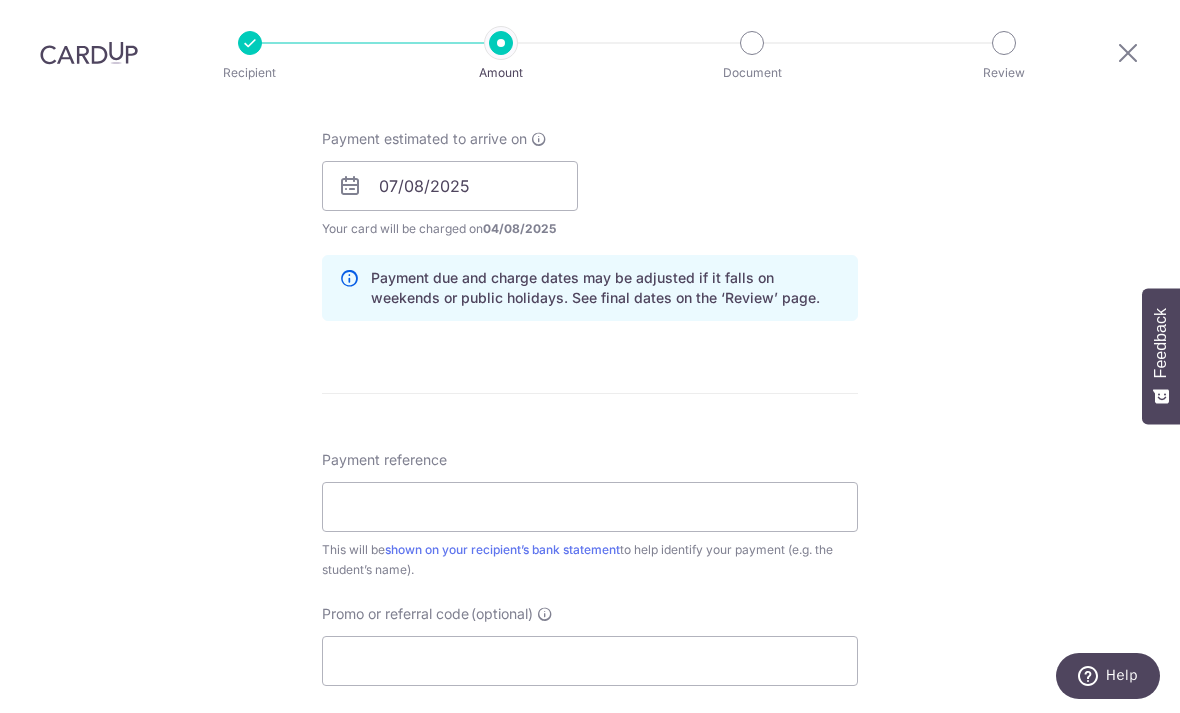 scroll, scrollTop: 895, scrollLeft: 0, axis: vertical 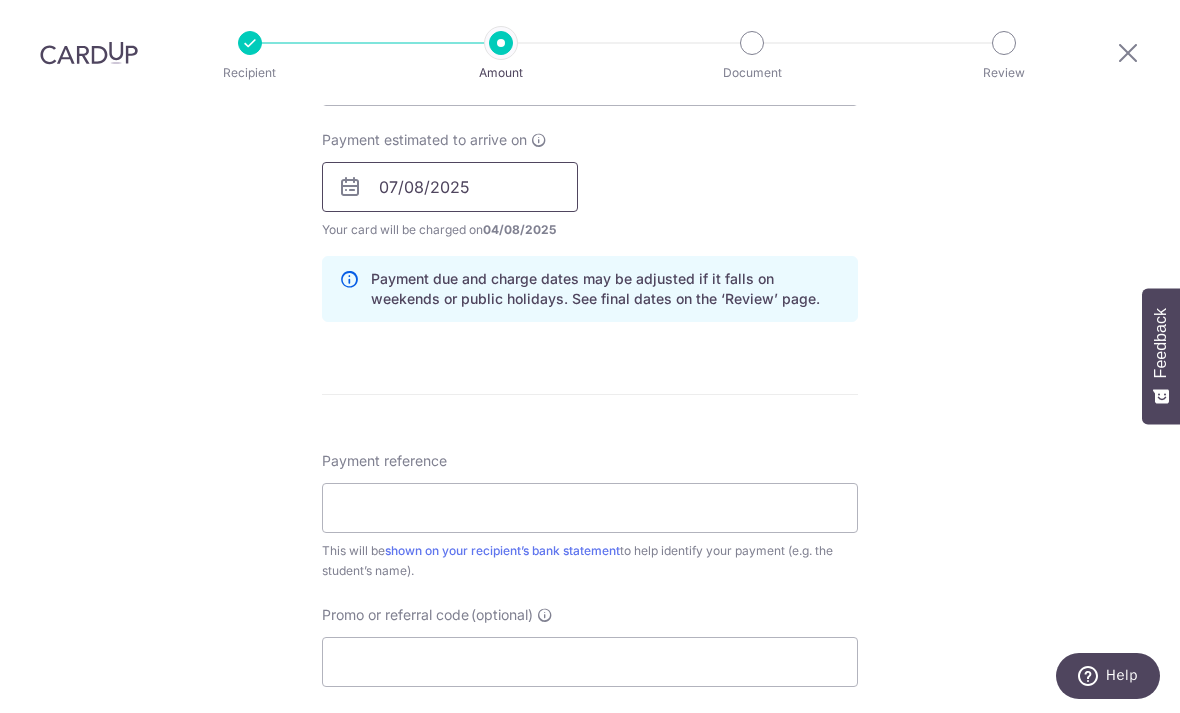 click on "07/08/2025" at bounding box center [450, 187] 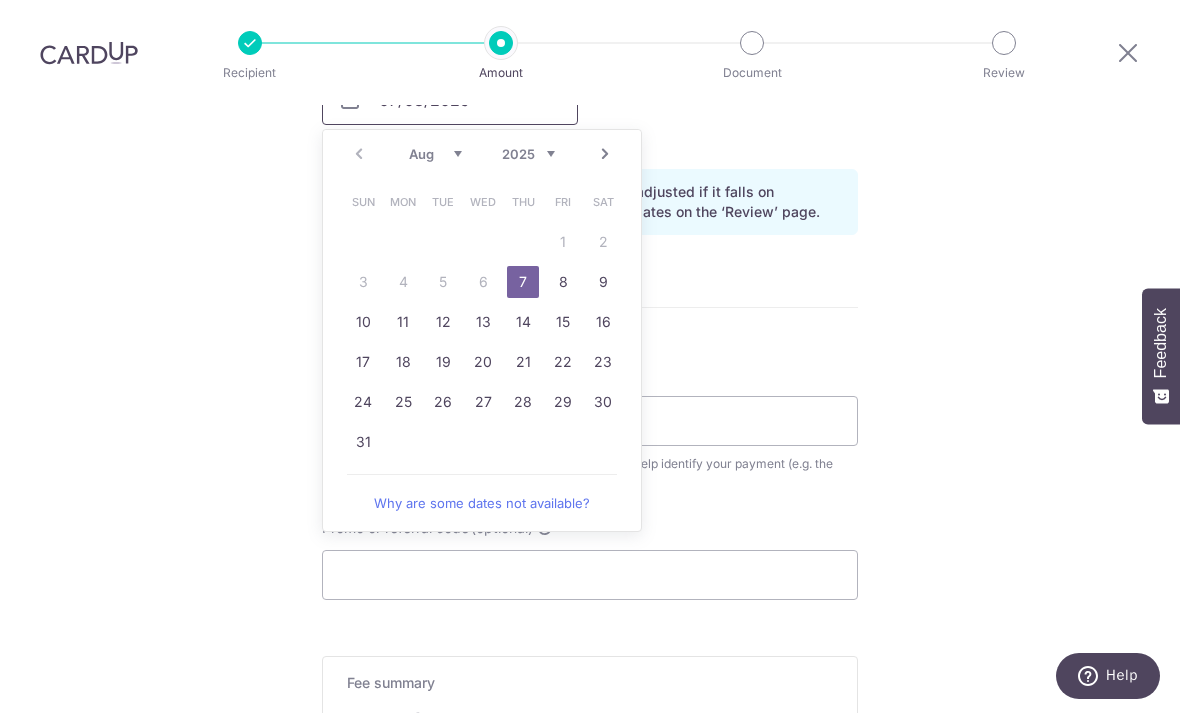 scroll, scrollTop: 984, scrollLeft: 0, axis: vertical 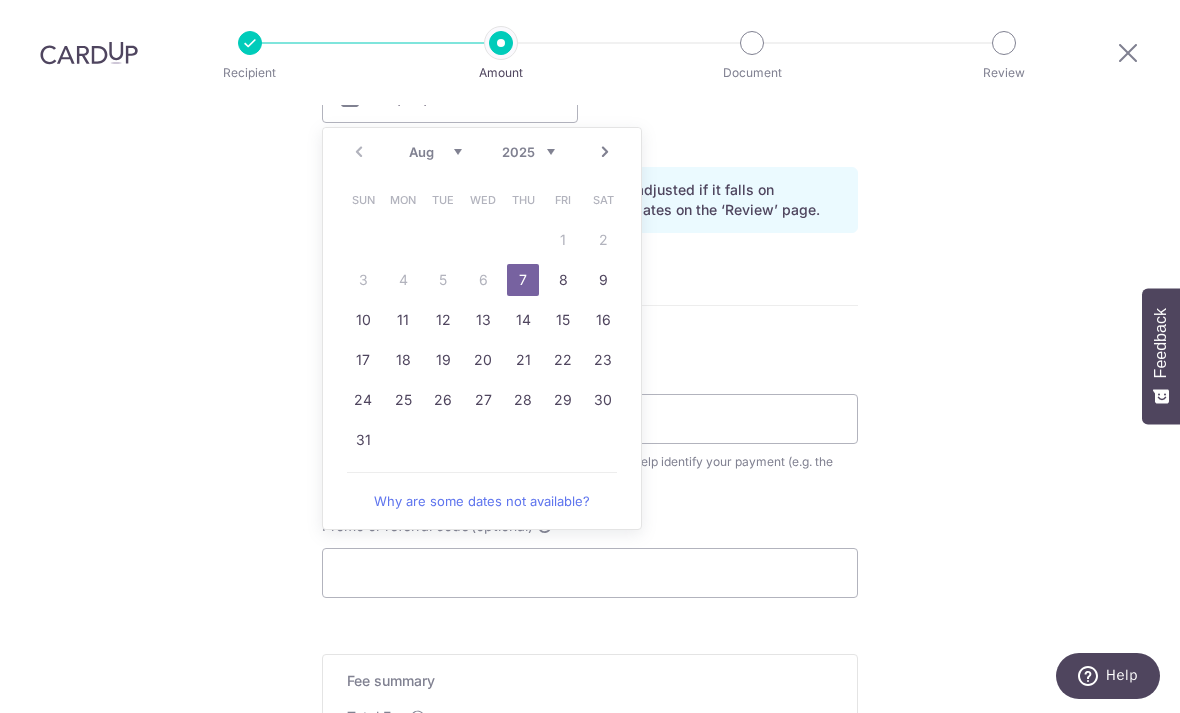 click on "11" at bounding box center (403, 320) 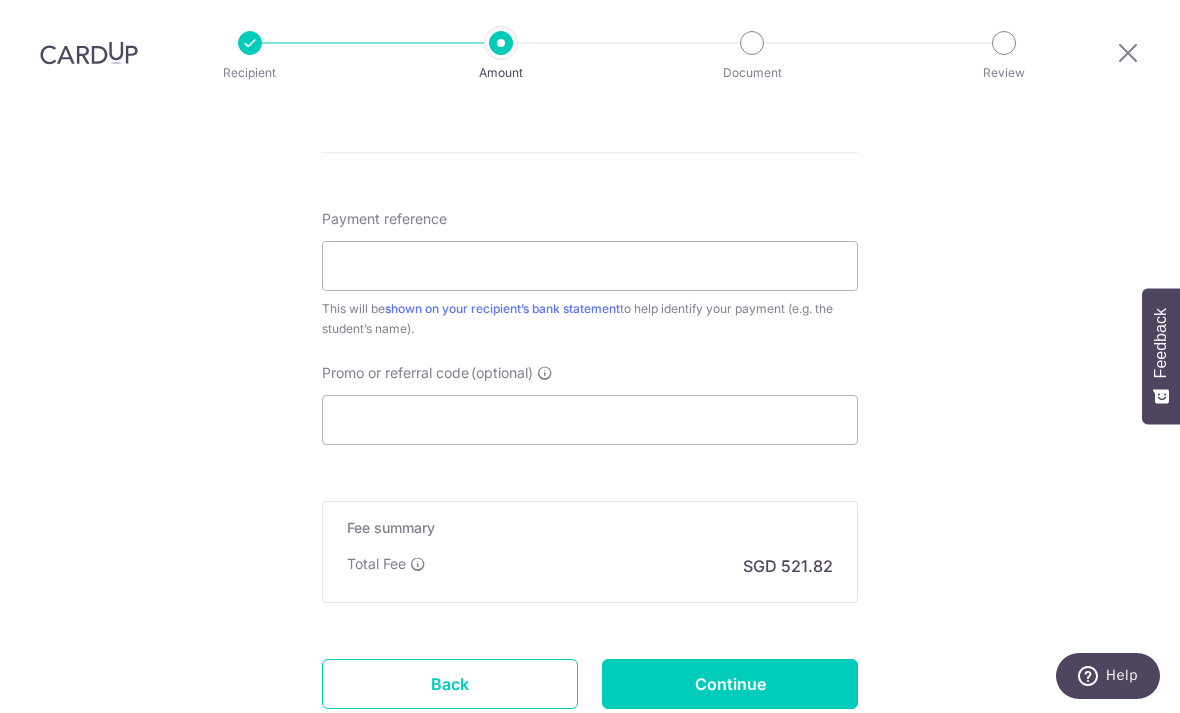 scroll, scrollTop: 1138, scrollLeft: 0, axis: vertical 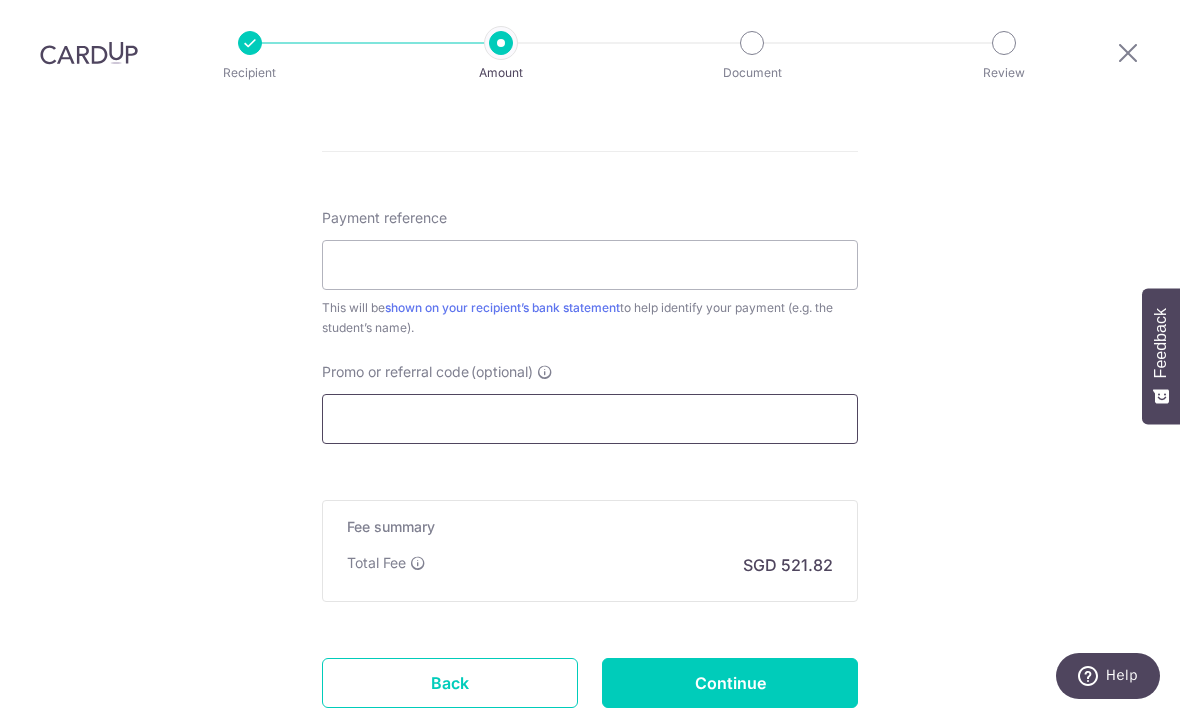 click on "Promo or referral code
(optional)" at bounding box center [590, 419] 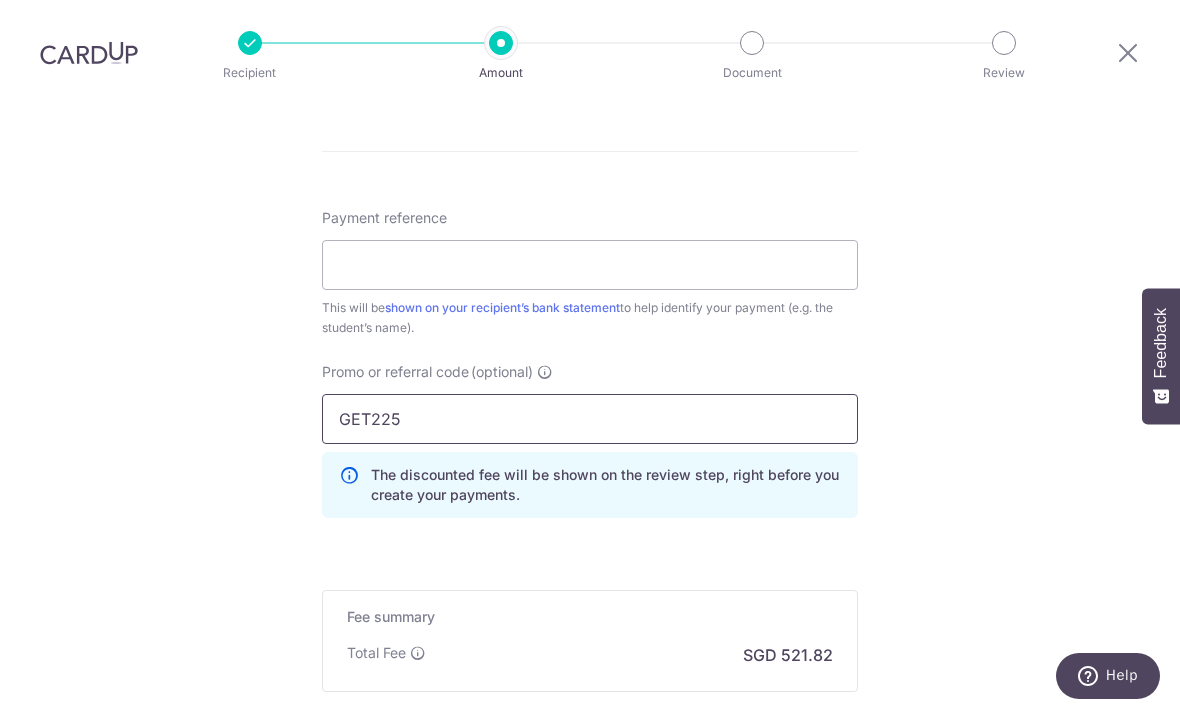 type on "GET225" 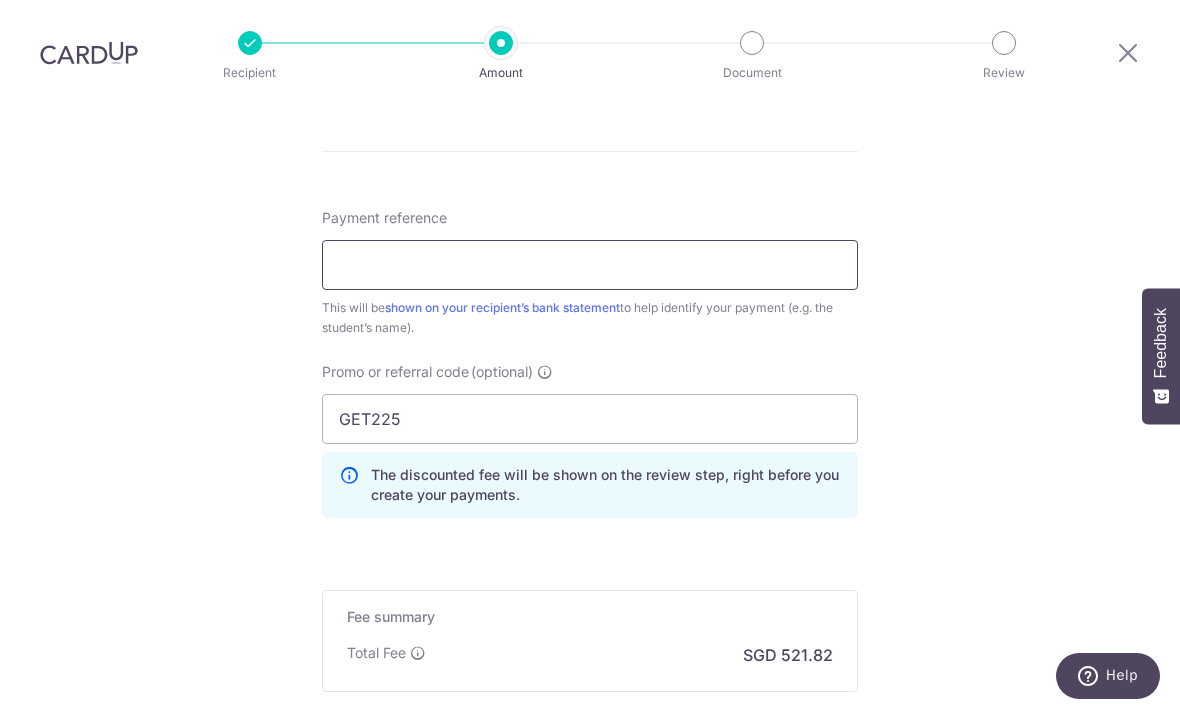 click on "Payment reference" at bounding box center [590, 265] 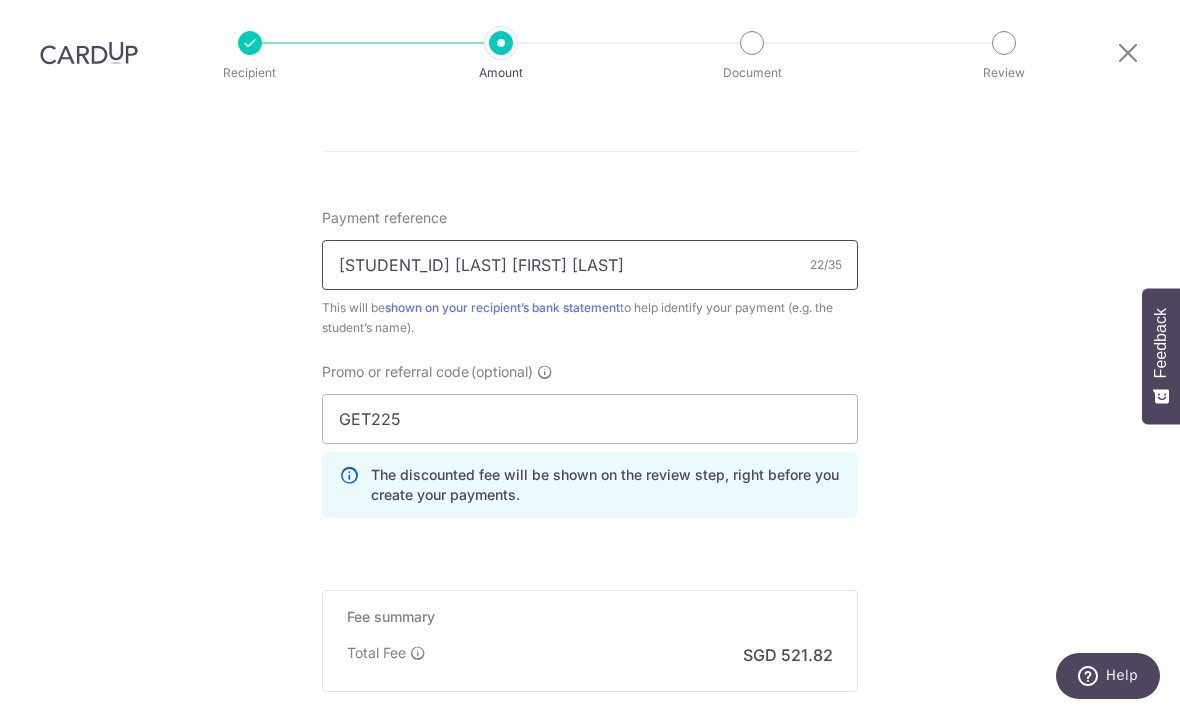 click on "01547143 Chong Seow Li" at bounding box center (590, 265) 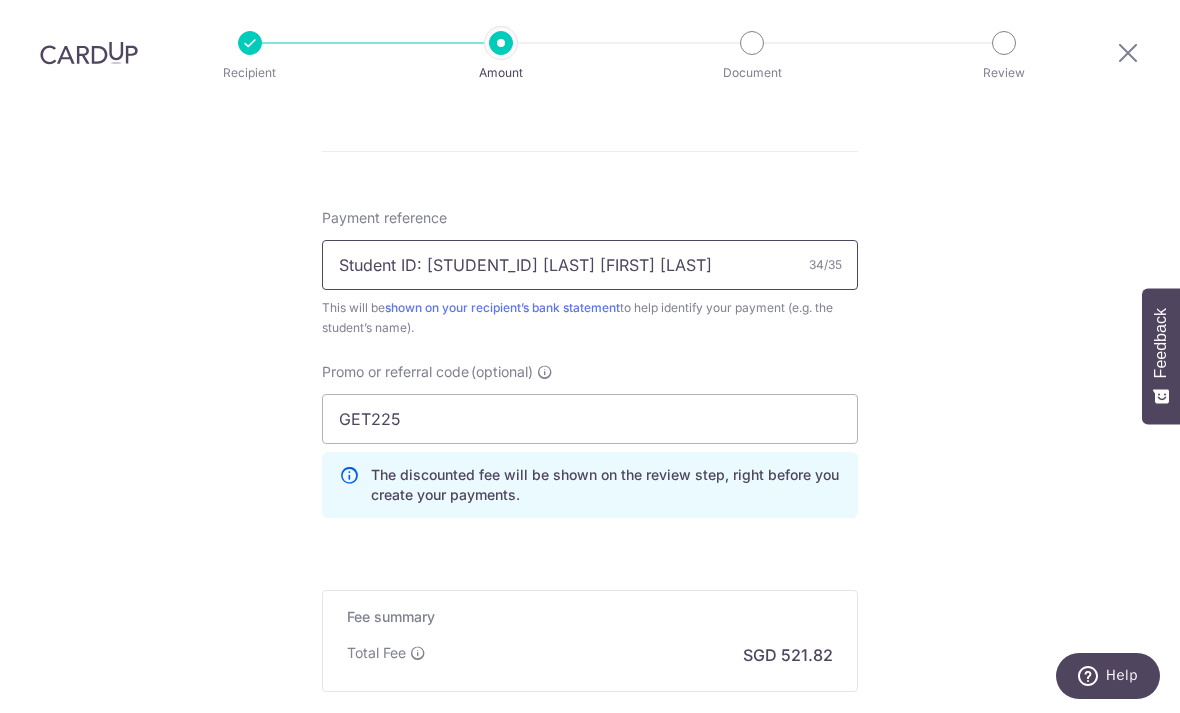 click on "Student ID: 01547143 Chong Seow Li" at bounding box center (590, 265) 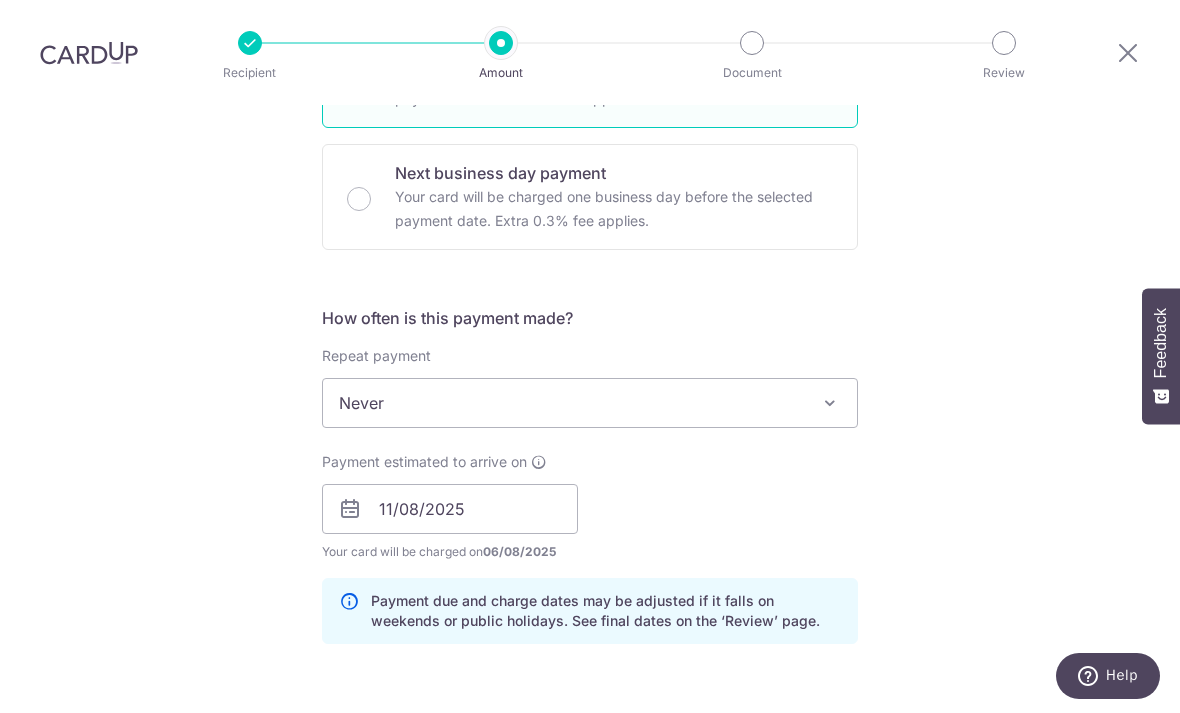 scroll, scrollTop: 565, scrollLeft: 0, axis: vertical 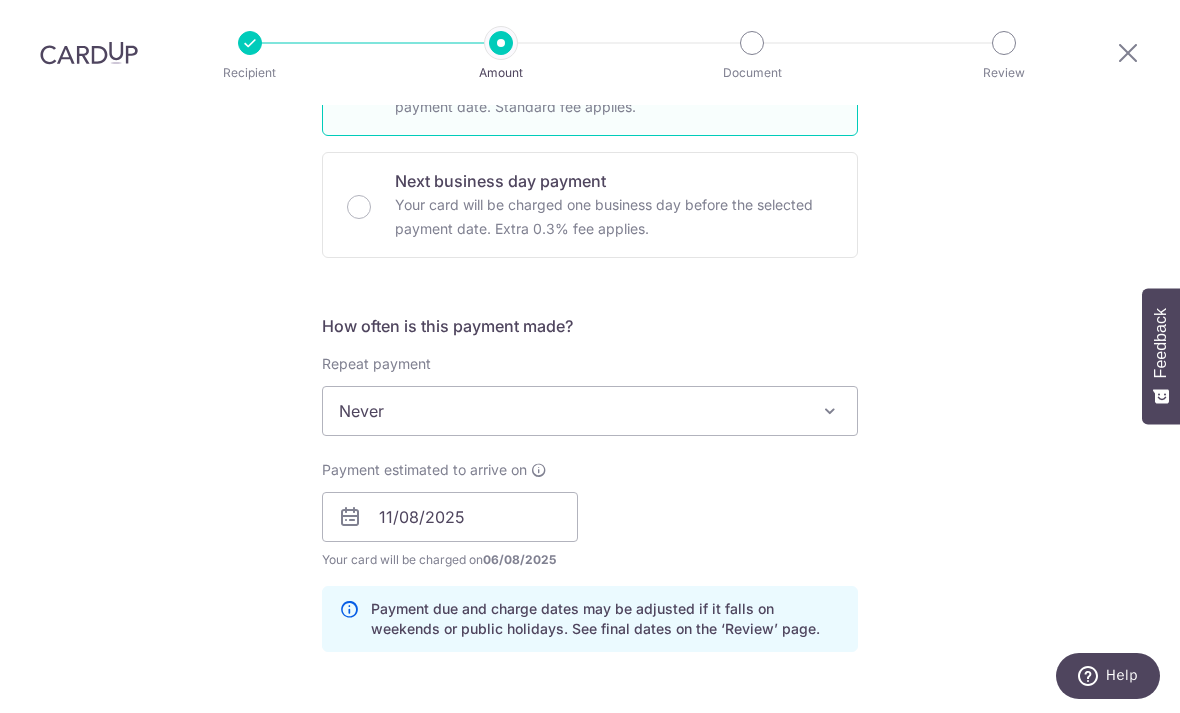 type on "Student ID: 01547143 Chong Seow Li" 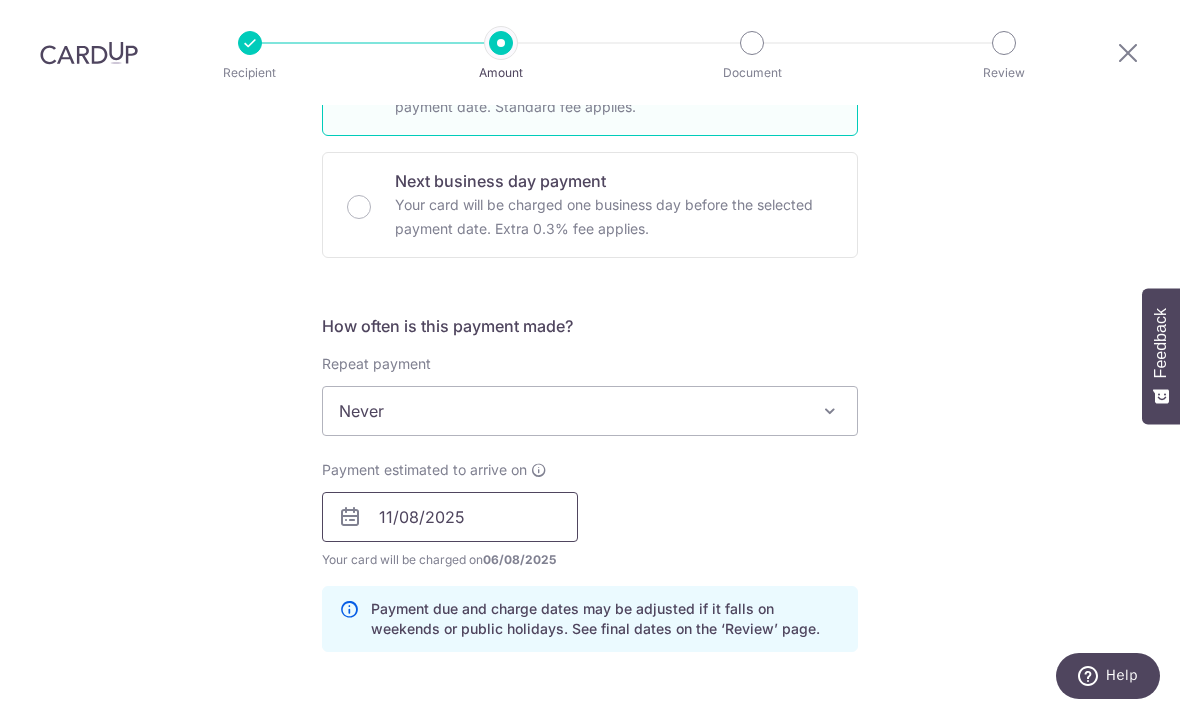 click on "11/08/2025" at bounding box center (450, 517) 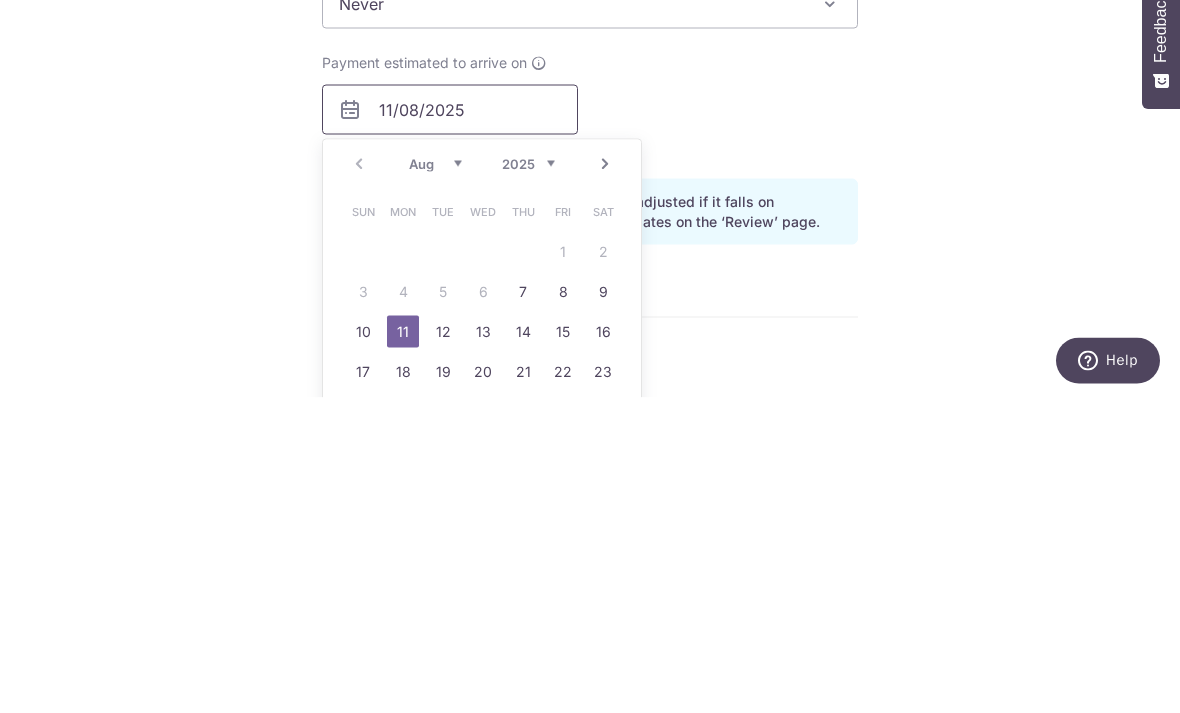 scroll, scrollTop: 658, scrollLeft: 0, axis: vertical 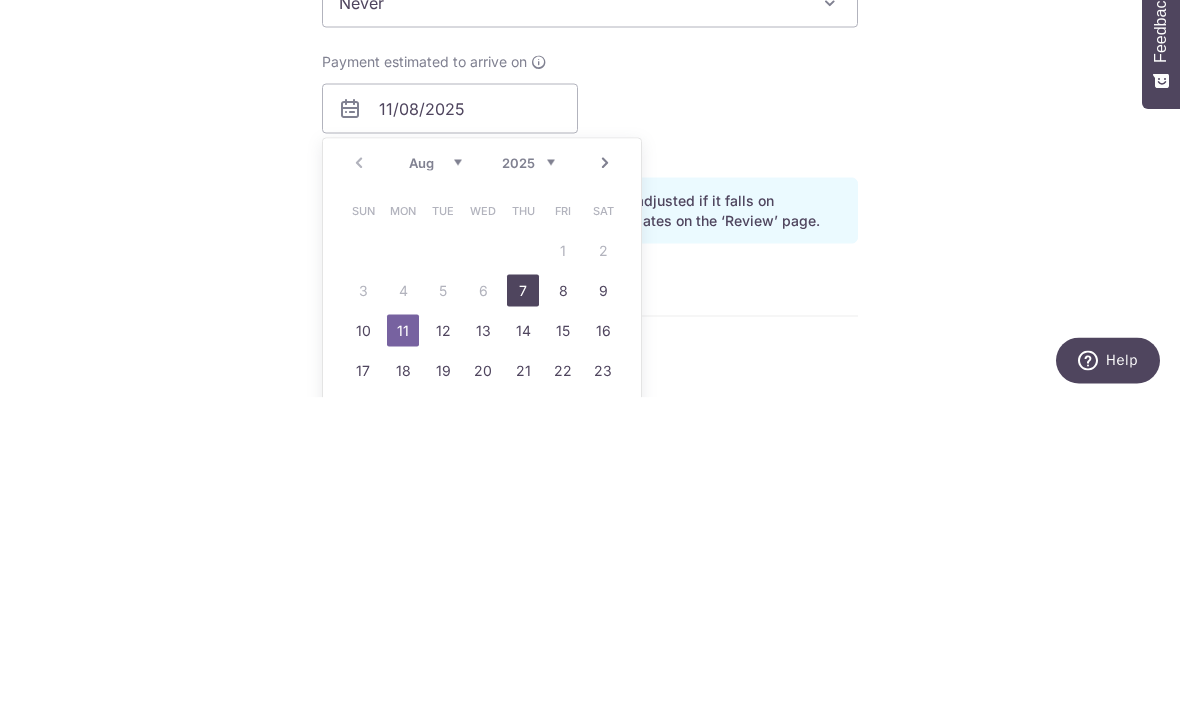 click on "7" at bounding box center [523, 606] 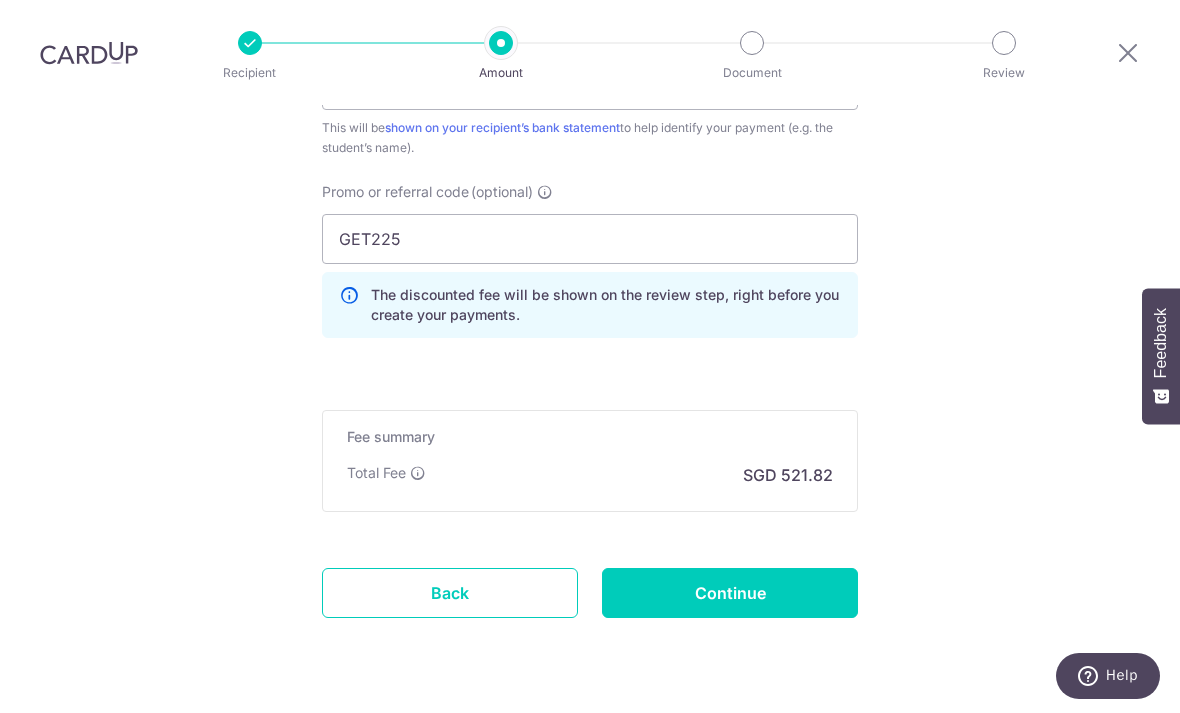 scroll, scrollTop: 1317, scrollLeft: 0, axis: vertical 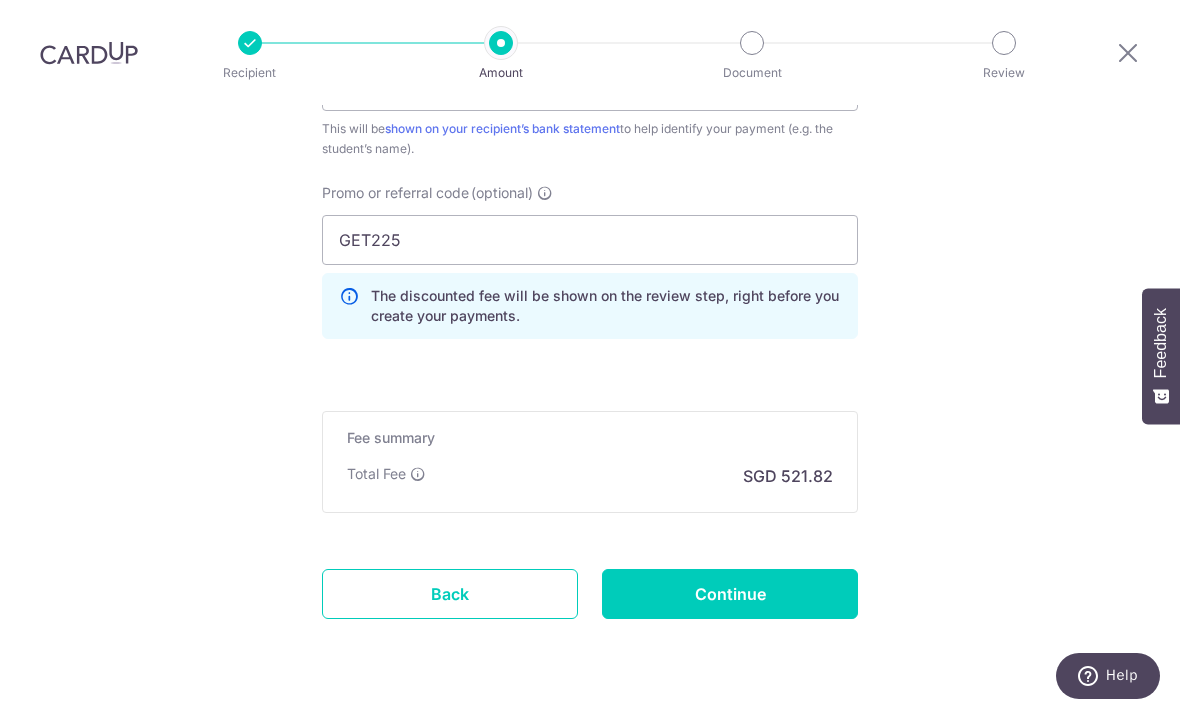 click on "Continue" at bounding box center (730, 594) 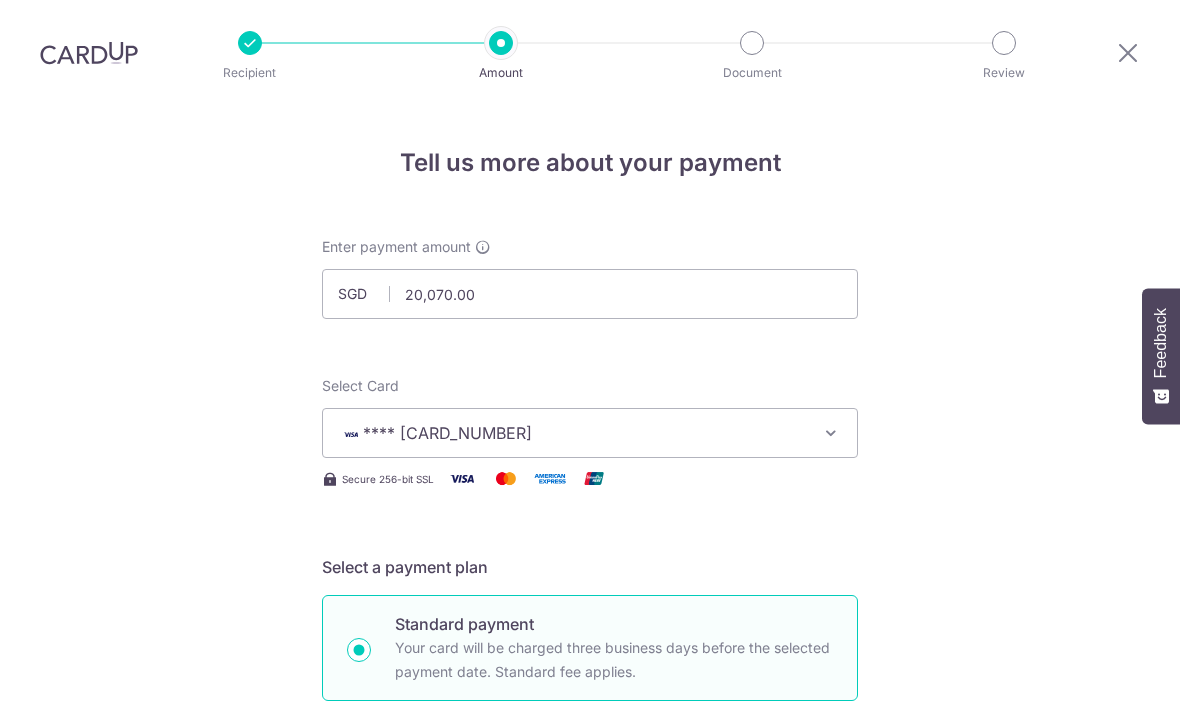 scroll, scrollTop: 64, scrollLeft: 0, axis: vertical 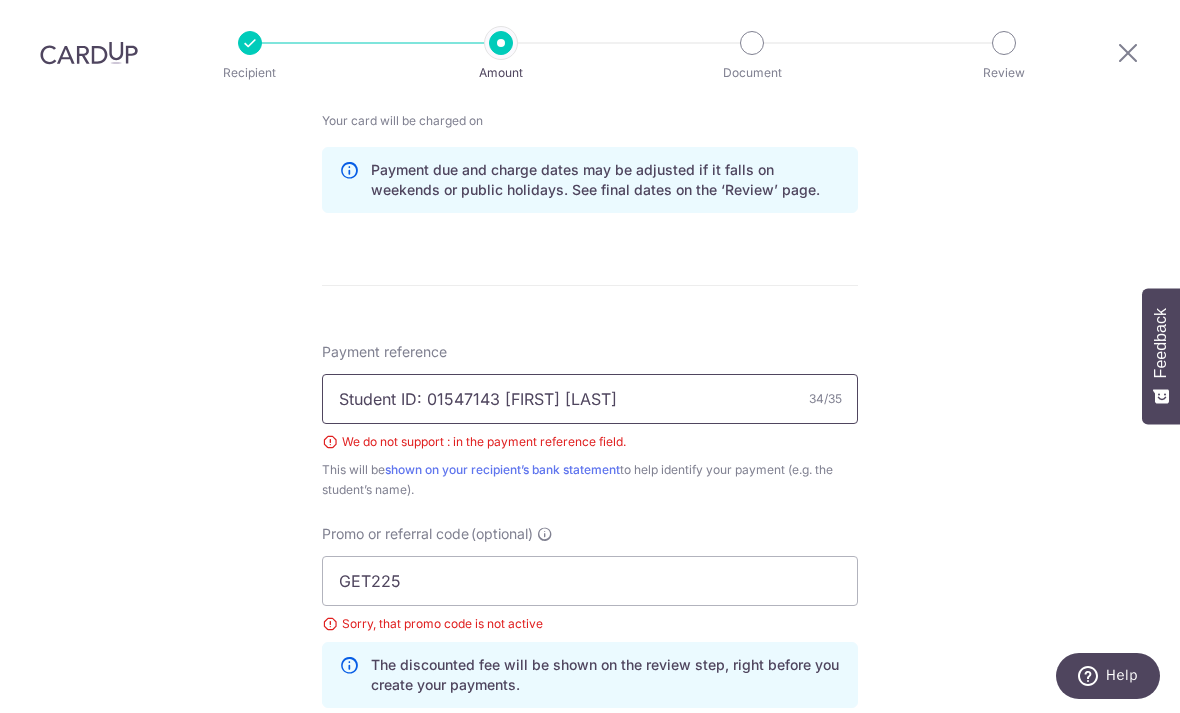click on "Student ID: 01547143 Chong Seow Li" at bounding box center [590, 399] 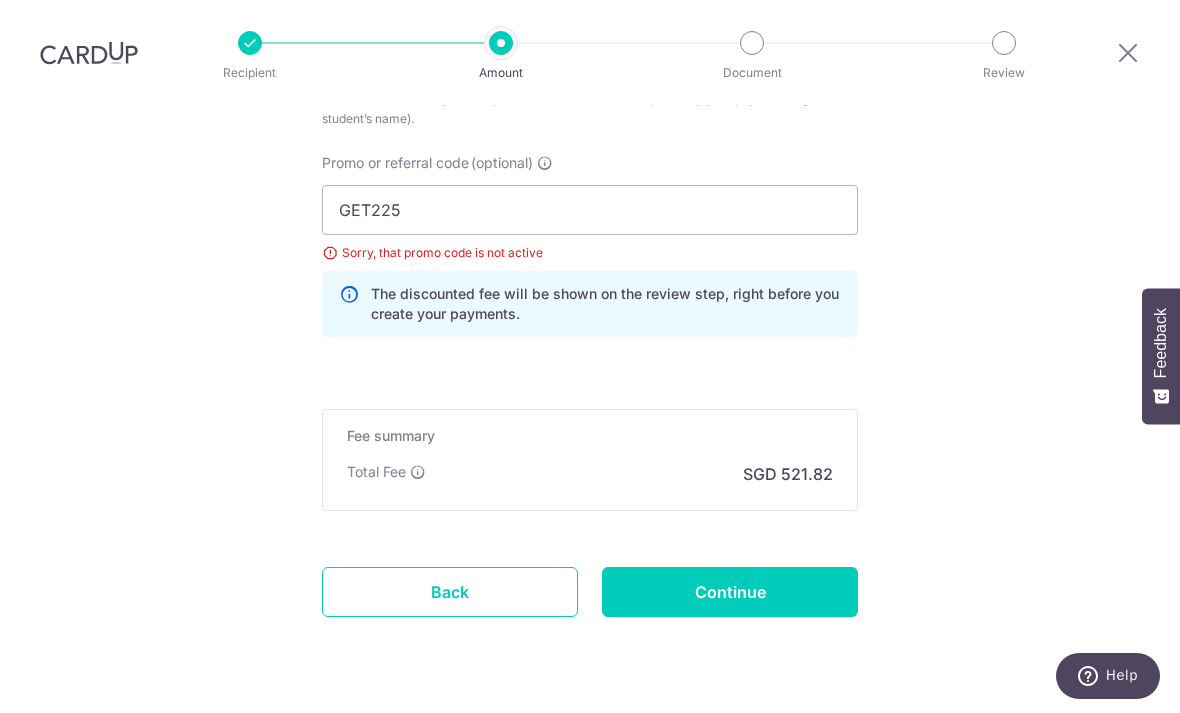 scroll, scrollTop: 1373, scrollLeft: 0, axis: vertical 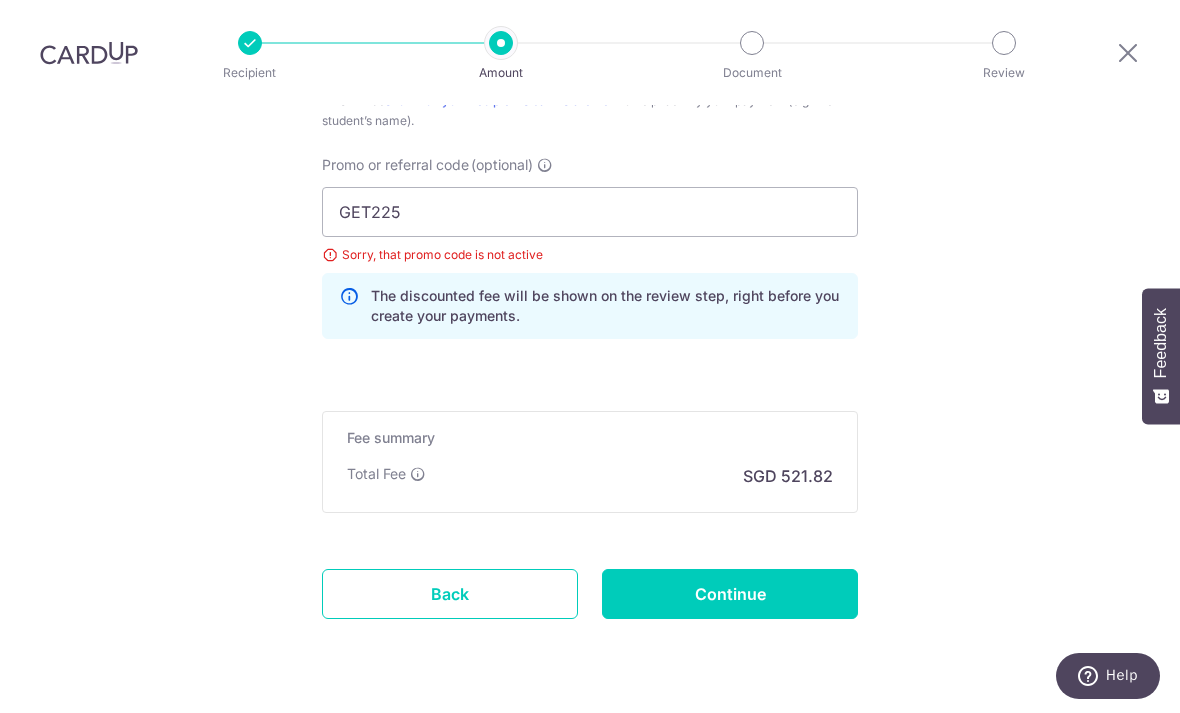 type on "Student ID [NUMBER] [FIRST] [LAST]" 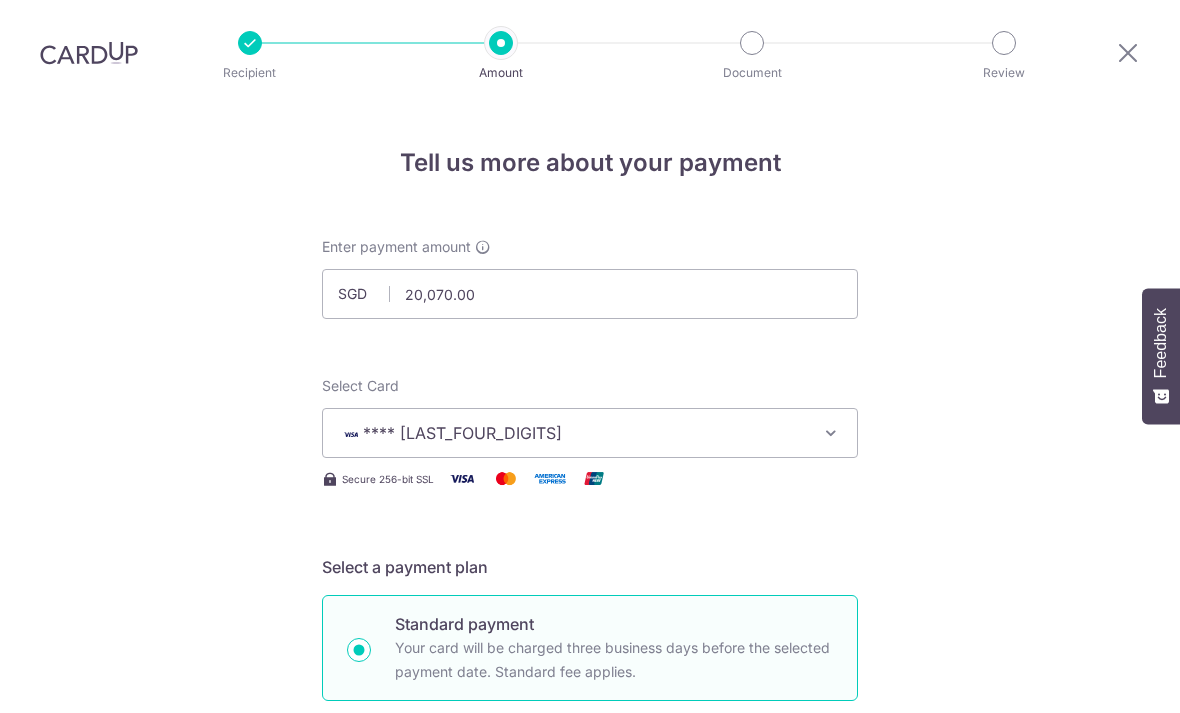 scroll, scrollTop: 64, scrollLeft: 0, axis: vertical 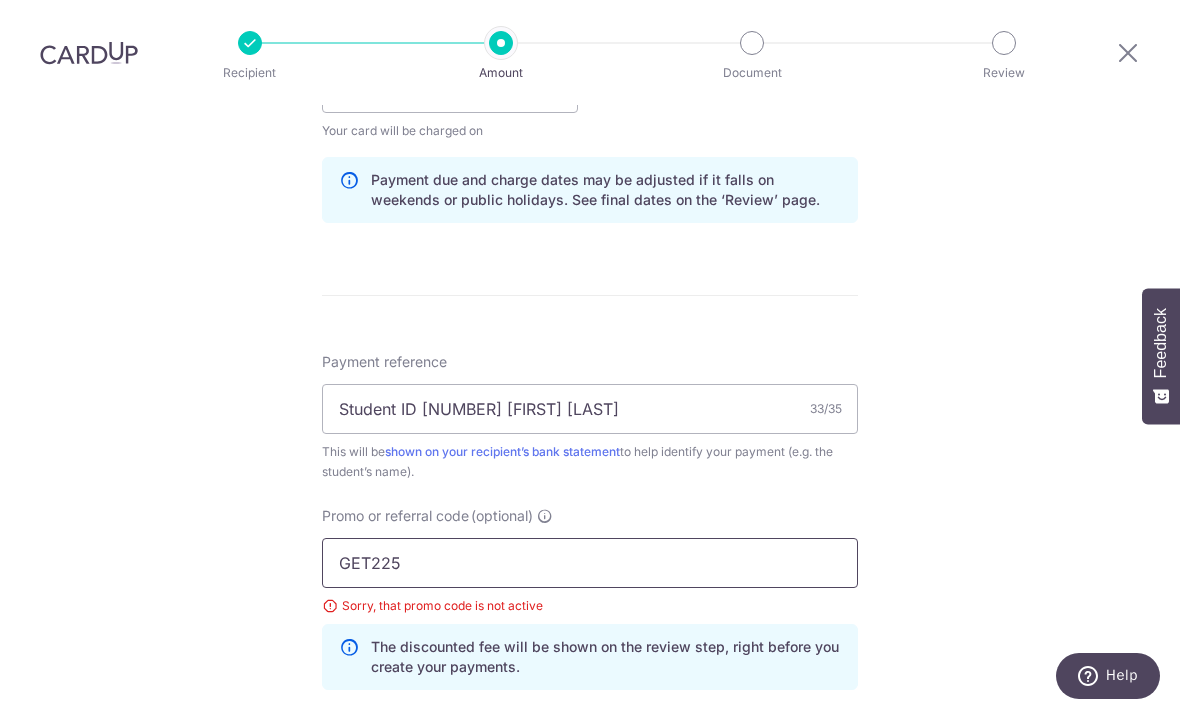 click on "GET225" at bounding box center (590, 563) 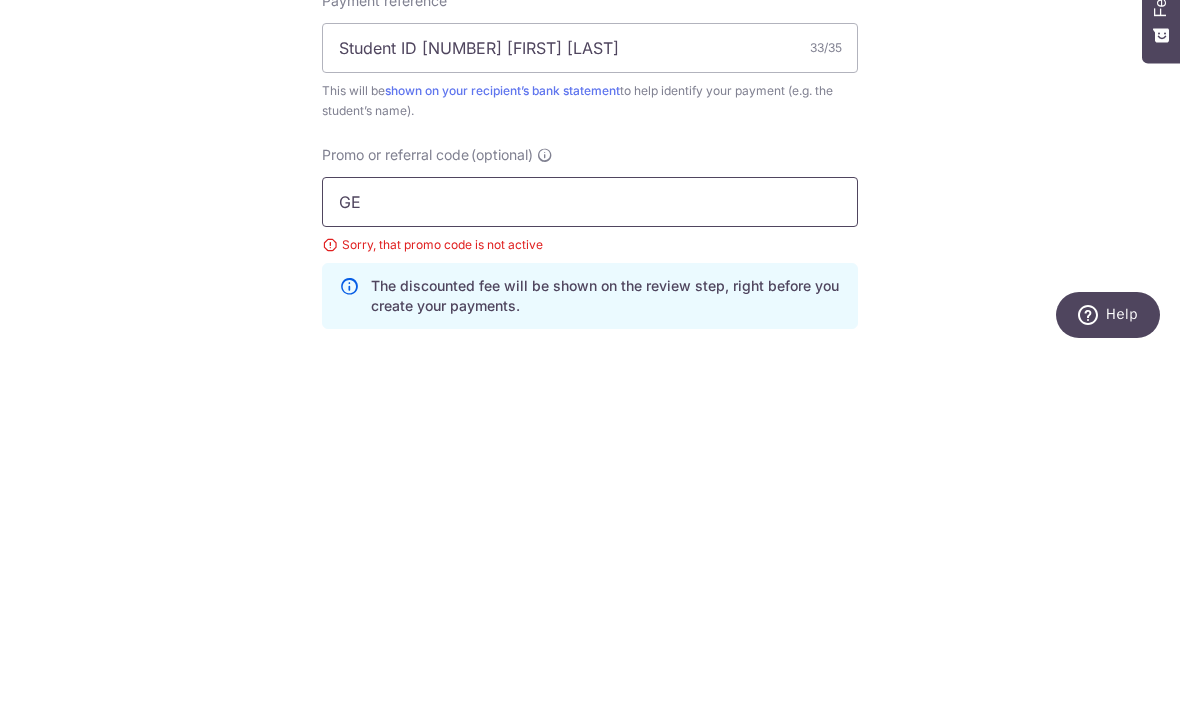 type on "G" 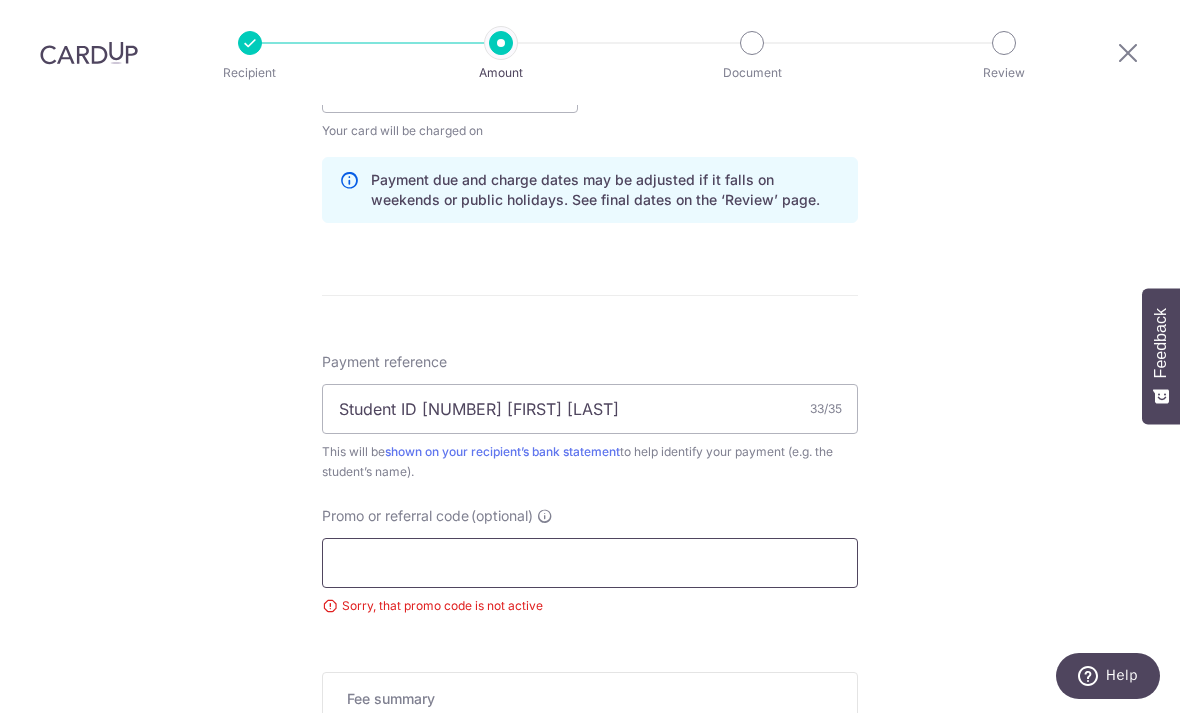 click on "Promo or referral code
(optional)" at bounding box center [590, 563] 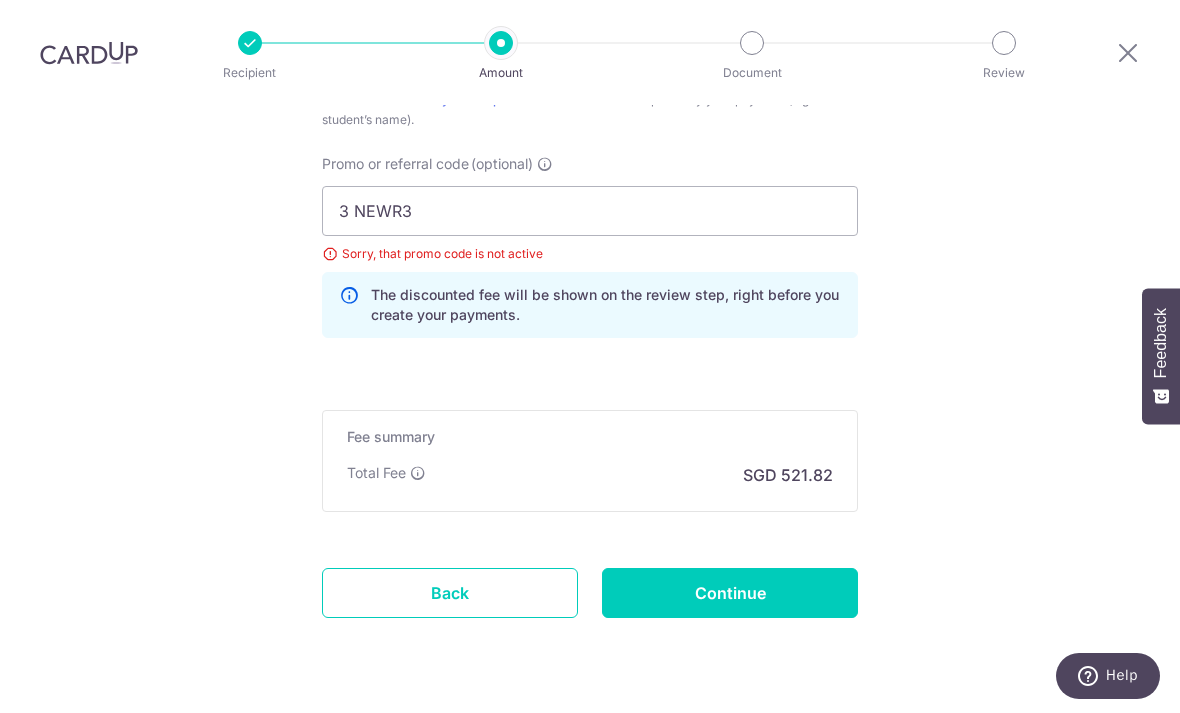 scroll, scrollTop: 1345, scrollLeft: 0, axis: vertical 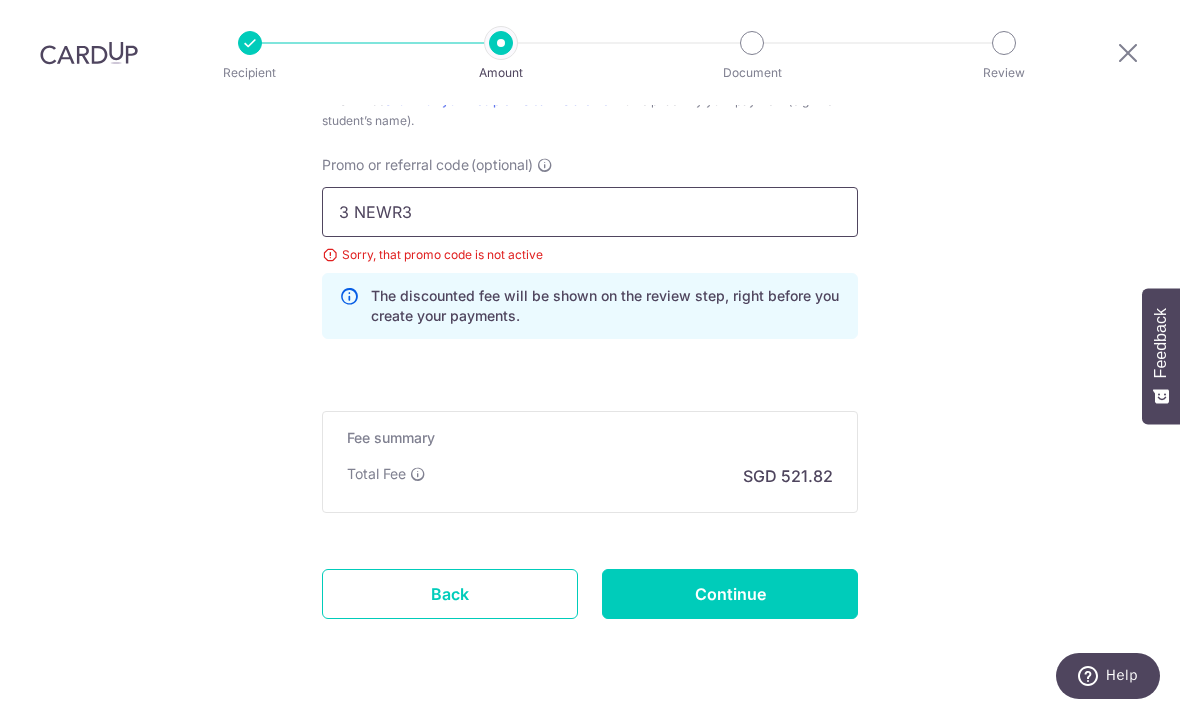 type on "3 NEWR3" 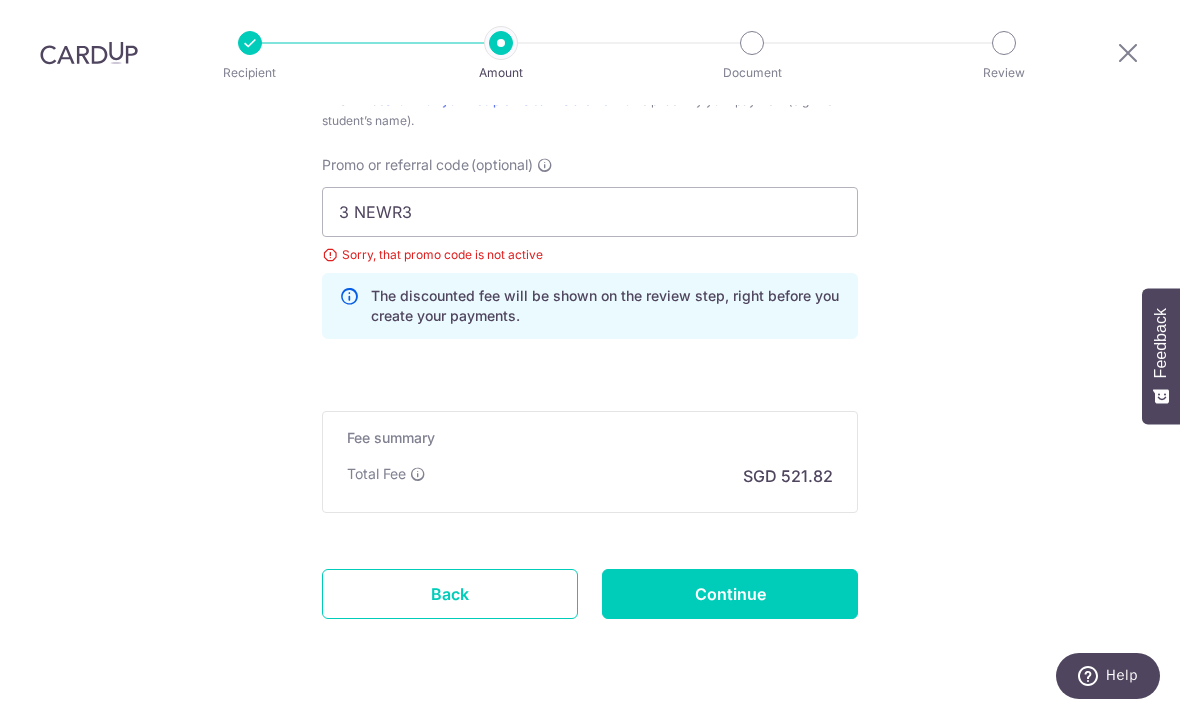 click on "Continue" at bounding box center (730, 594) 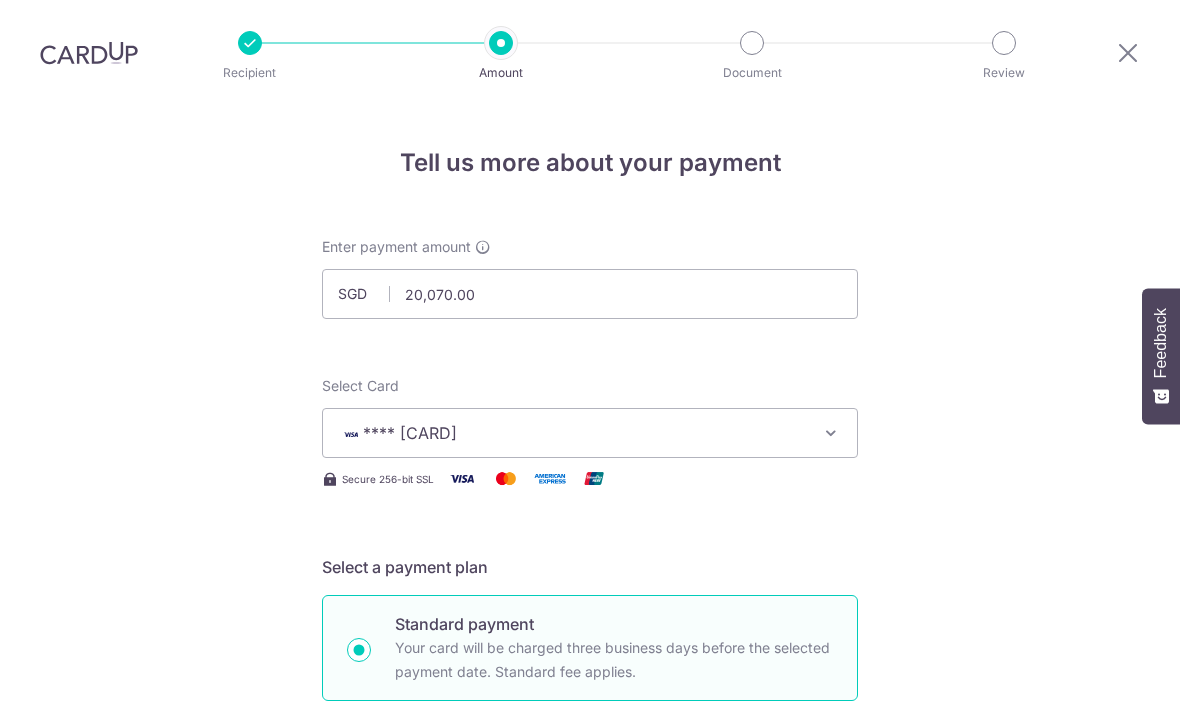 scroll, scrollTop: 64, scrollLeft: 0, axis: vertical 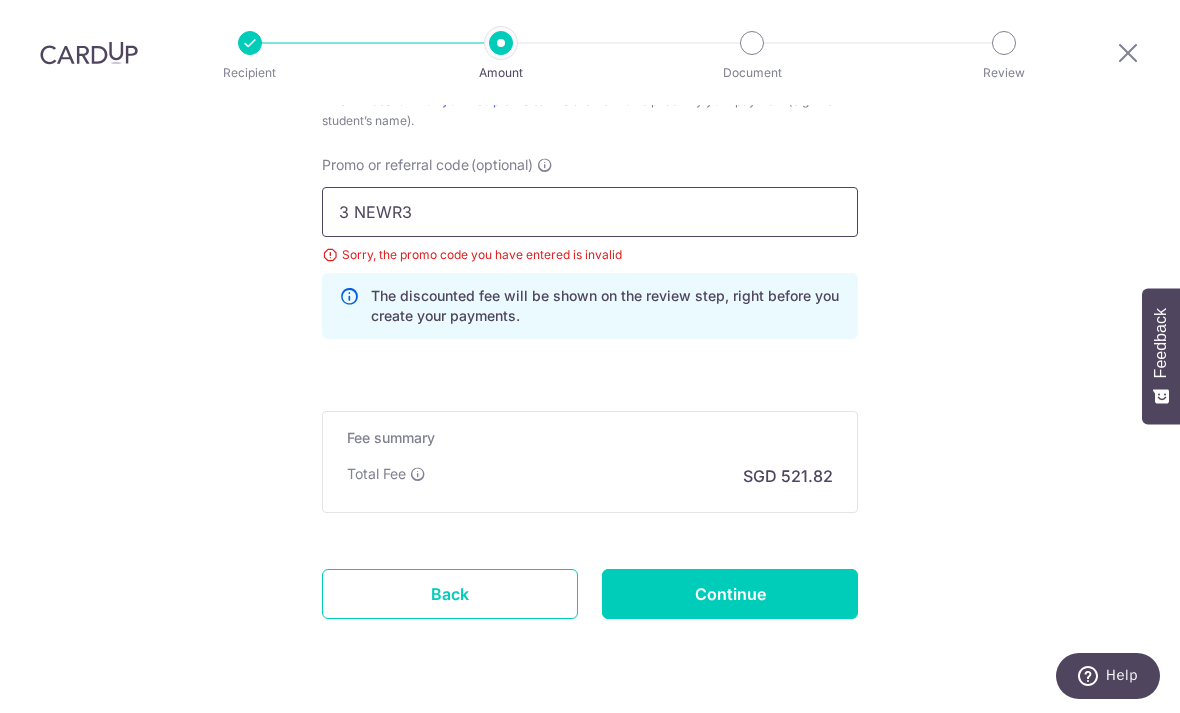 click on "3 NEWR3" at bounding box center [590, 212] 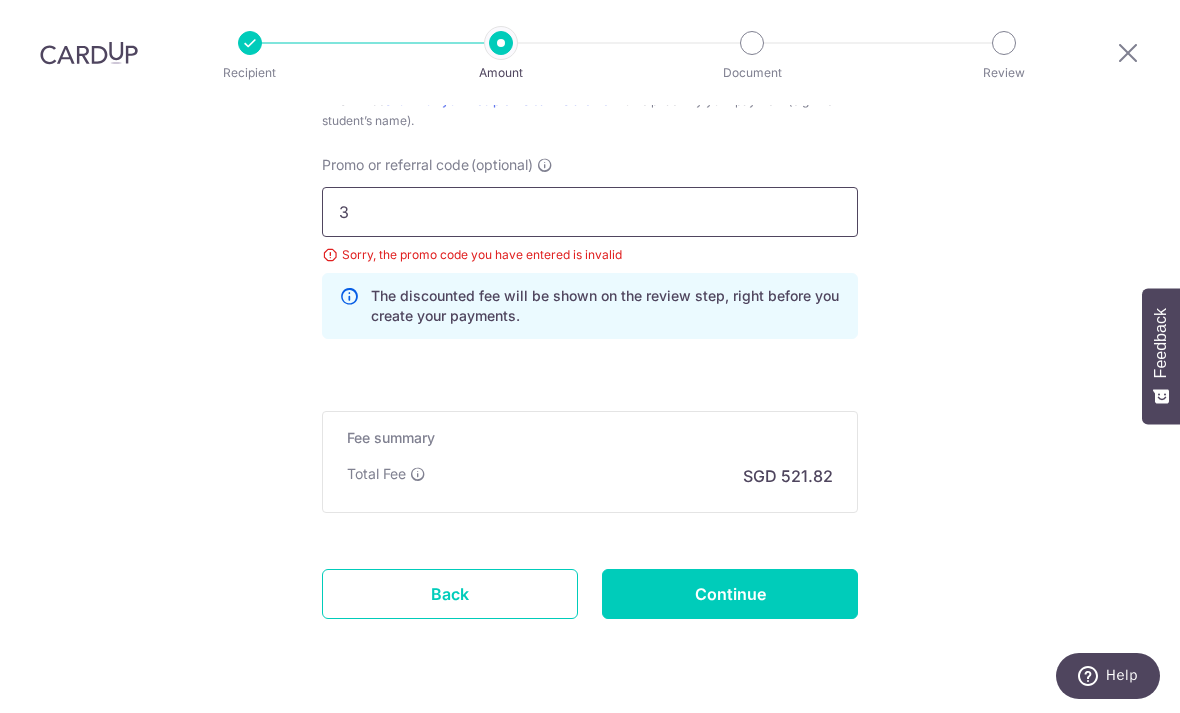 type on "3" 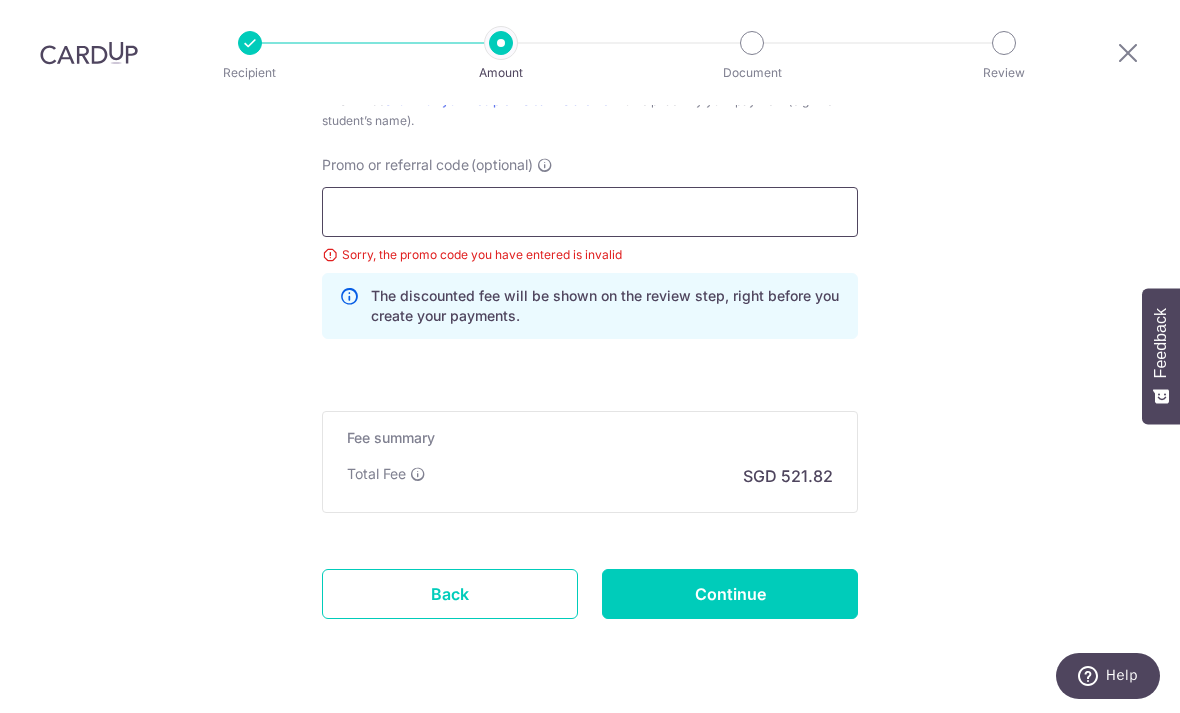 scroll, scrollTop: 1255, scrollLeft: 0, axis: vertical 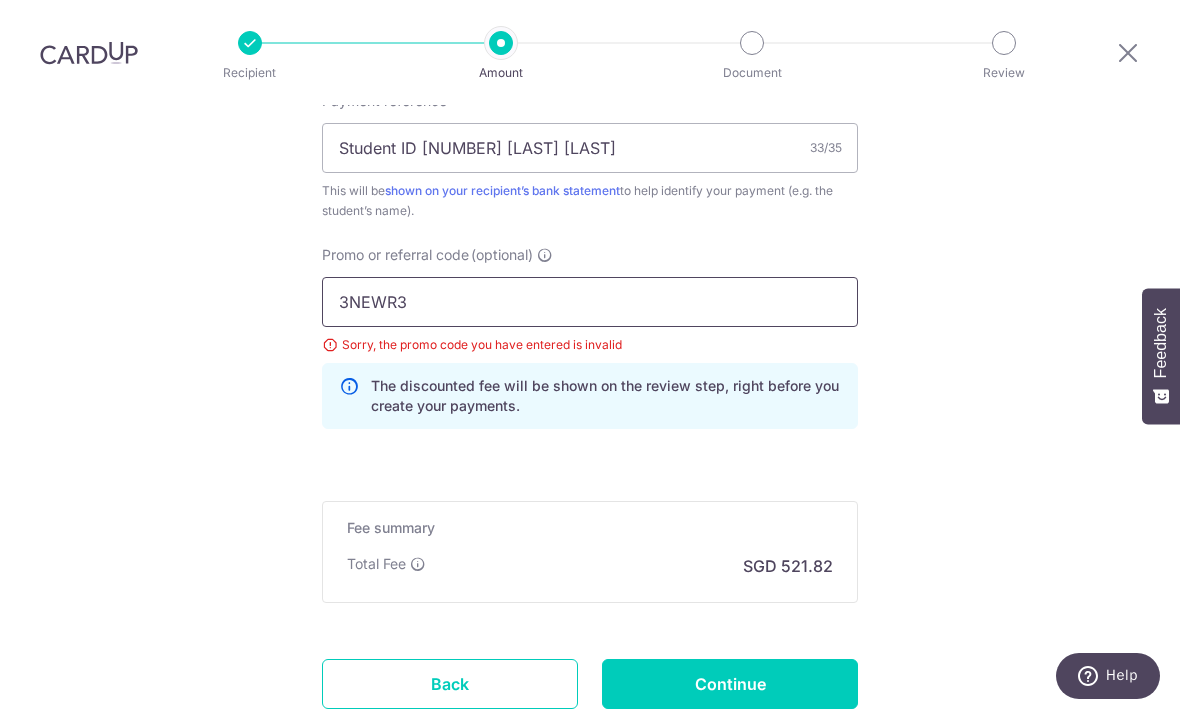 type on "3NEWR3" 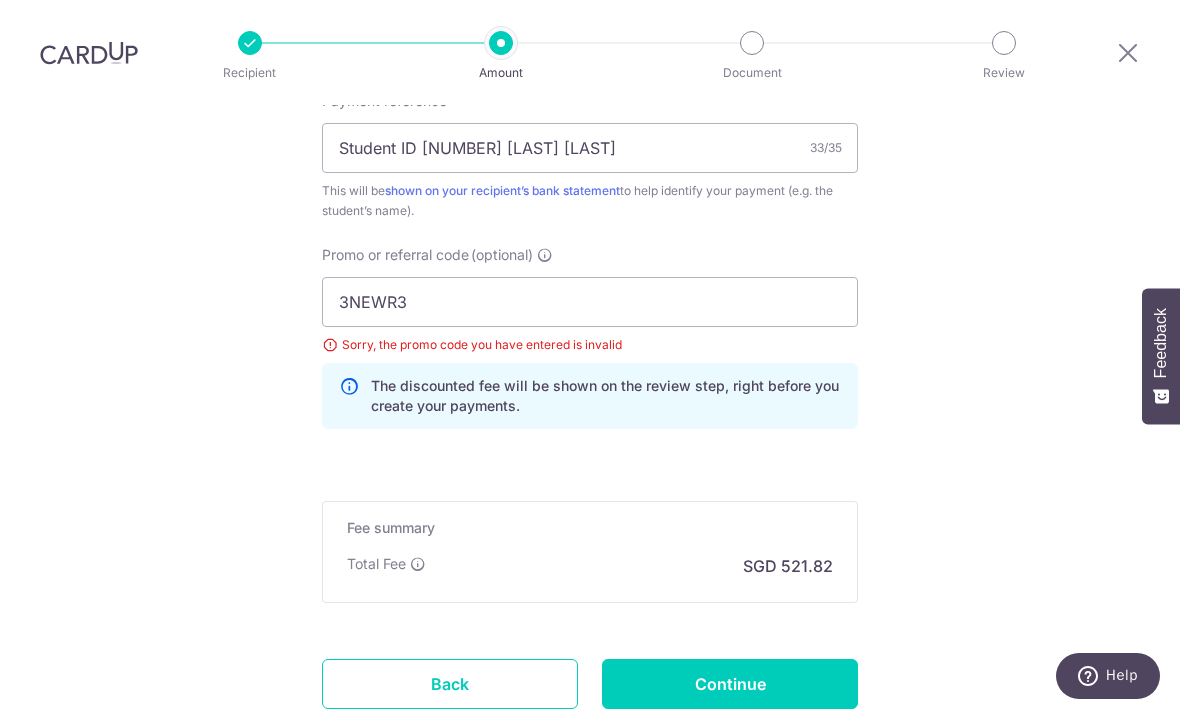 click on "Continue" at bounding box center [730, 684] 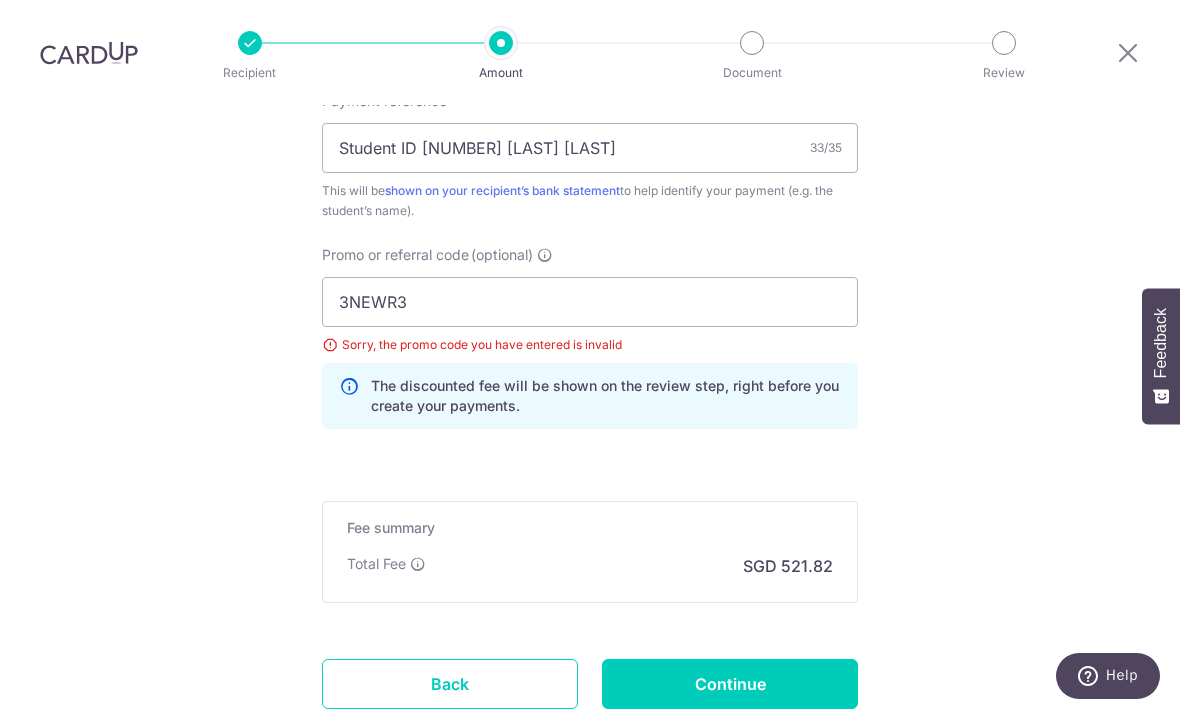 type on "Update Schedule" 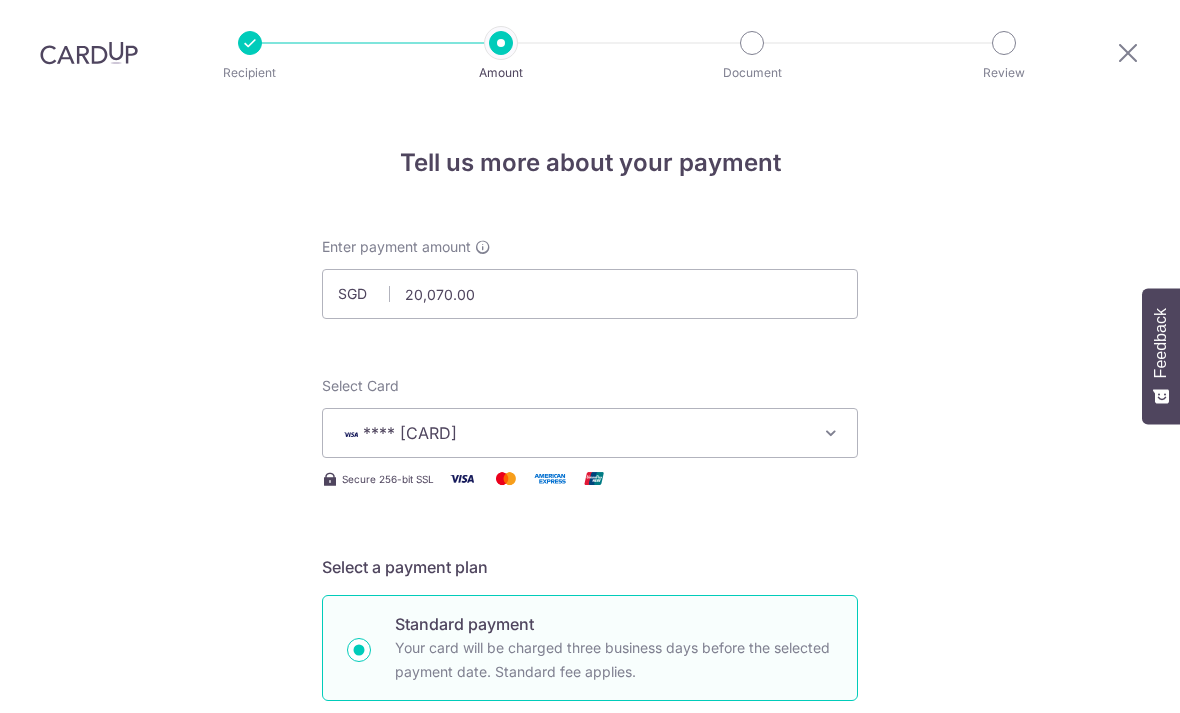 scroll, scrollTop: 64, scrollLeft: 0, axis: vertical 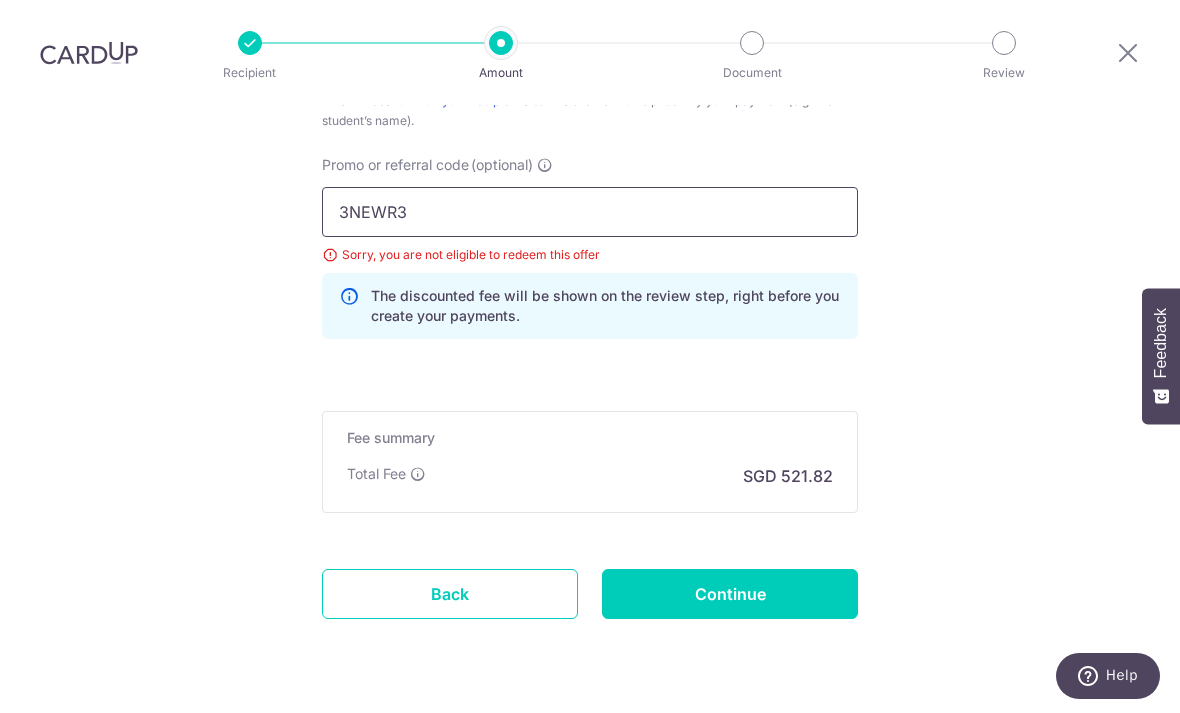 click on "3NEWR3" at bounding box center [590, 212] 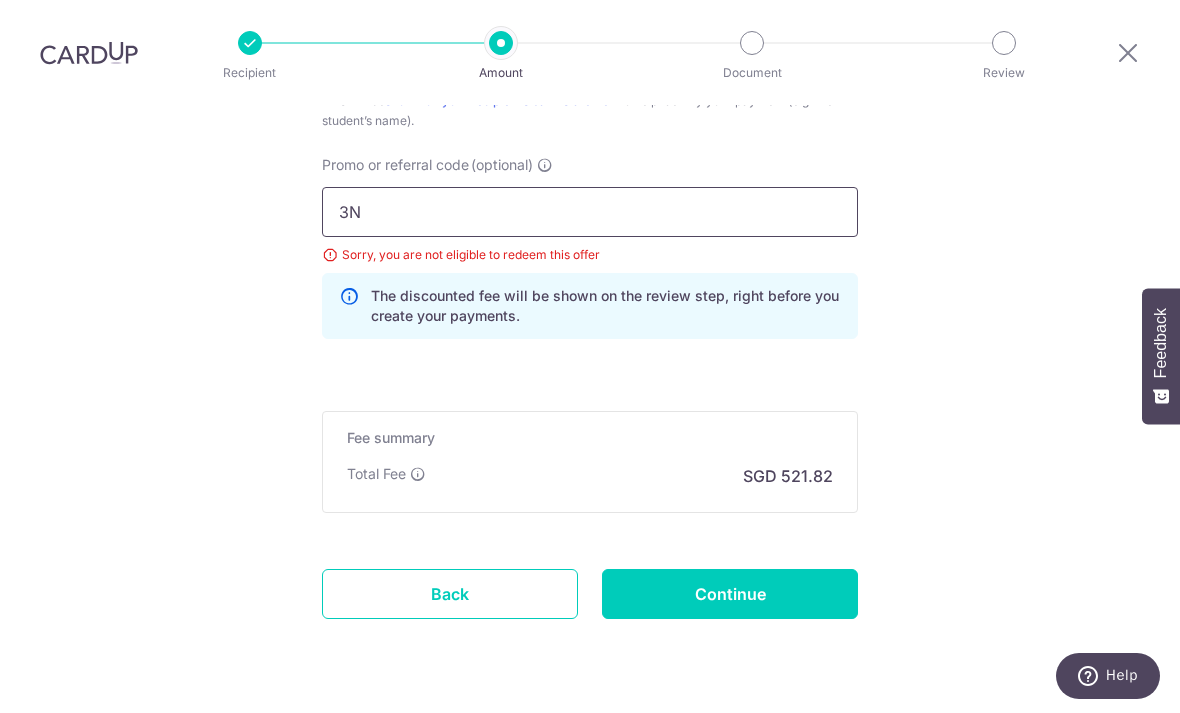 type on "3" 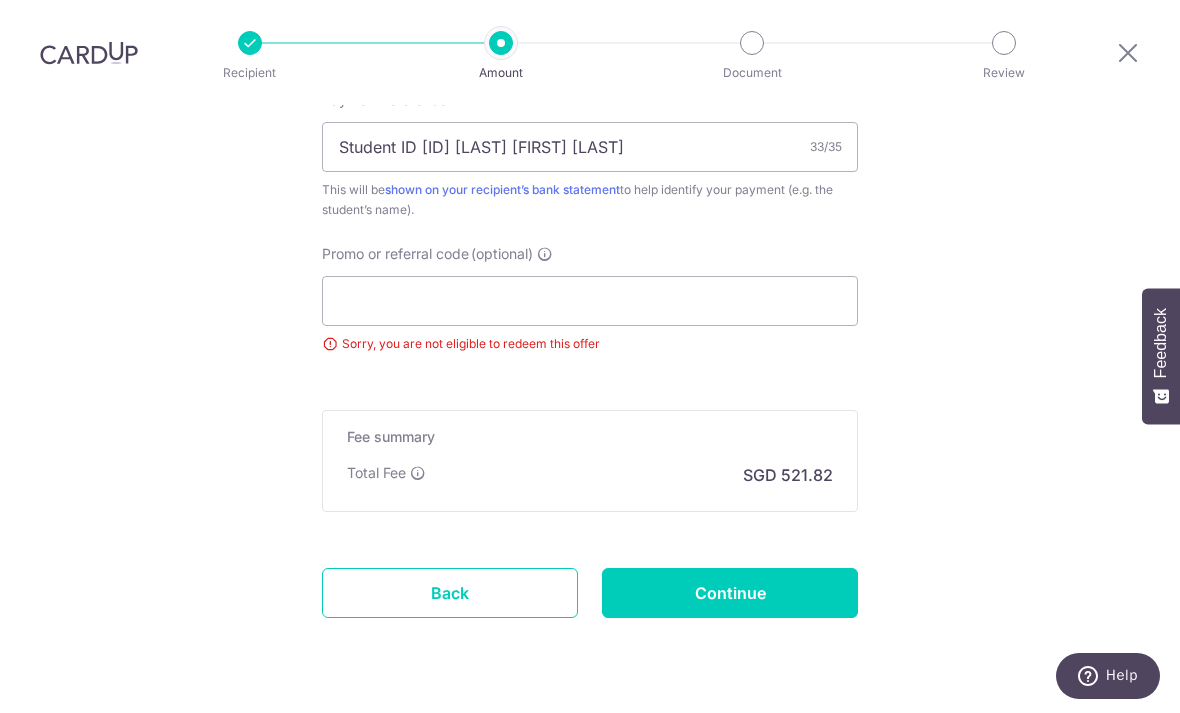 scroll, scrollTop: 1255, scrollLeft: 0, axis: vertical 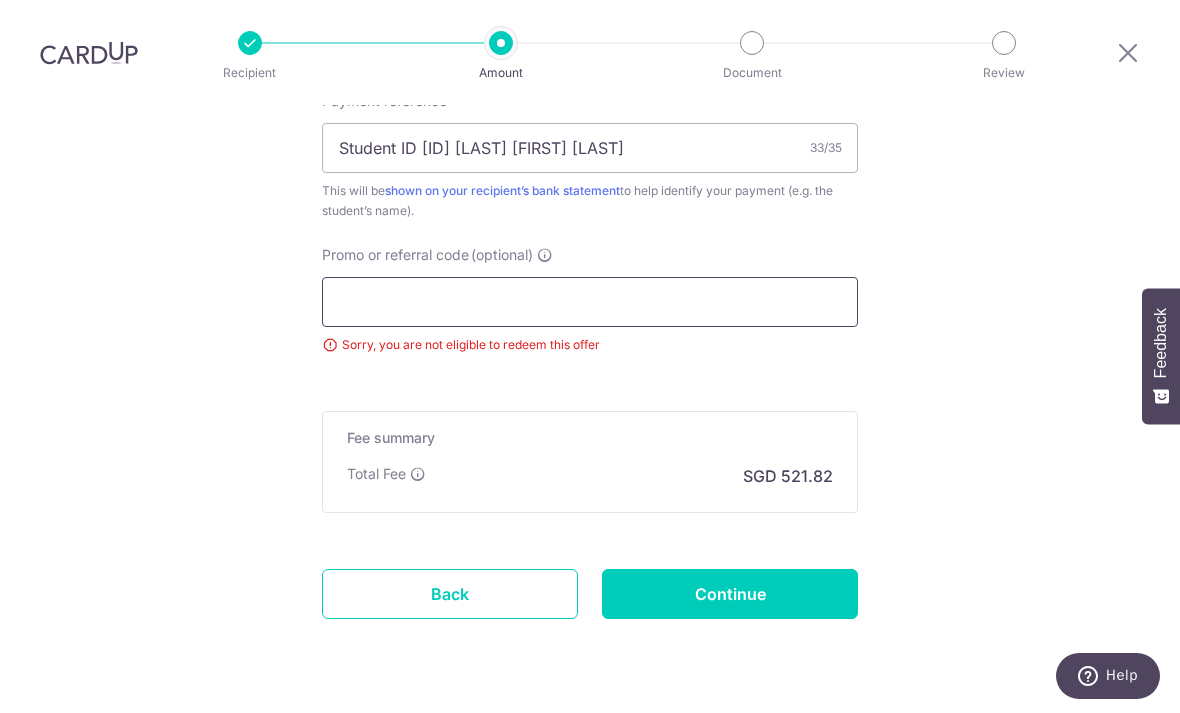 type 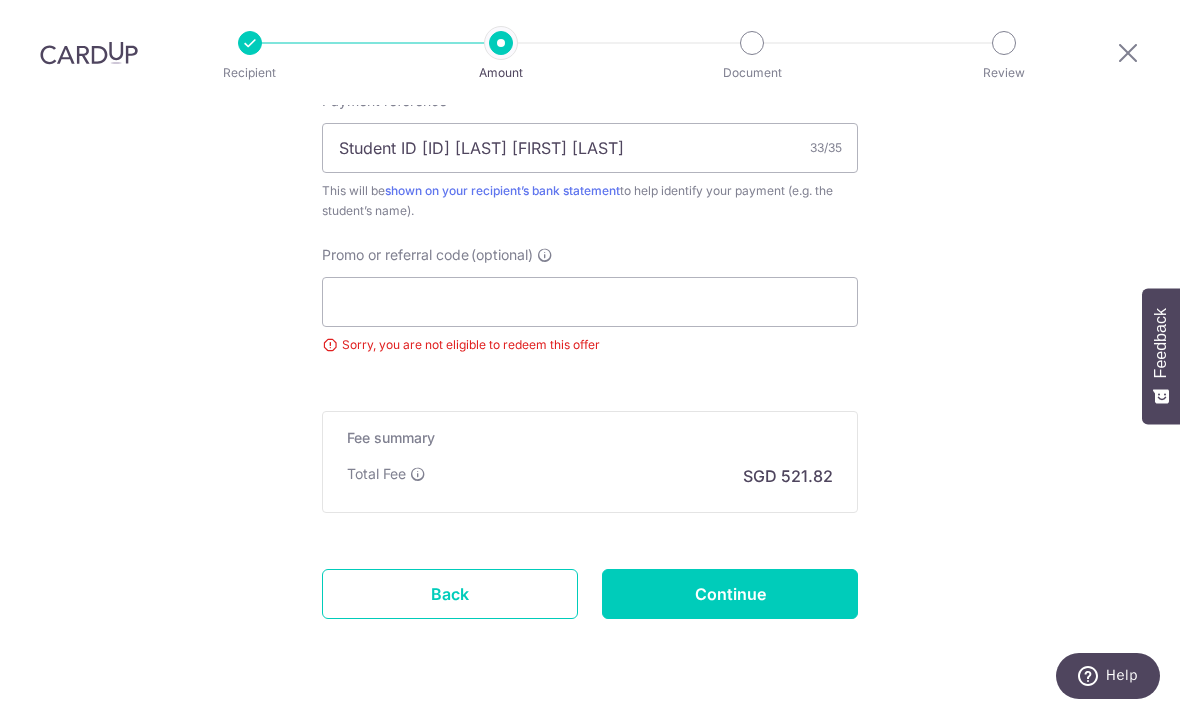 click on "Continue" at bounding box center (730, 594) 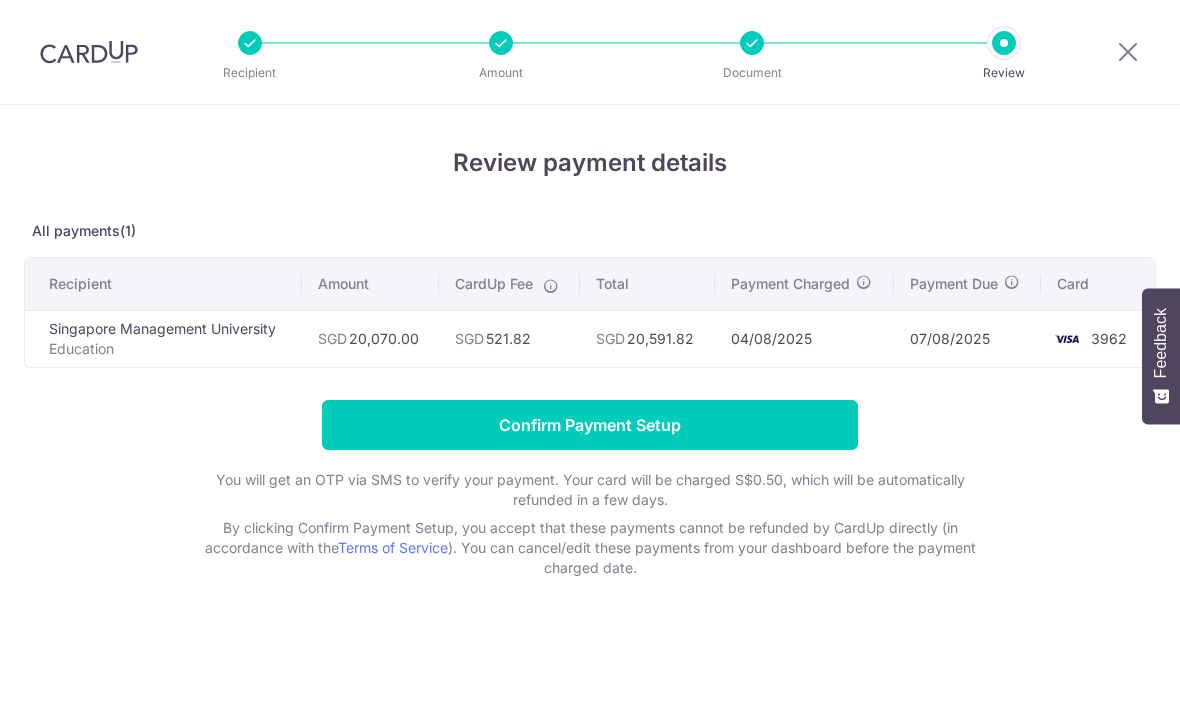 scroll, scrollTop: 0, scrollLeft: 0, axis: both 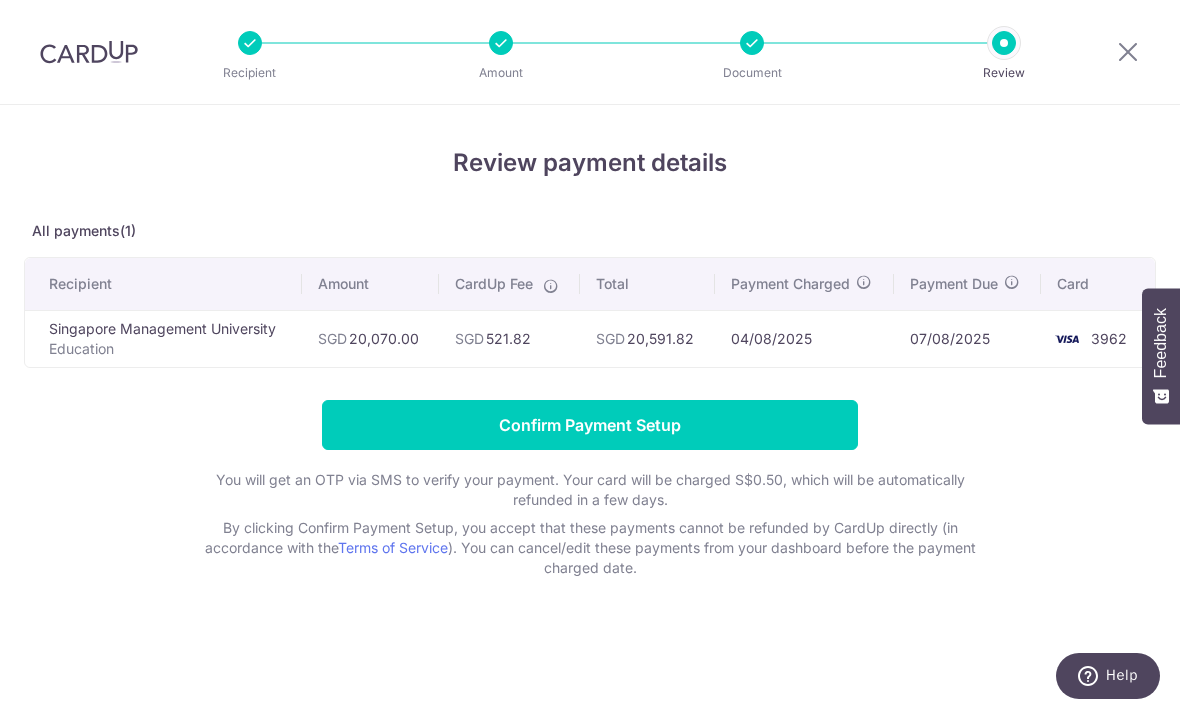 click on "Confirm Payment Setup" at bounding box center [590, 425] 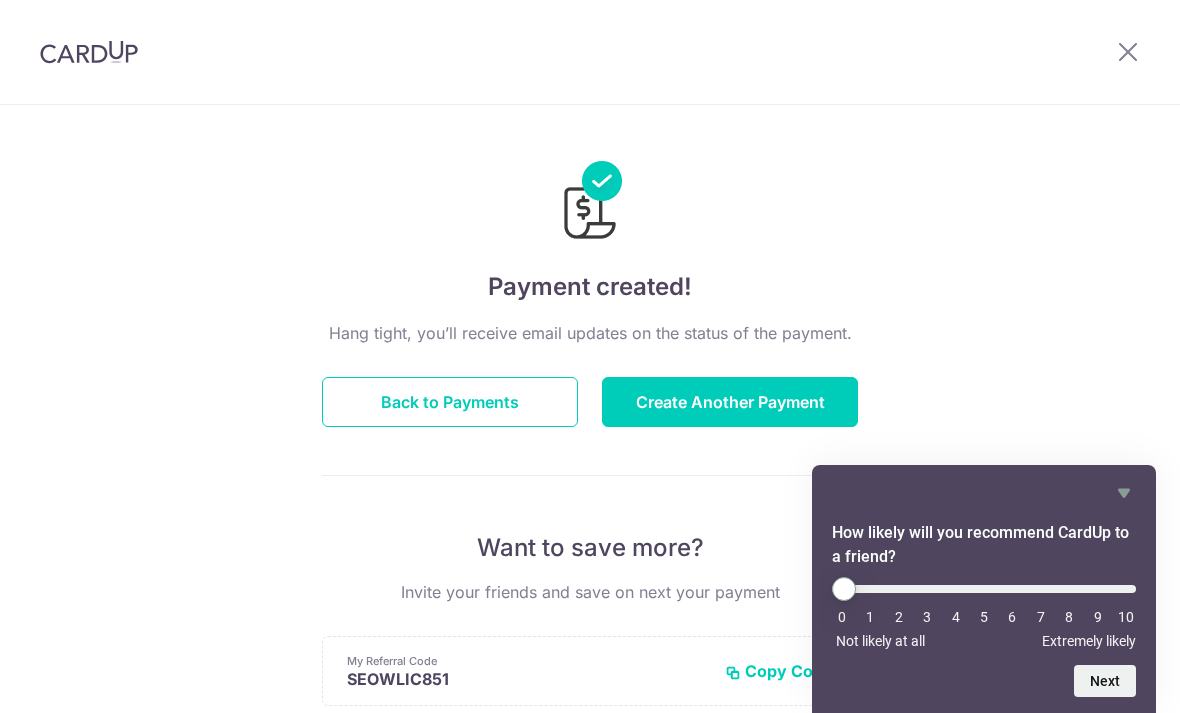 scroll, scrollTop: 0, scrollLeft: 0, axis: both 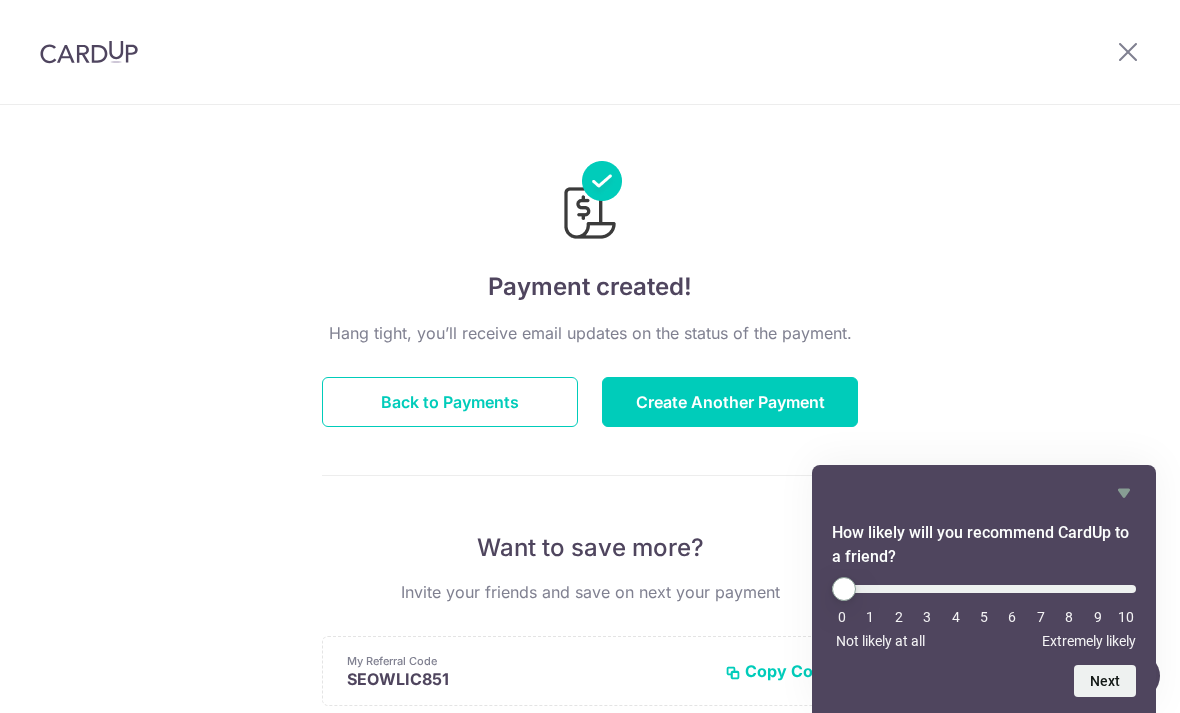click on "Back to Payments" at bounding box center (450, 402) 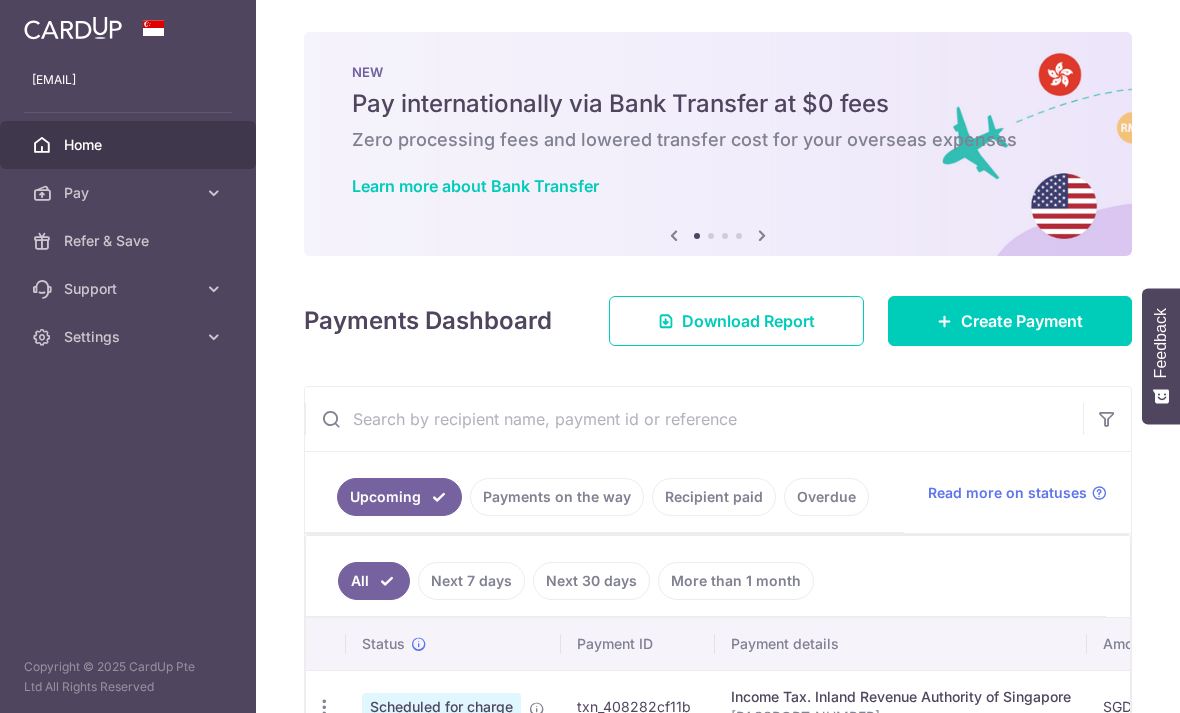 scroll, scrollTop: 0, scrollLeft: 0, axis: both 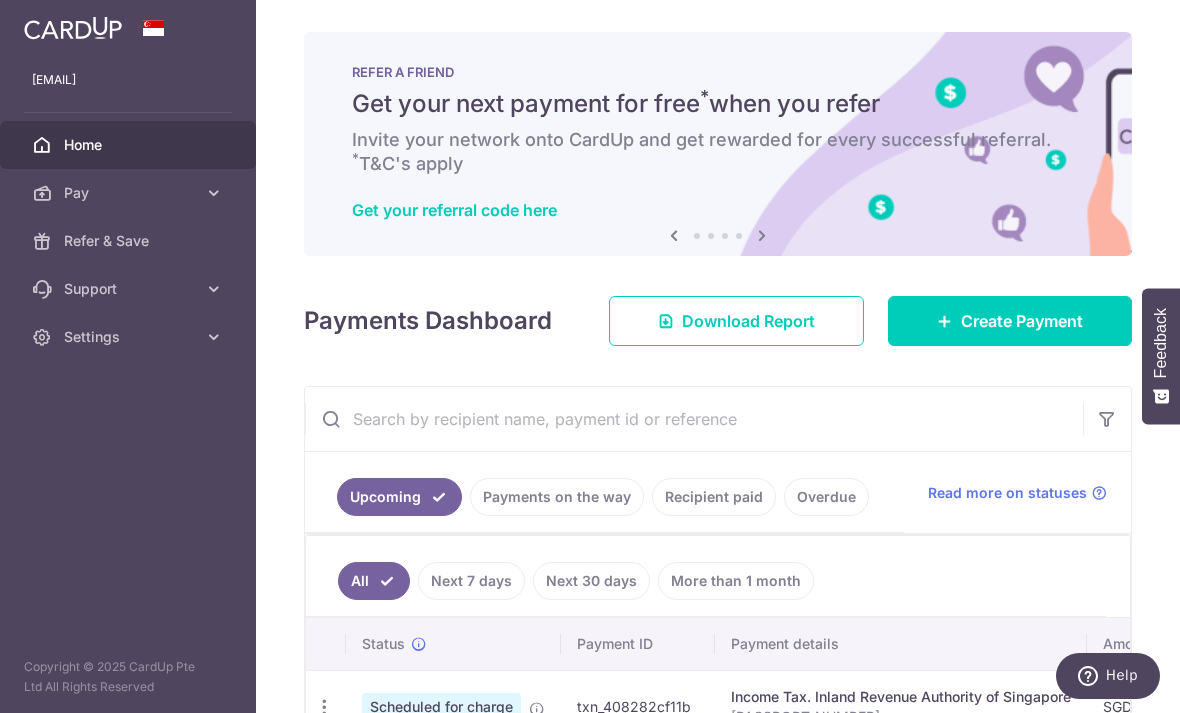 click on "Create Payment" at bounding box center [1022, 321] 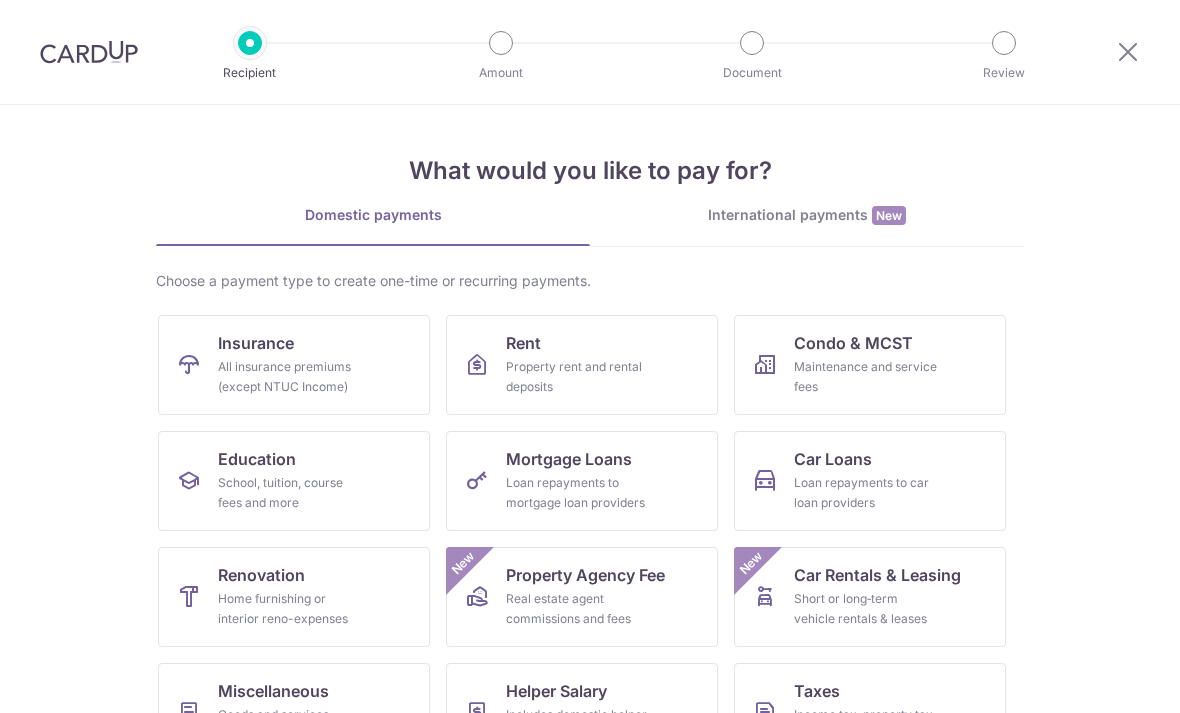 scroll, scrollTop: 0, scrollLeft: 0, axis: both 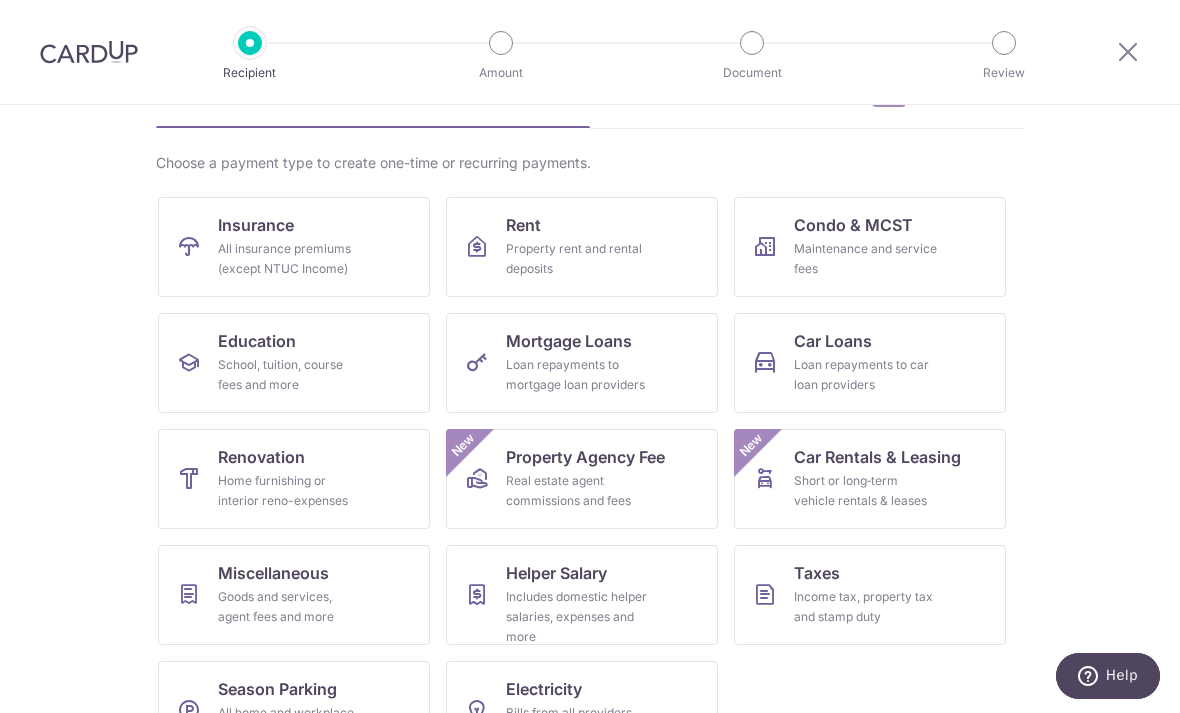 click on "School, tuition, course fees and more" at bounding box center [290, 375] 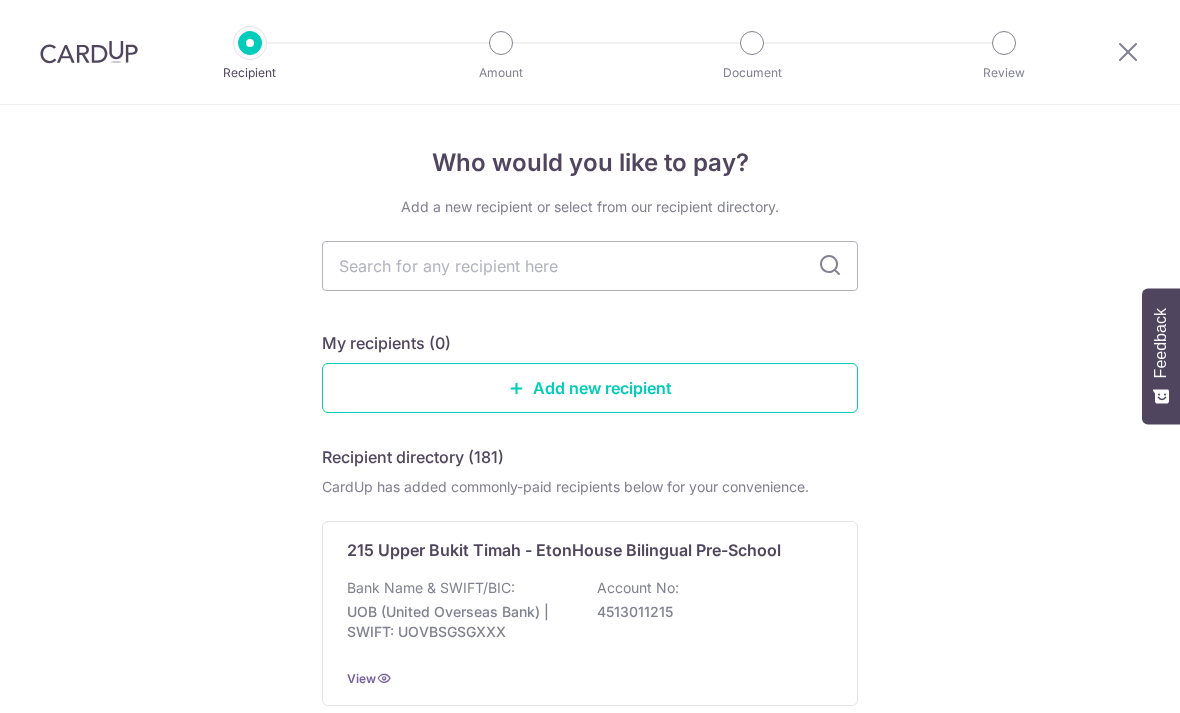 scroll, scrollTop: 0, scrollLeft: 0, axis: both 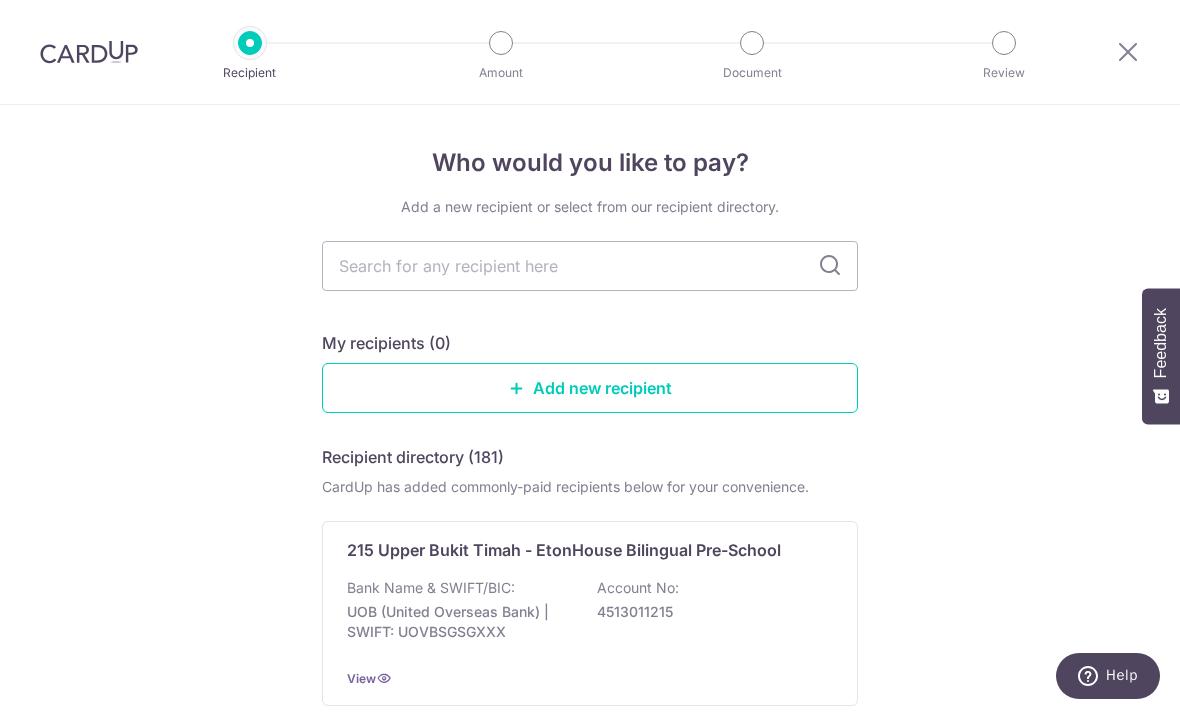 click at bounding box center (590, 266) 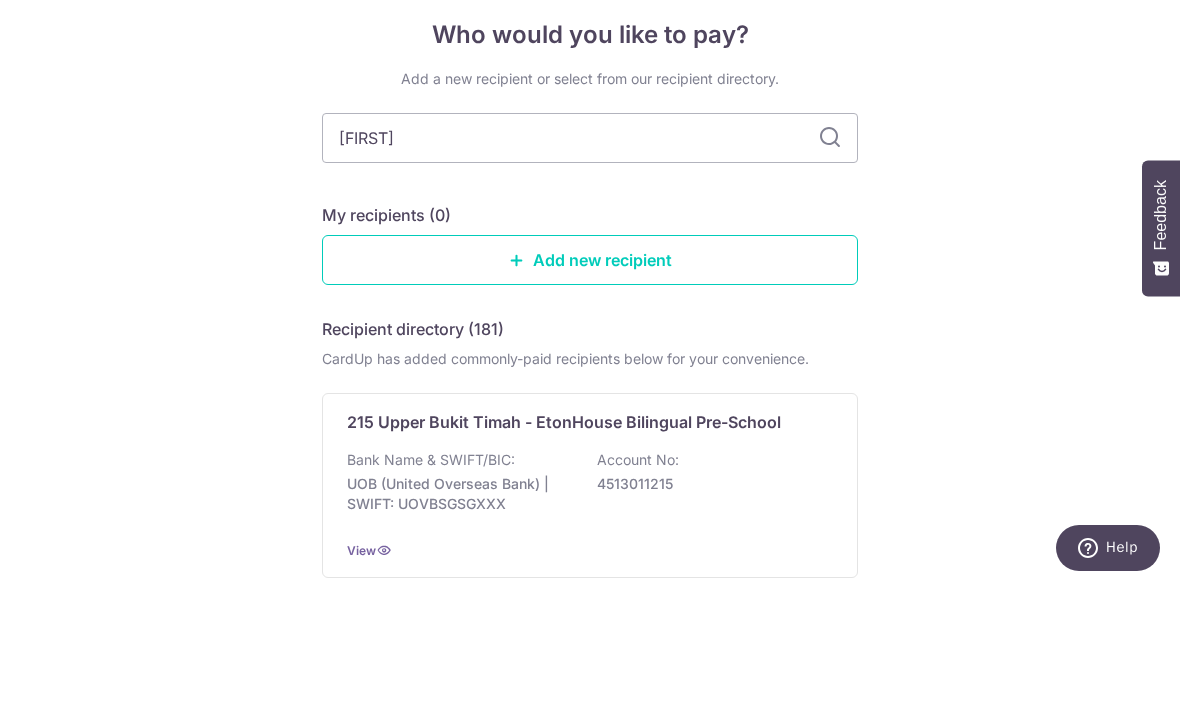 type on "Aureus" 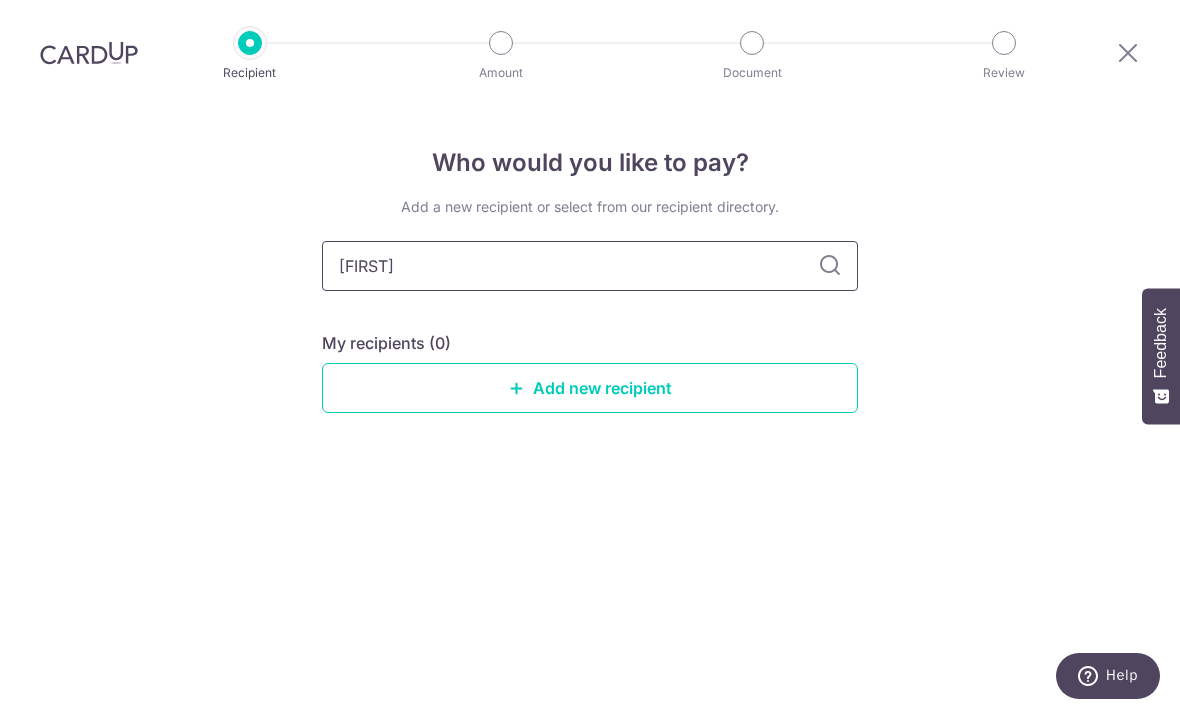 click on "Aureus" at bounding box center (590, 266) 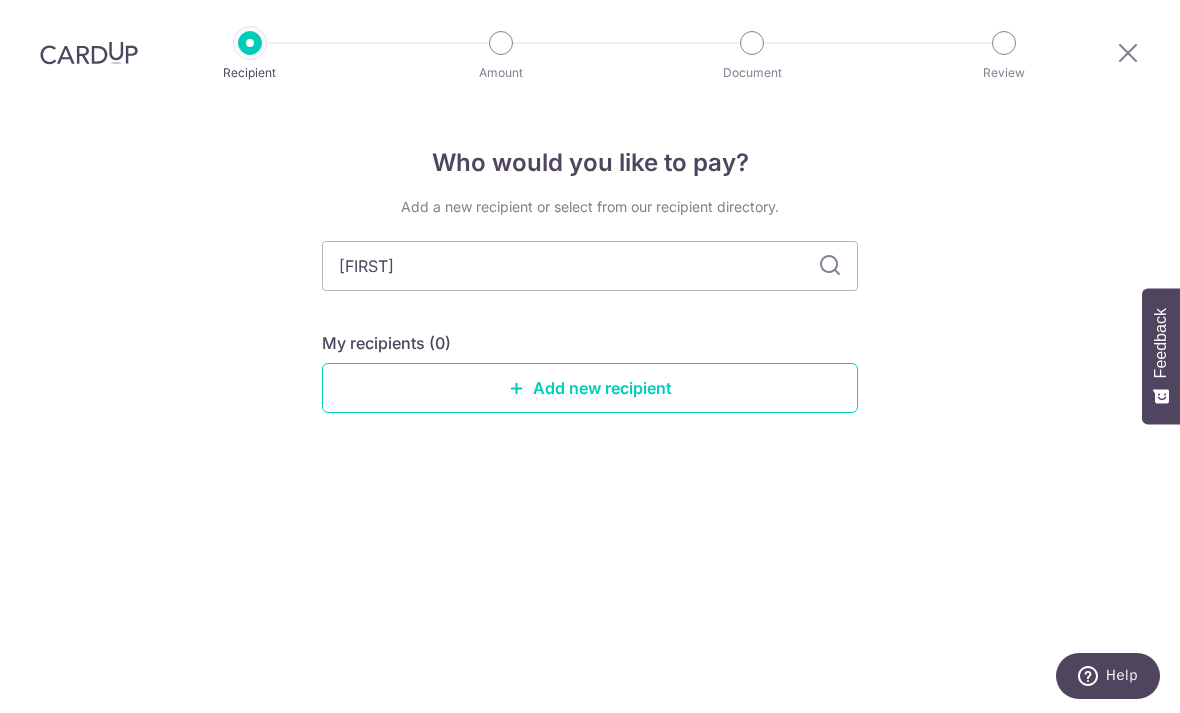 click at bounding box center [830, 266] 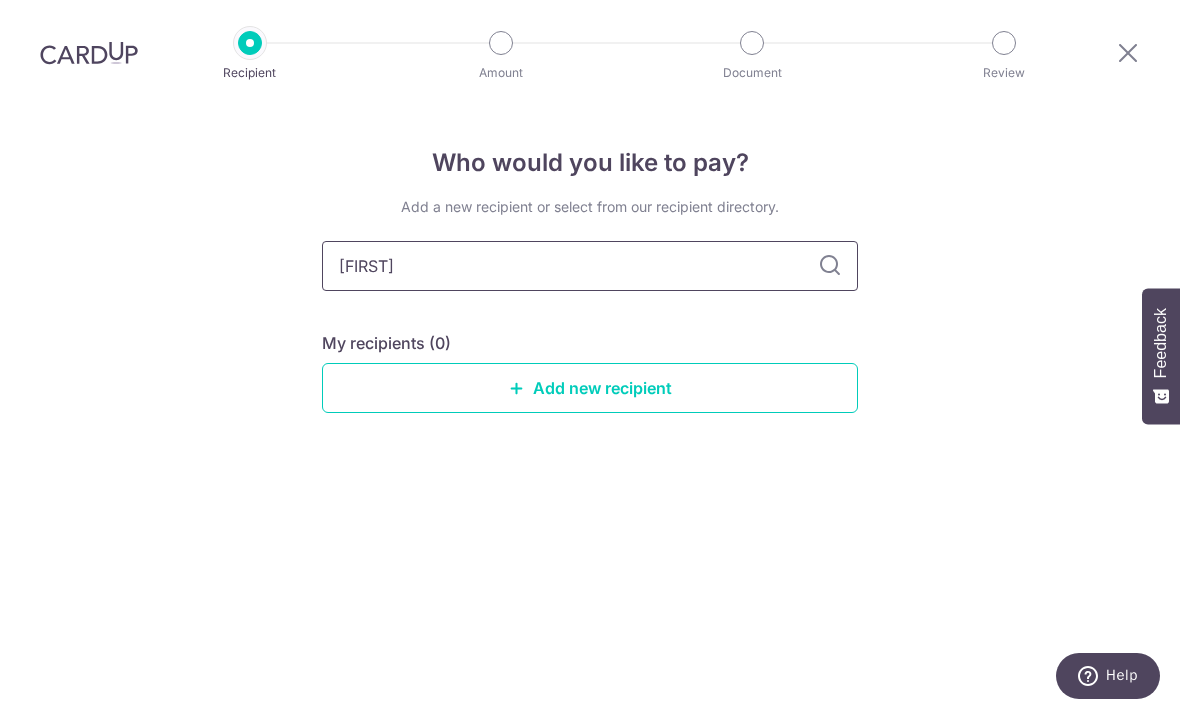click on "Aureus" at bounding box center [590, 266] 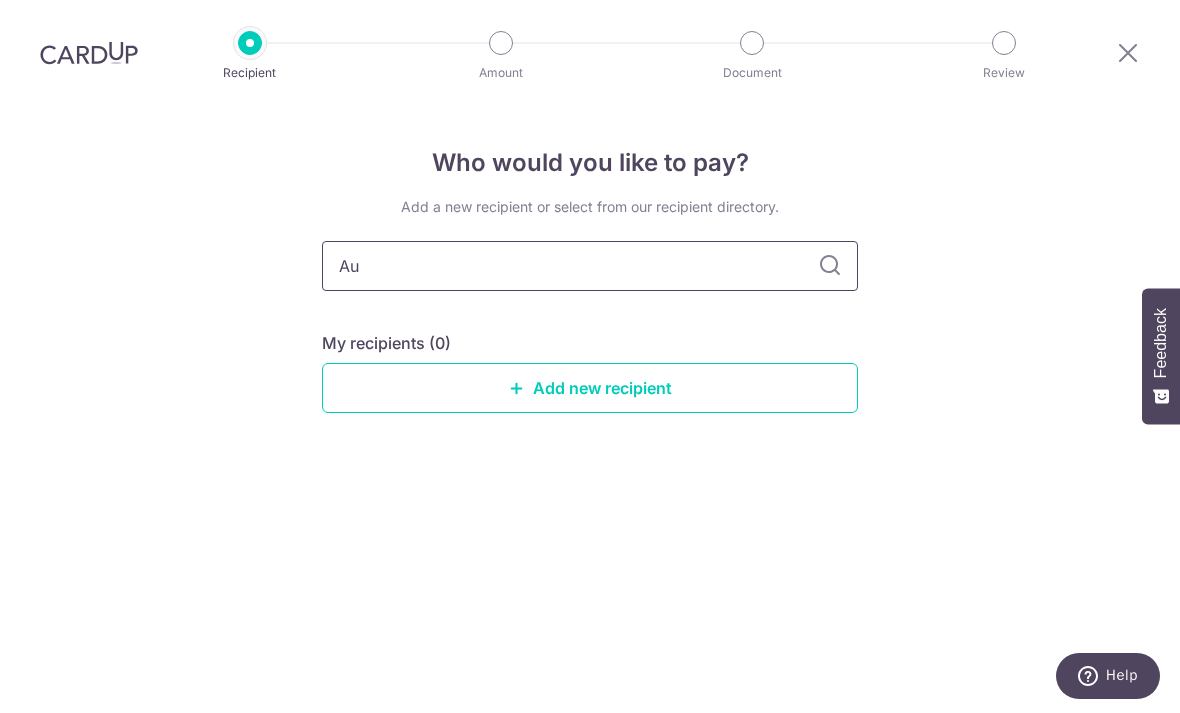 type on "A" 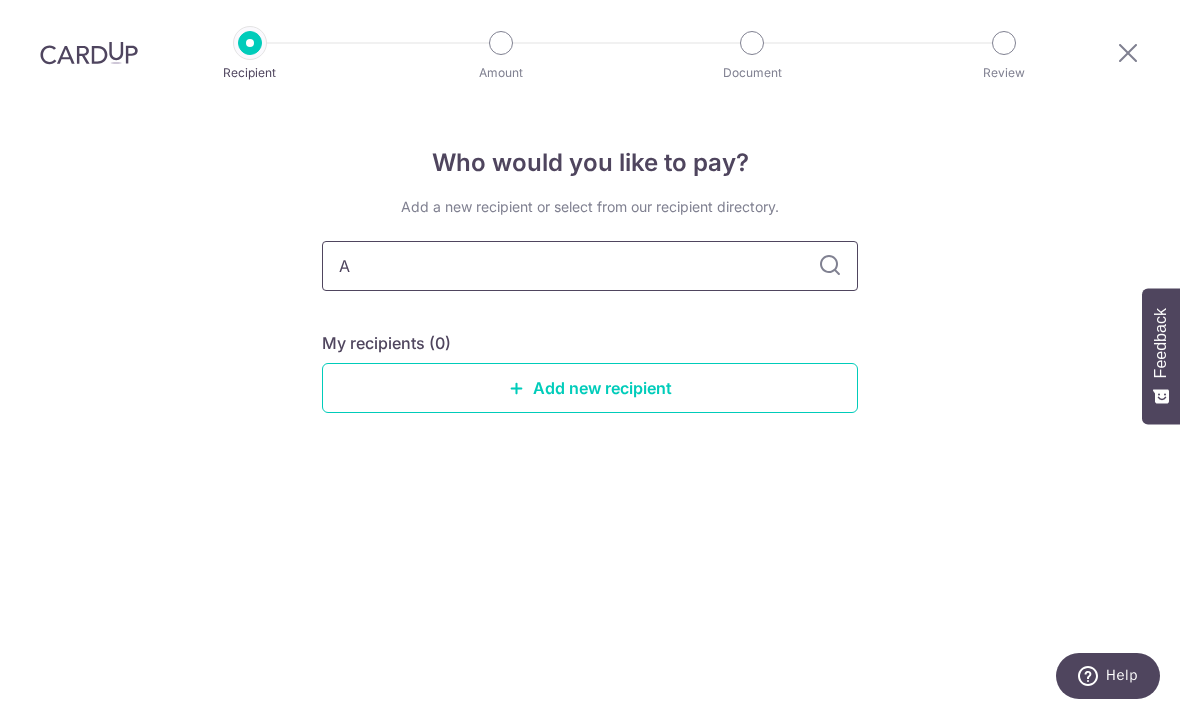 type 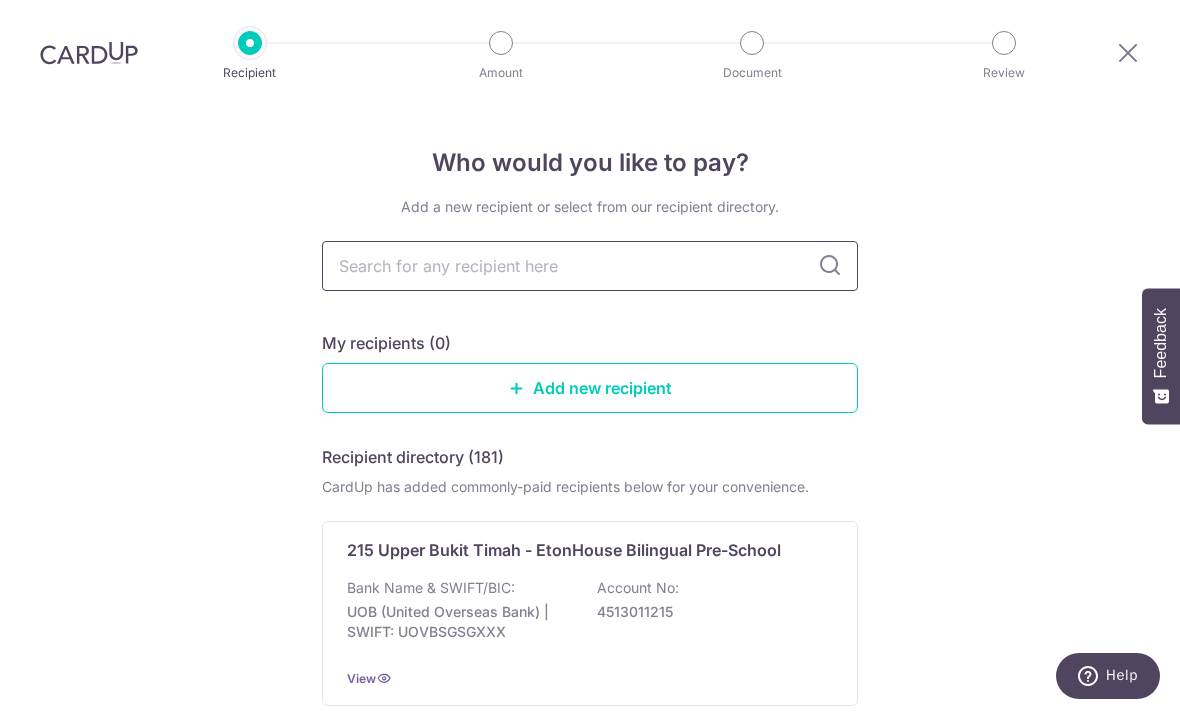 click at bounding box center [590, 266] 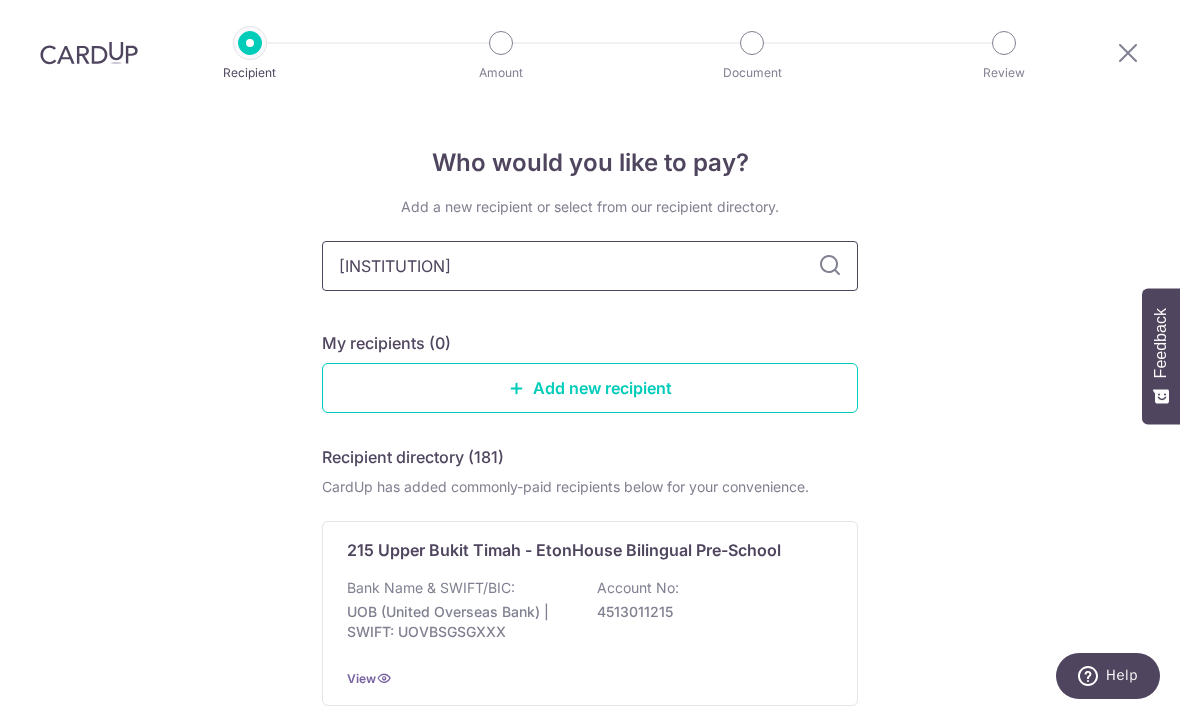 type on "Raffles" 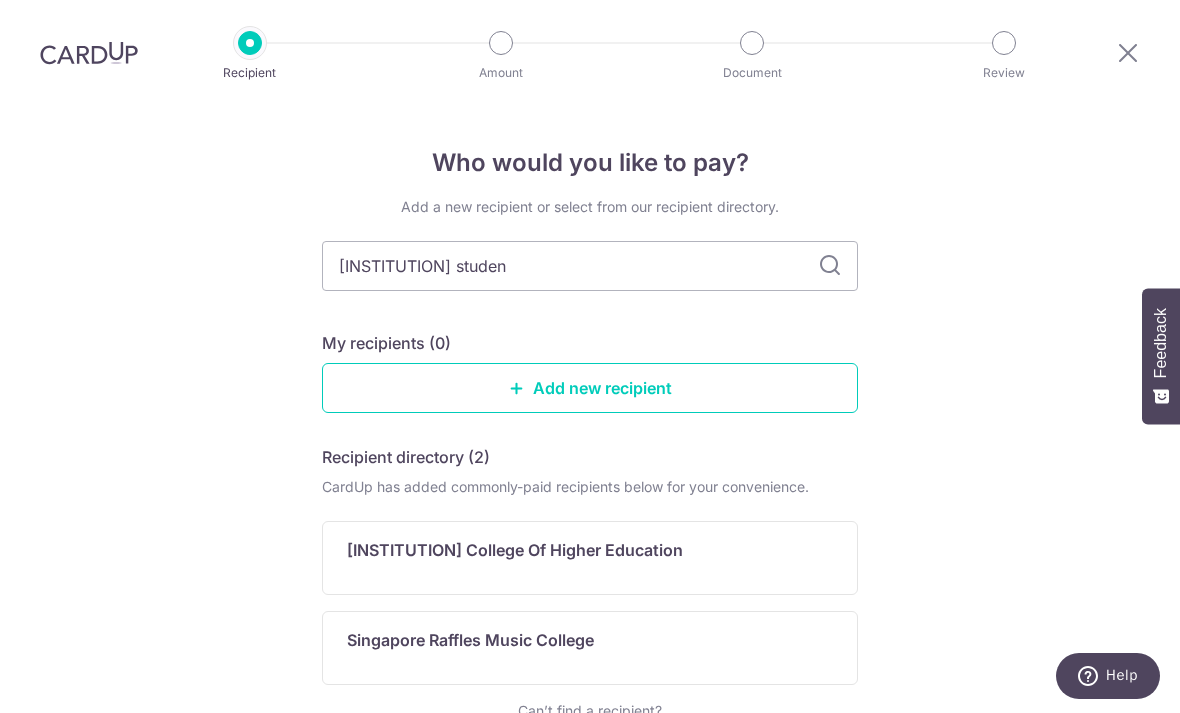 type on "Raffles student" 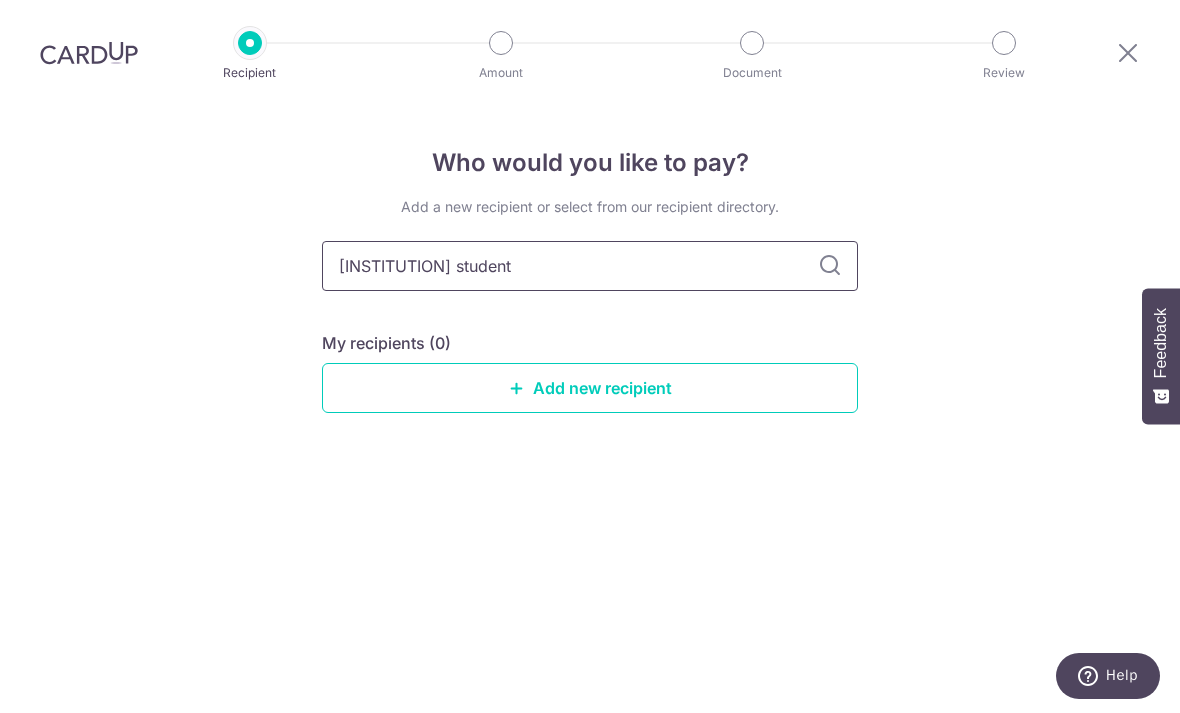 click on "Raffles student" at bounding box center [590, 266] 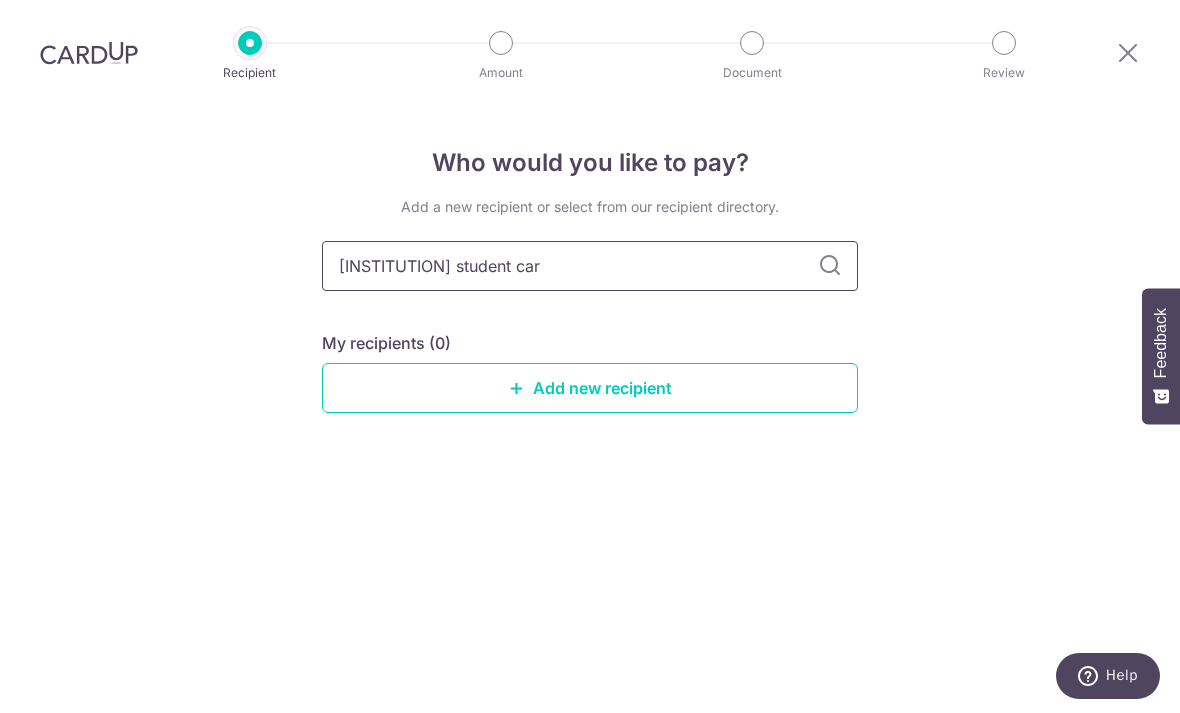 type on "Raffles student care" 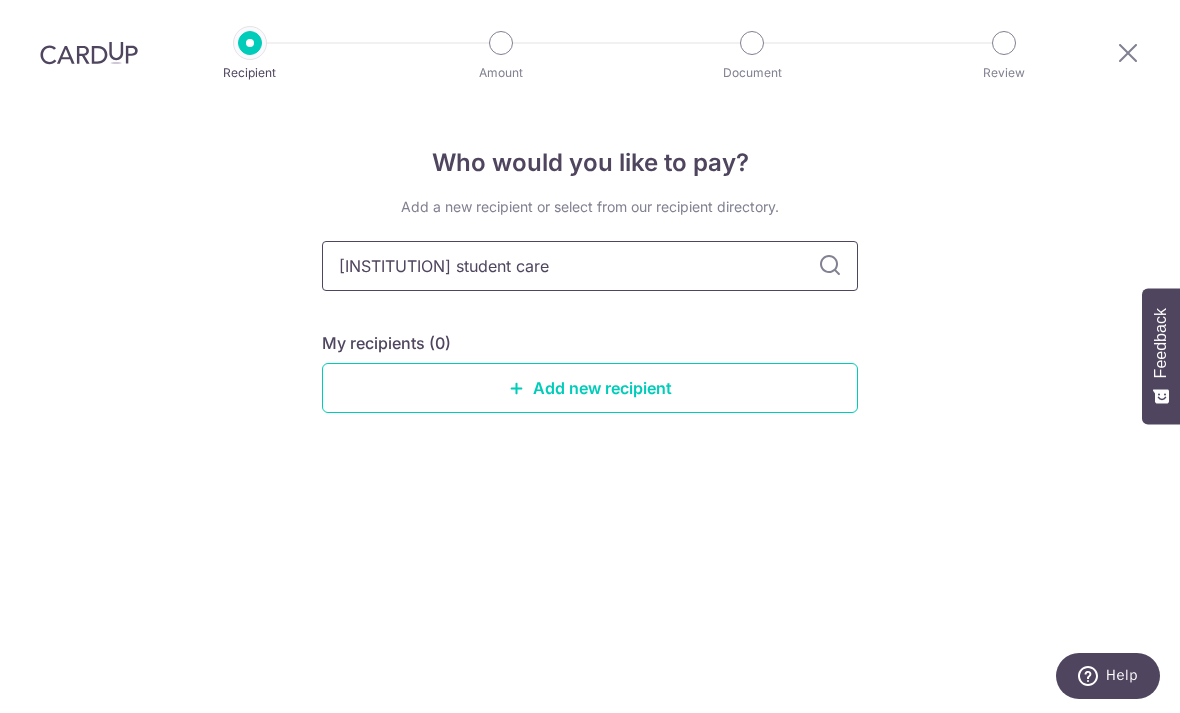 click on "Raffles student care" at bounding box center [590, 266] 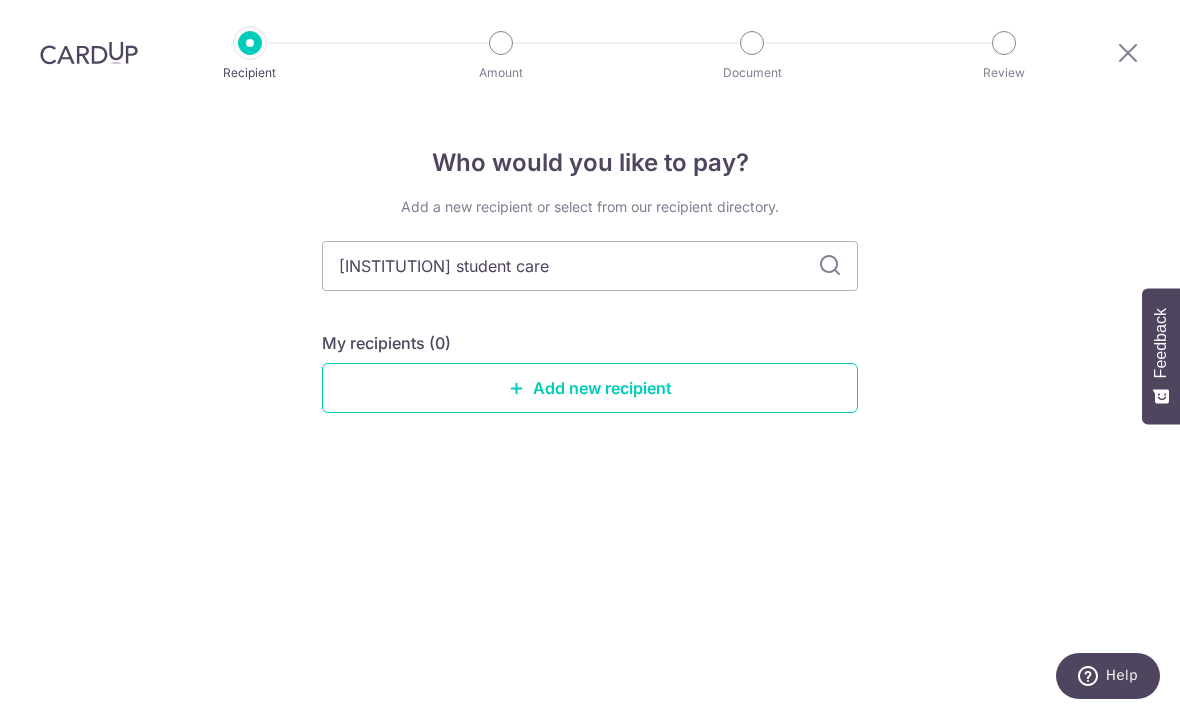 click on "Who would you like to pay?
Add a new recipient or select from our recipient directory.
Raffles student care
My recipients (0)
Add new recipient" at bounding box center (590, 409) 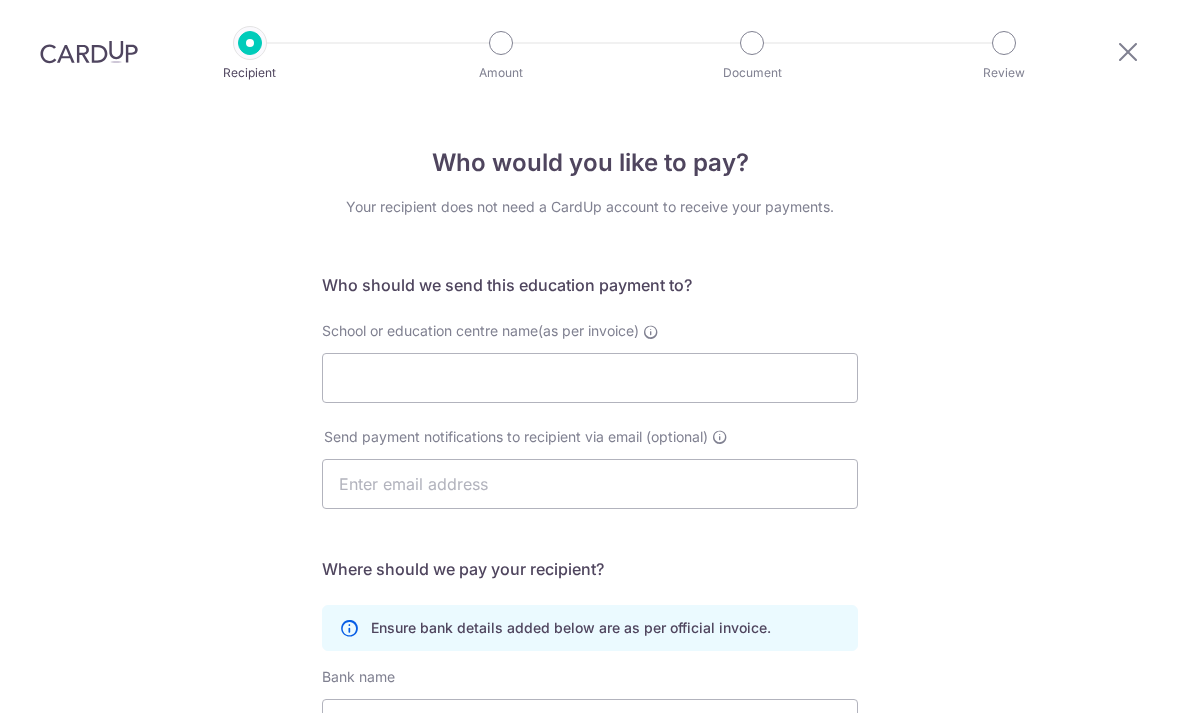 scroll, scrollTop: 0, scrollLeft: 0, axis: both 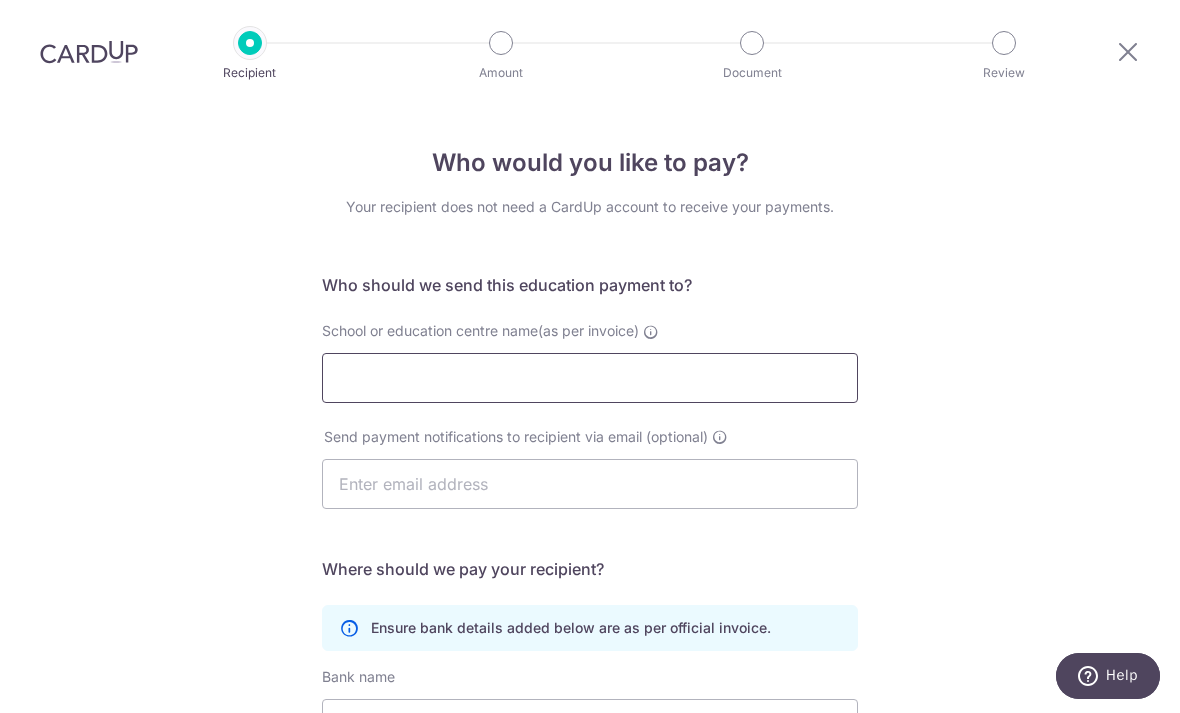 click on "School or education centre name(as per invoice)" at bounding box center [590, 378] 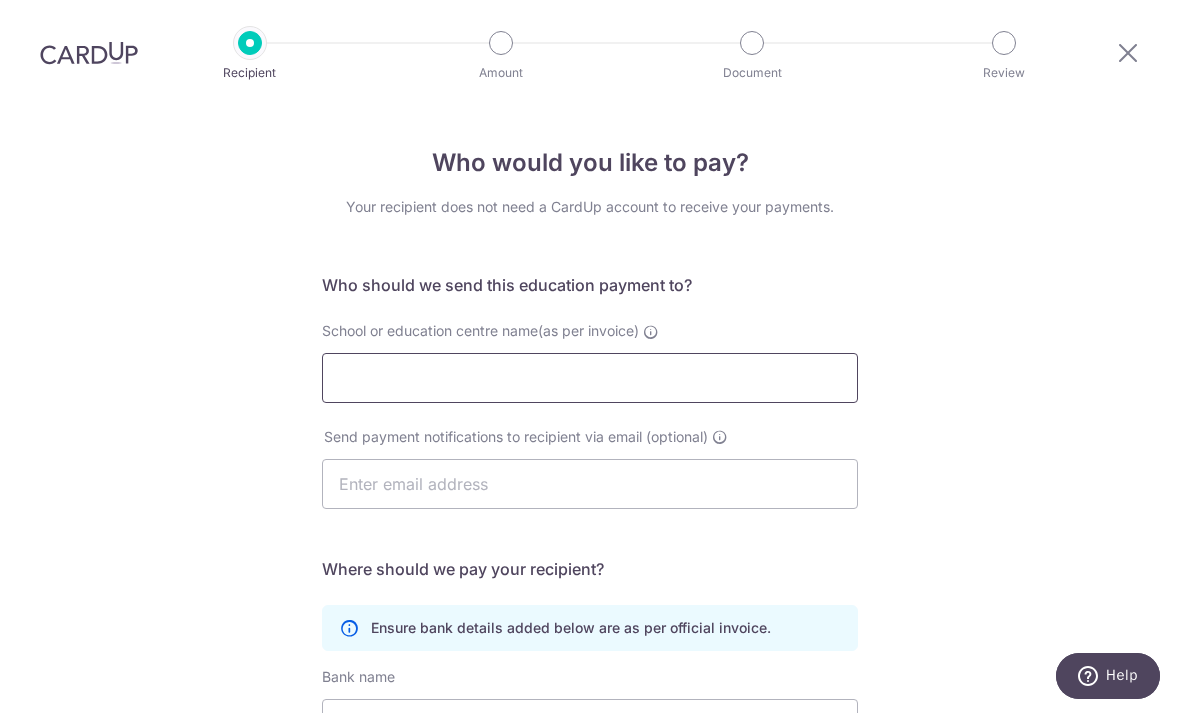 scroll, scrollTop: 64, scrollLeft: 0, axis: vertical 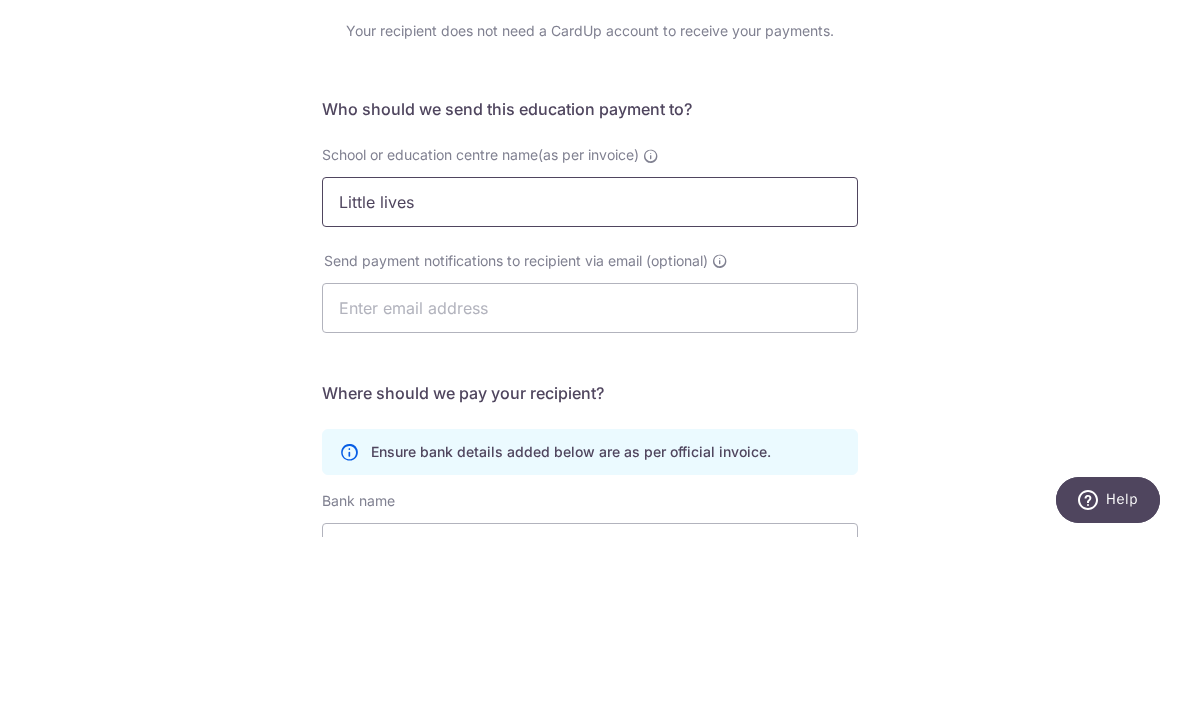 type on "Little lives" 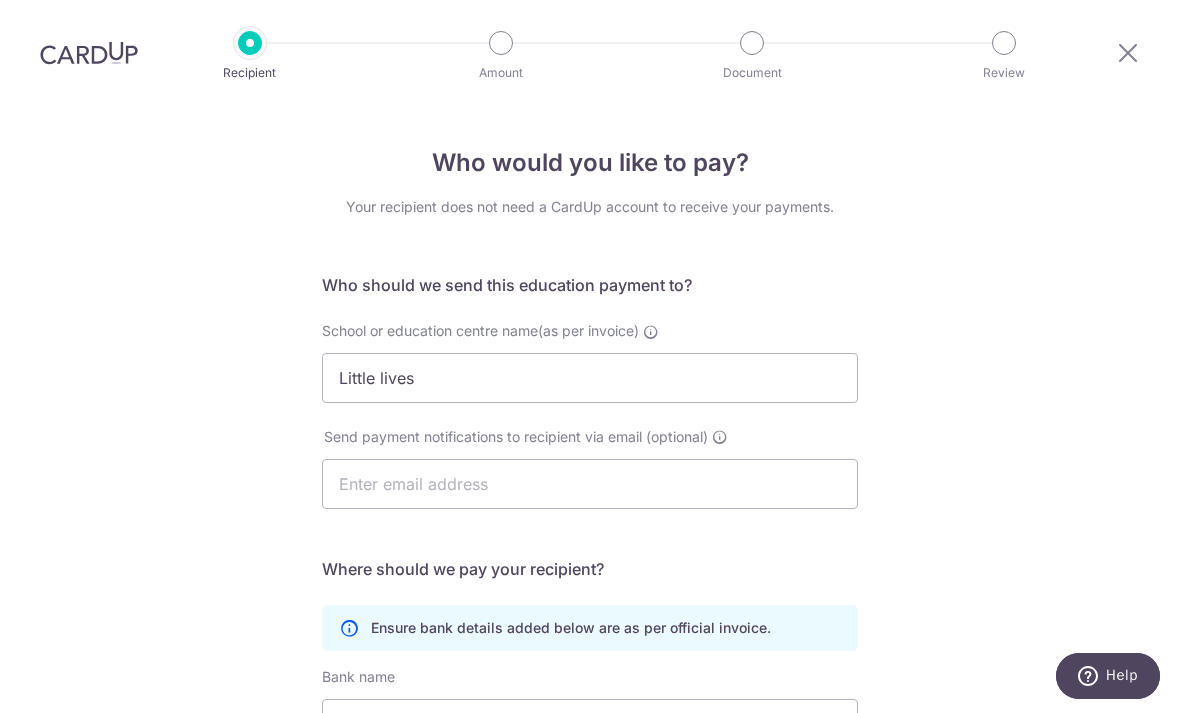 scroll, scrollTop: 0, scrollLeft: 0, axis: both 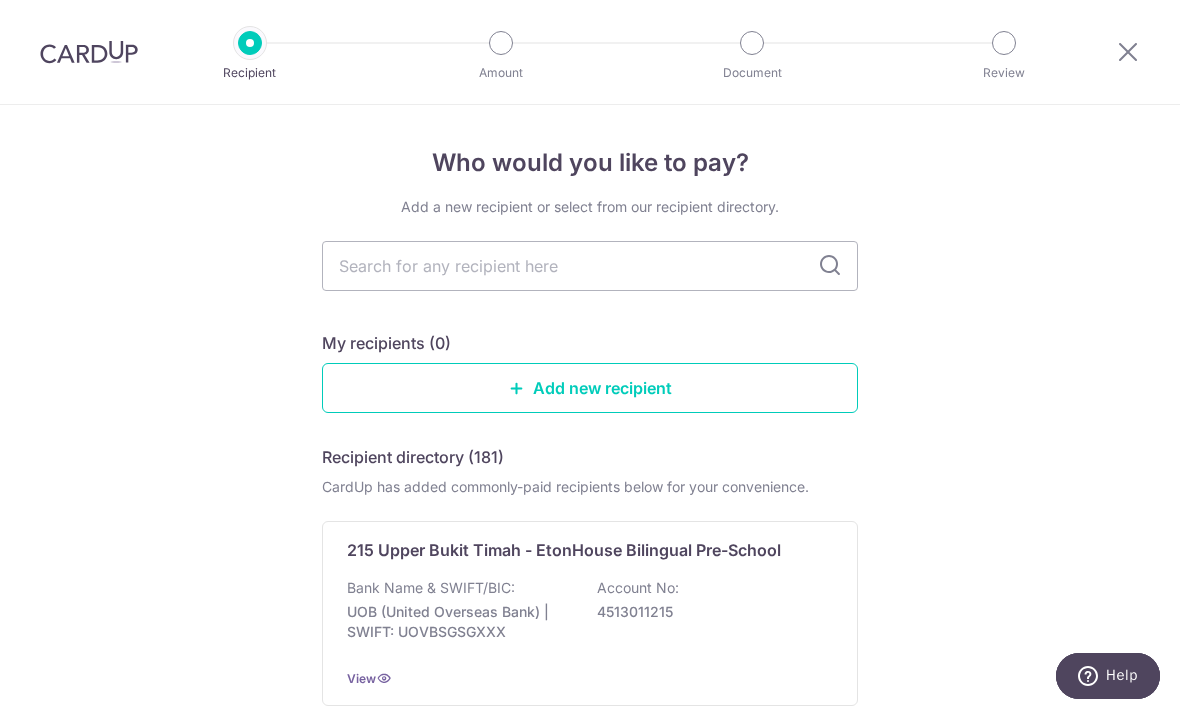 click at bounding box center [830, 266] 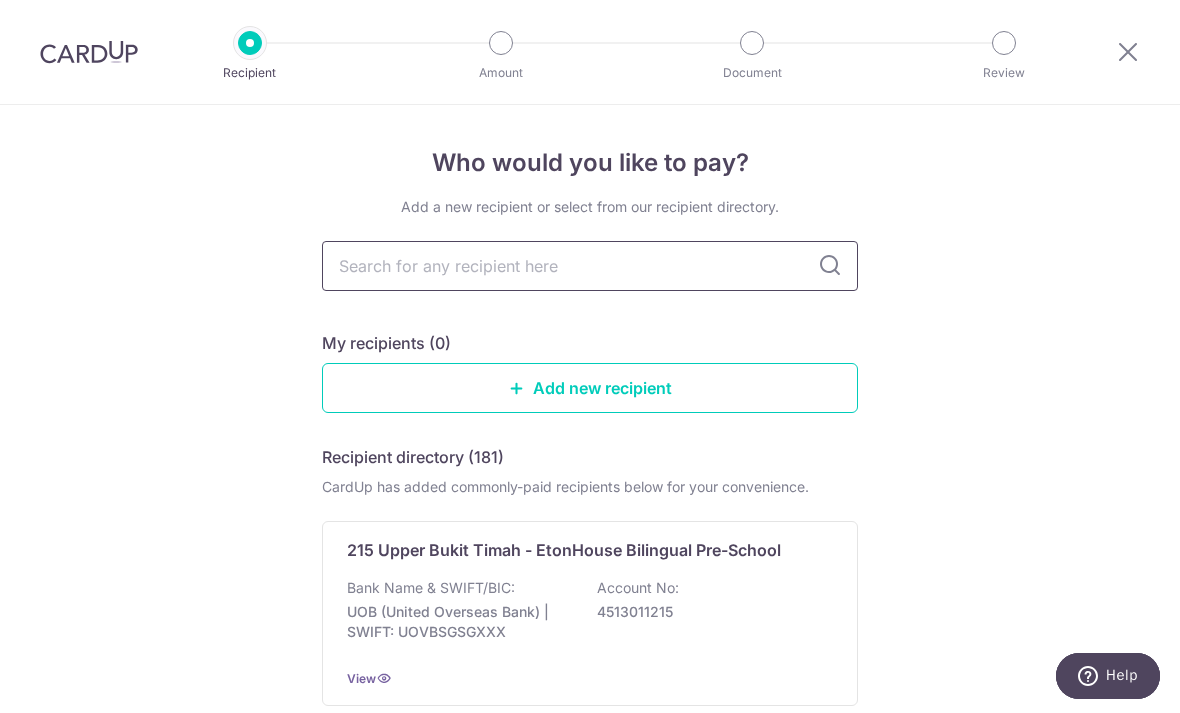 click at bounding box center [590, 266] 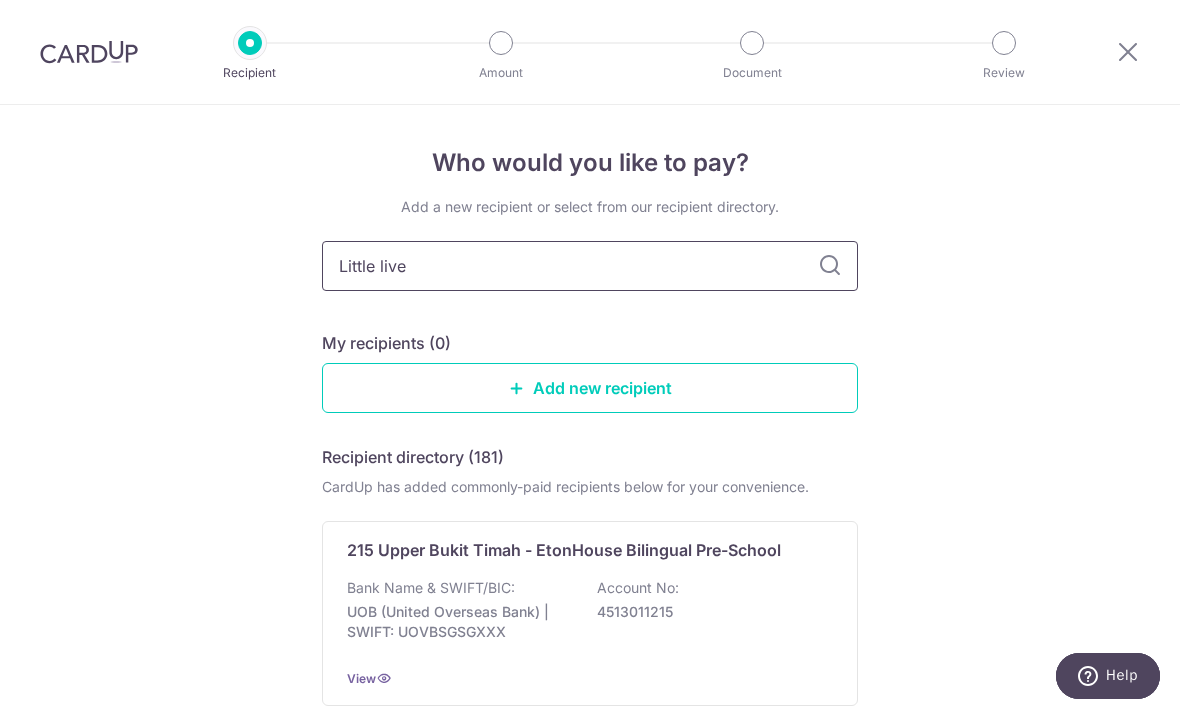 type on "Little lives" 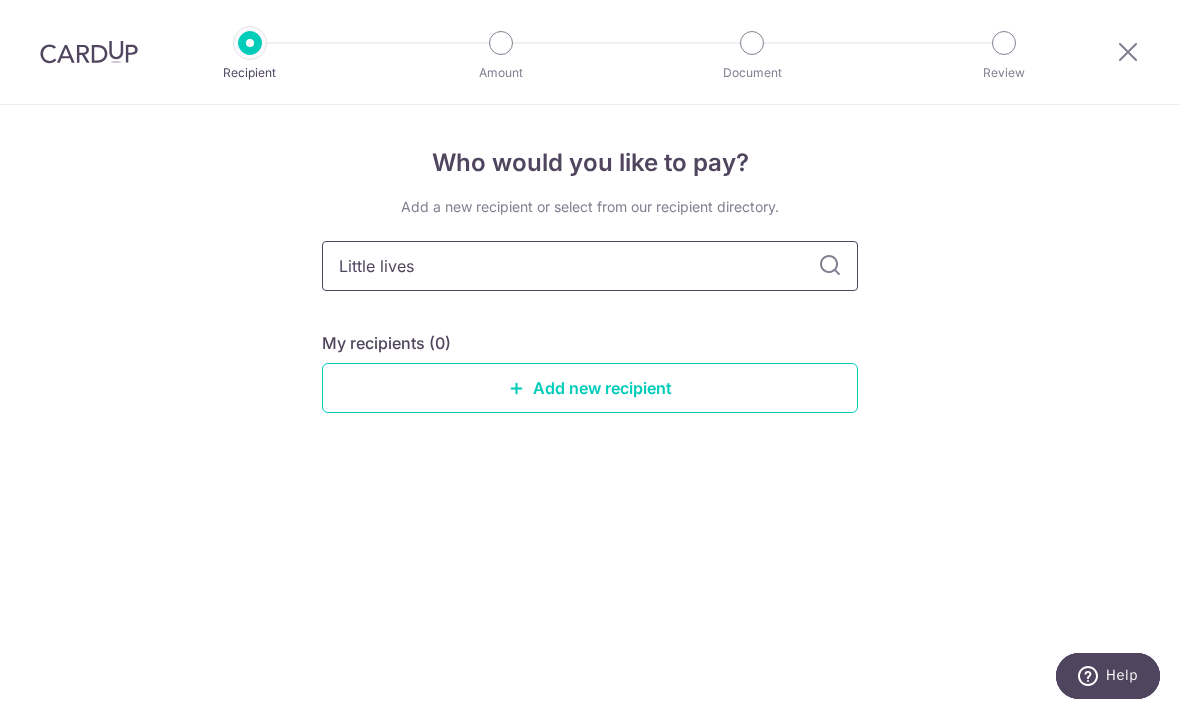 click on "Little lives" at bounding box center [590, 266] 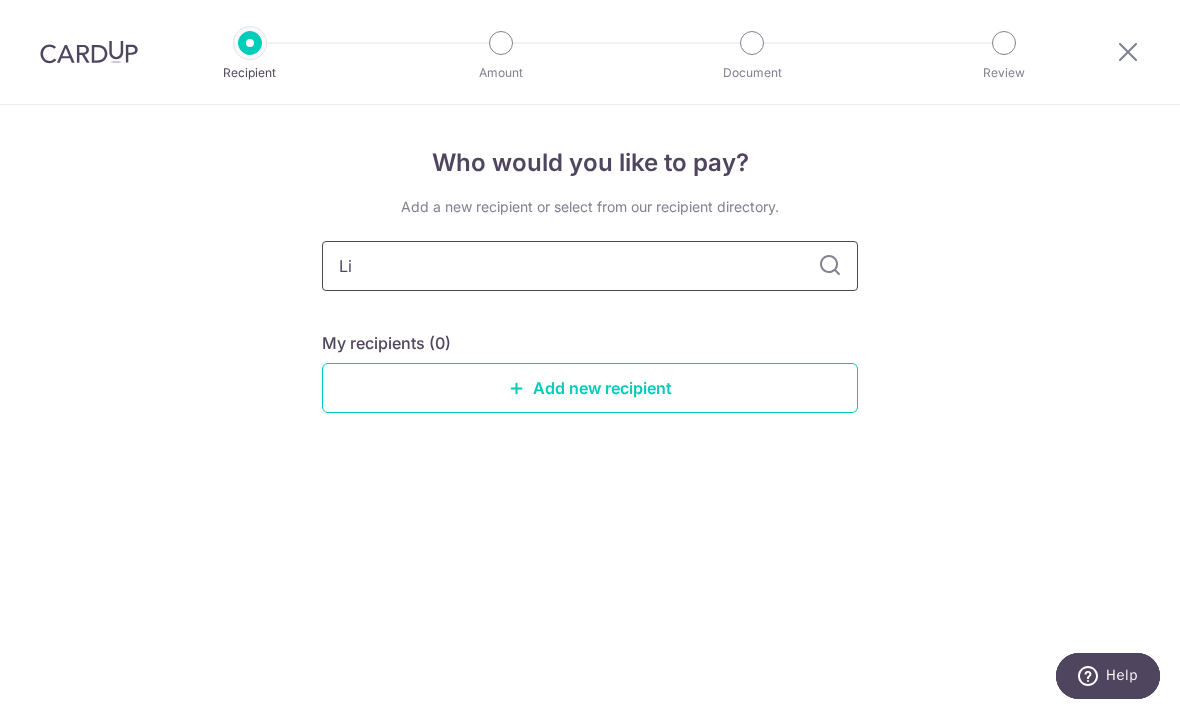 type on "L" 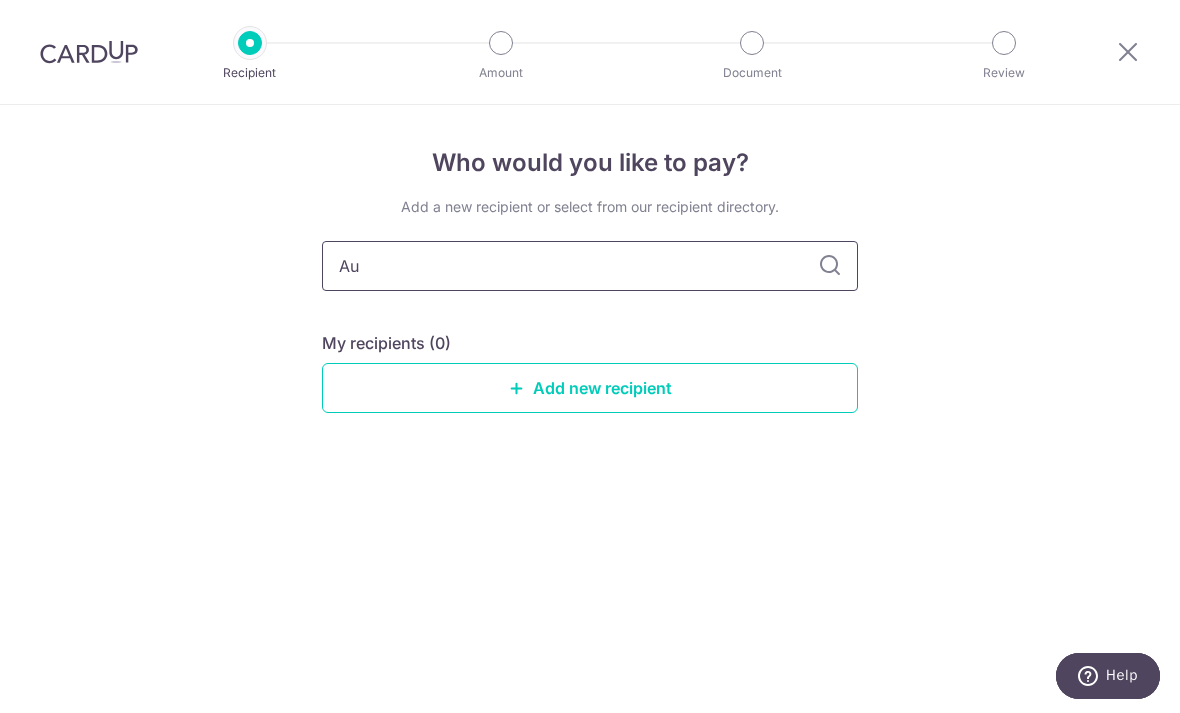 type on "Aur" 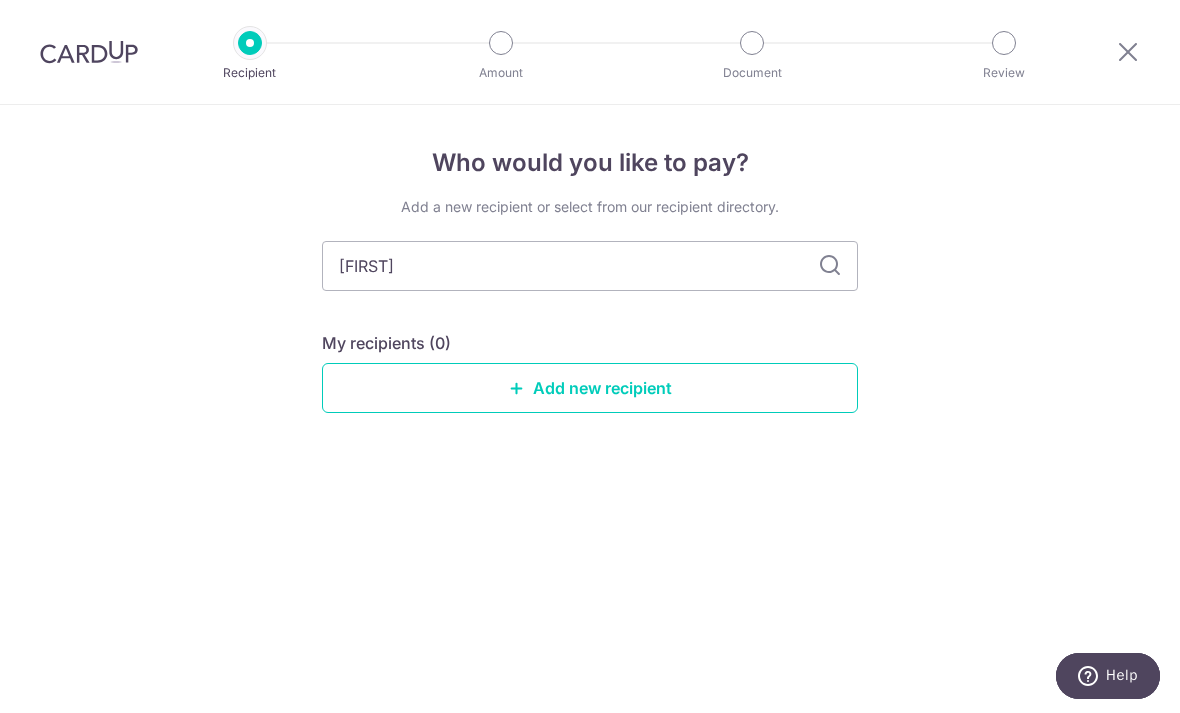 type on "Aureus" 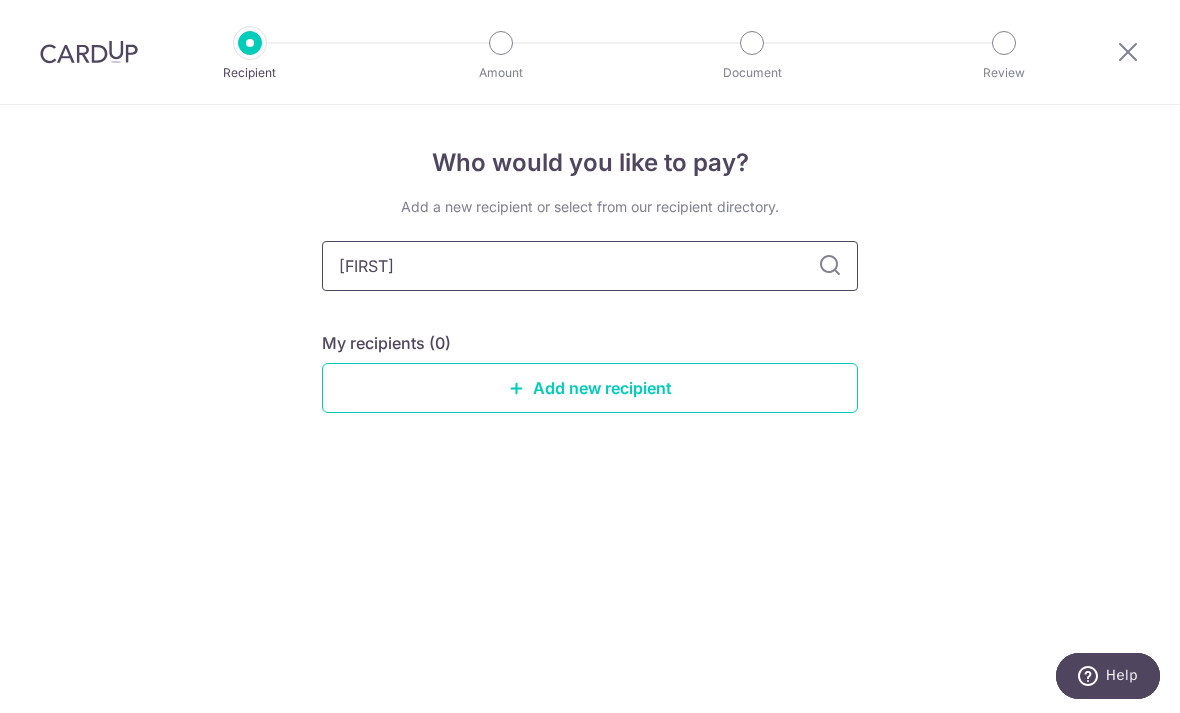 click on "Aureus" at bounding box center [590, 266] 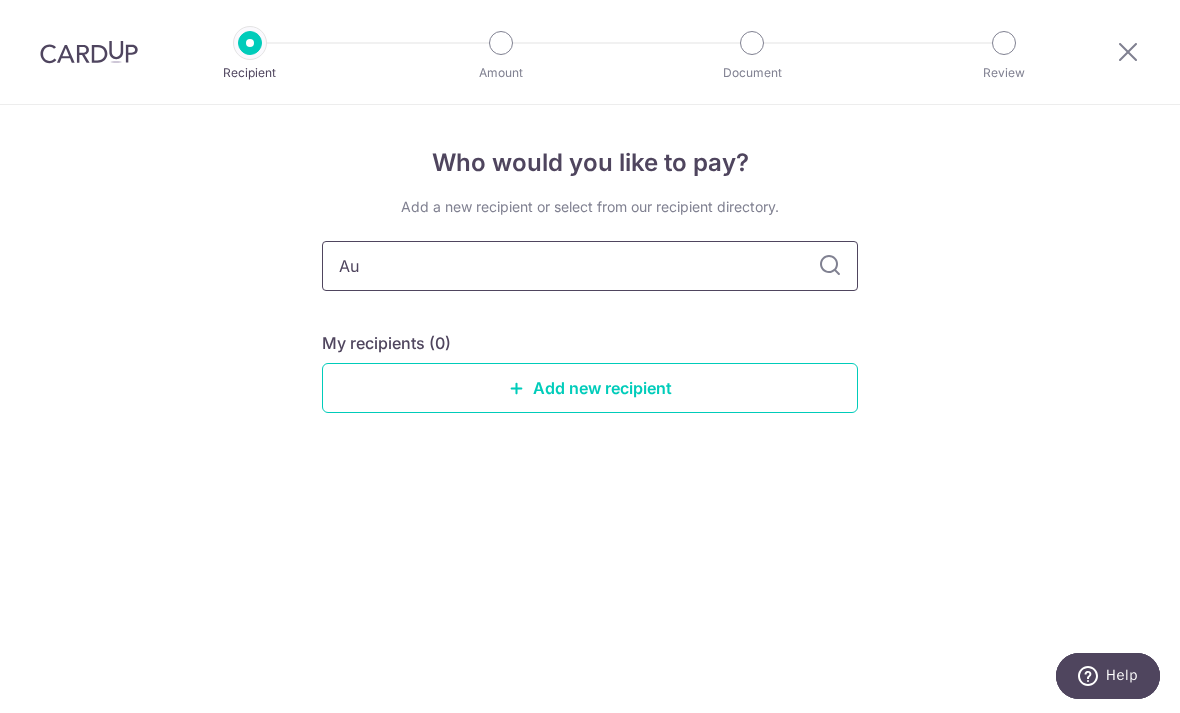 type on "A" 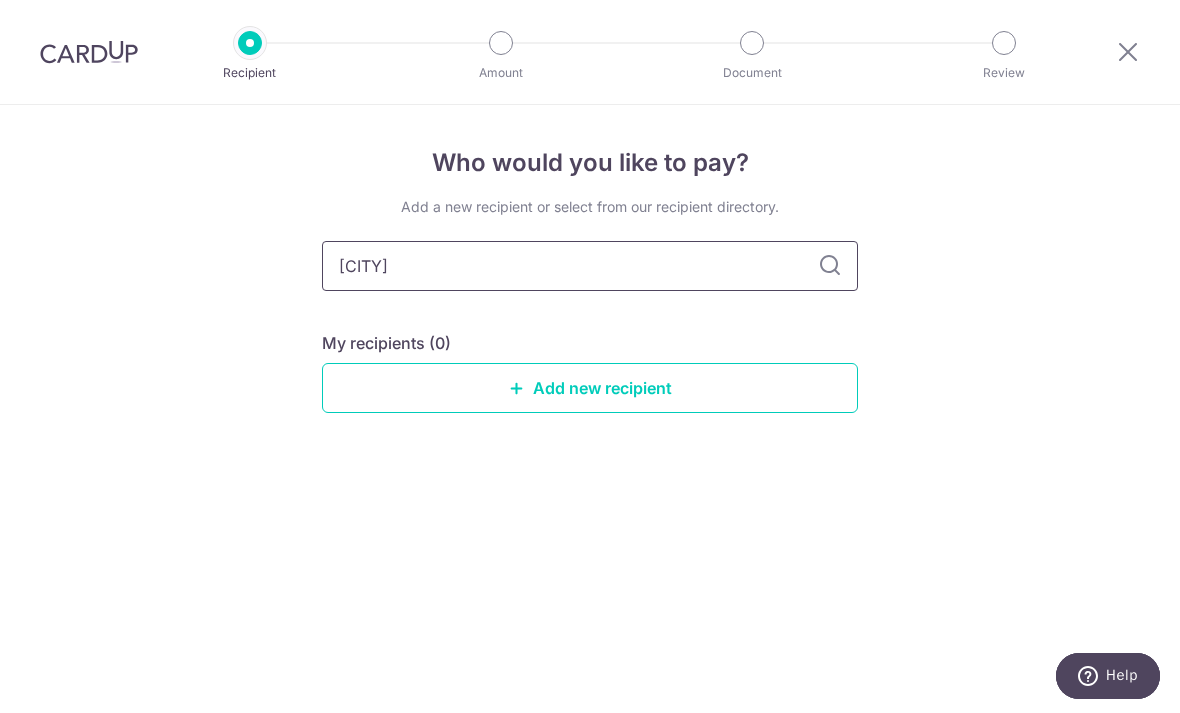 type on "Bedok" 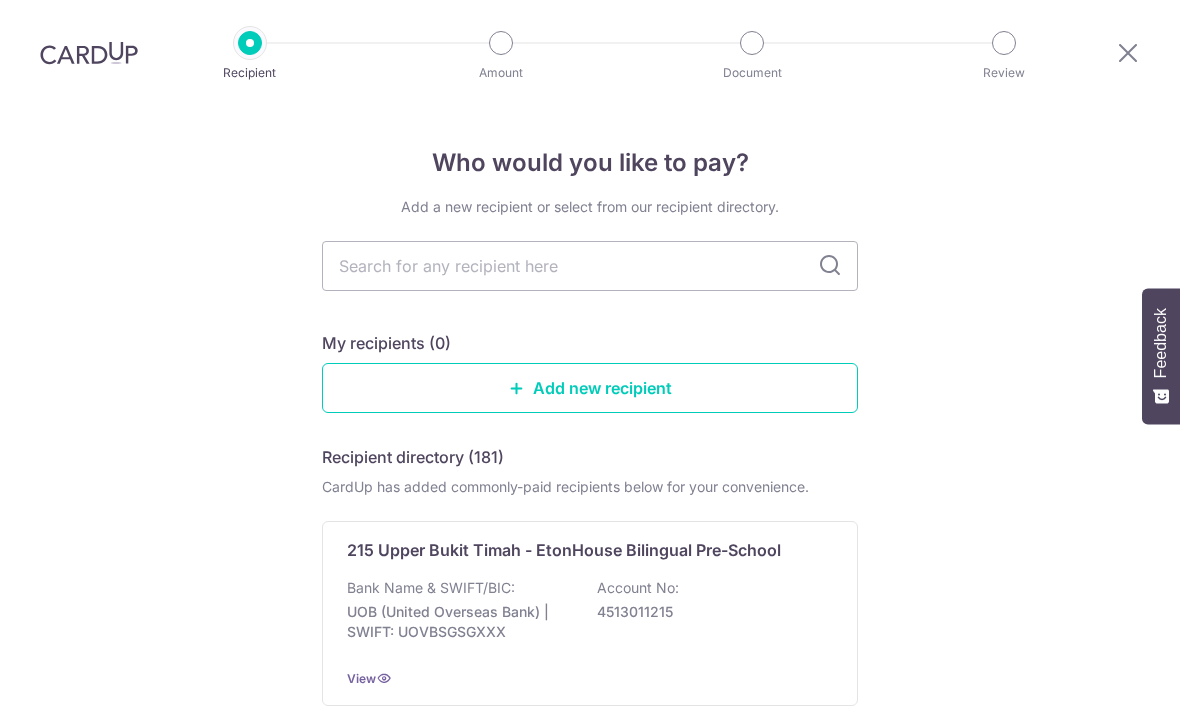 scroll, scrollTop: 64, scrollLeft: 0, axis: vertical 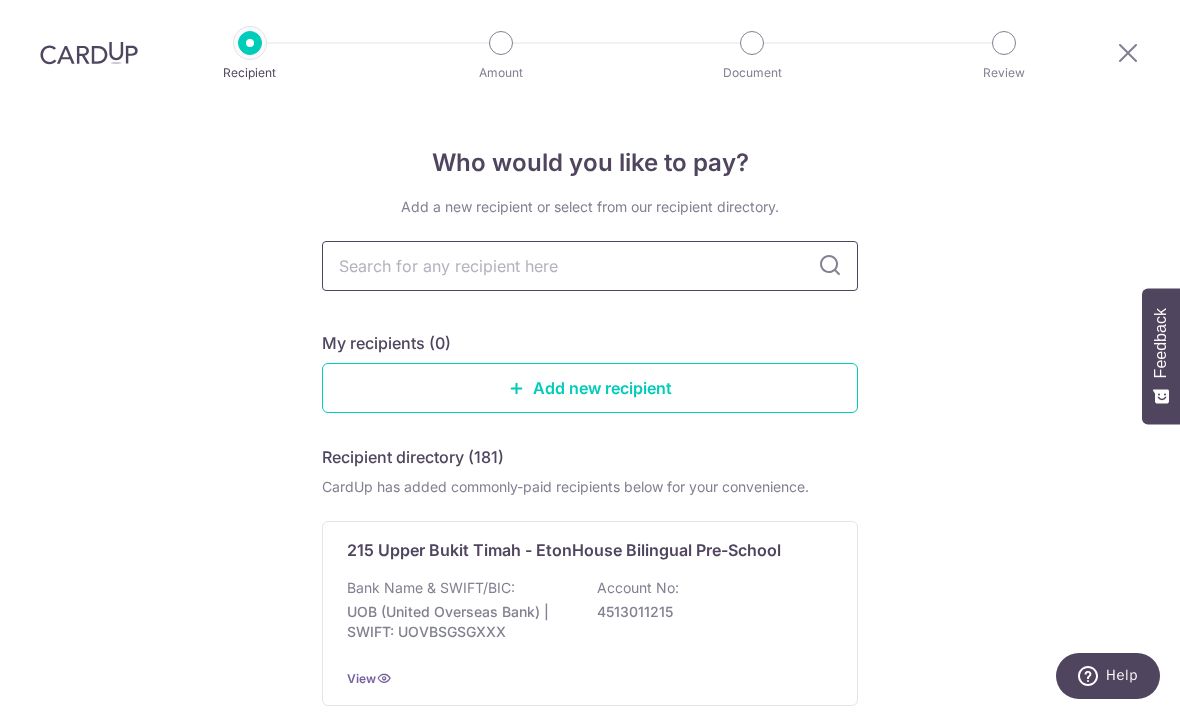 click at bounding box center (590, 266) 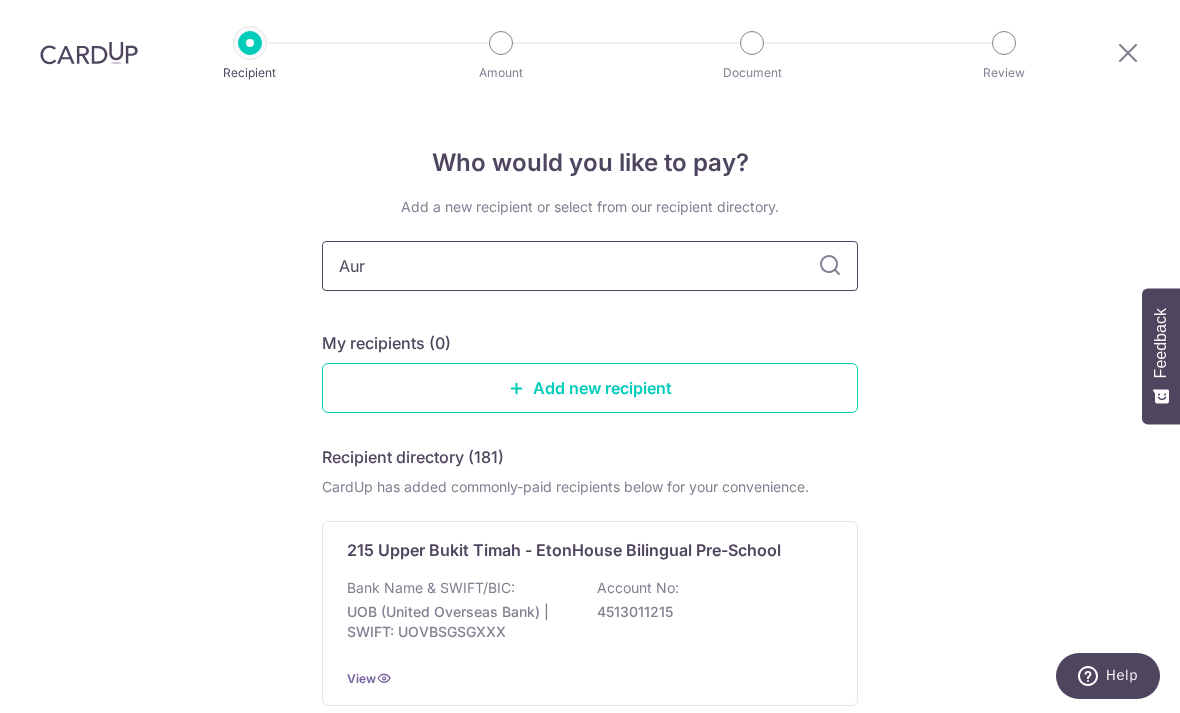 type on "Aure" 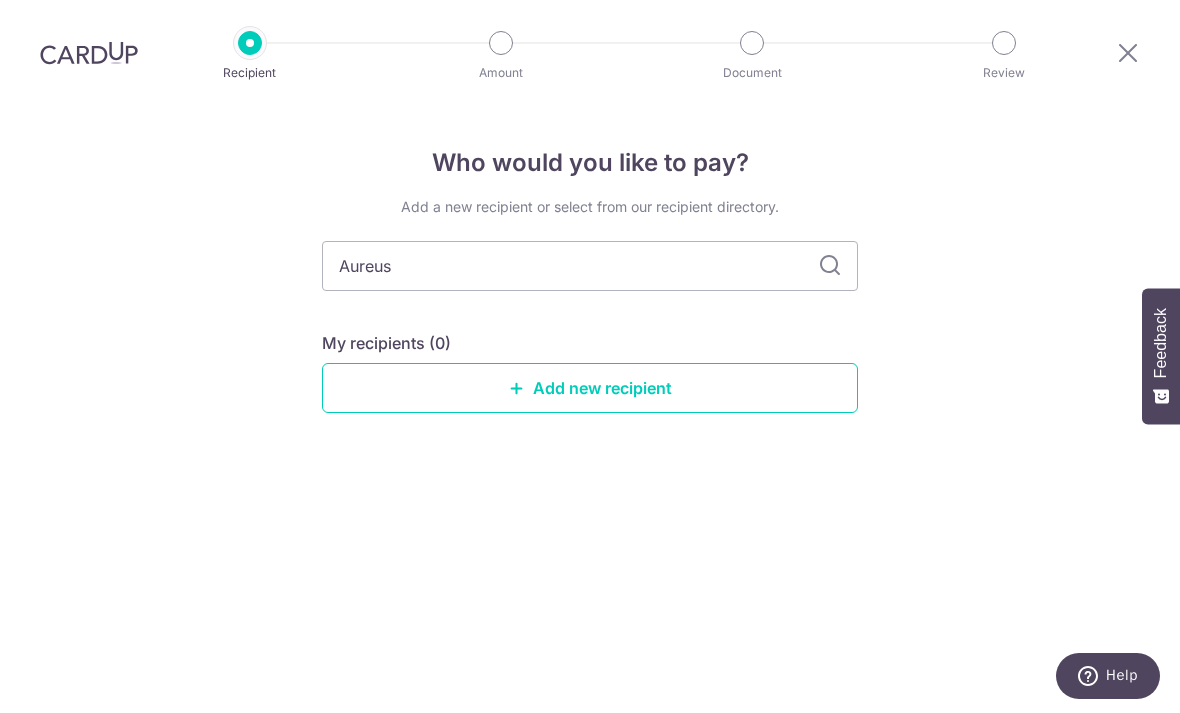 type on "Aureus" 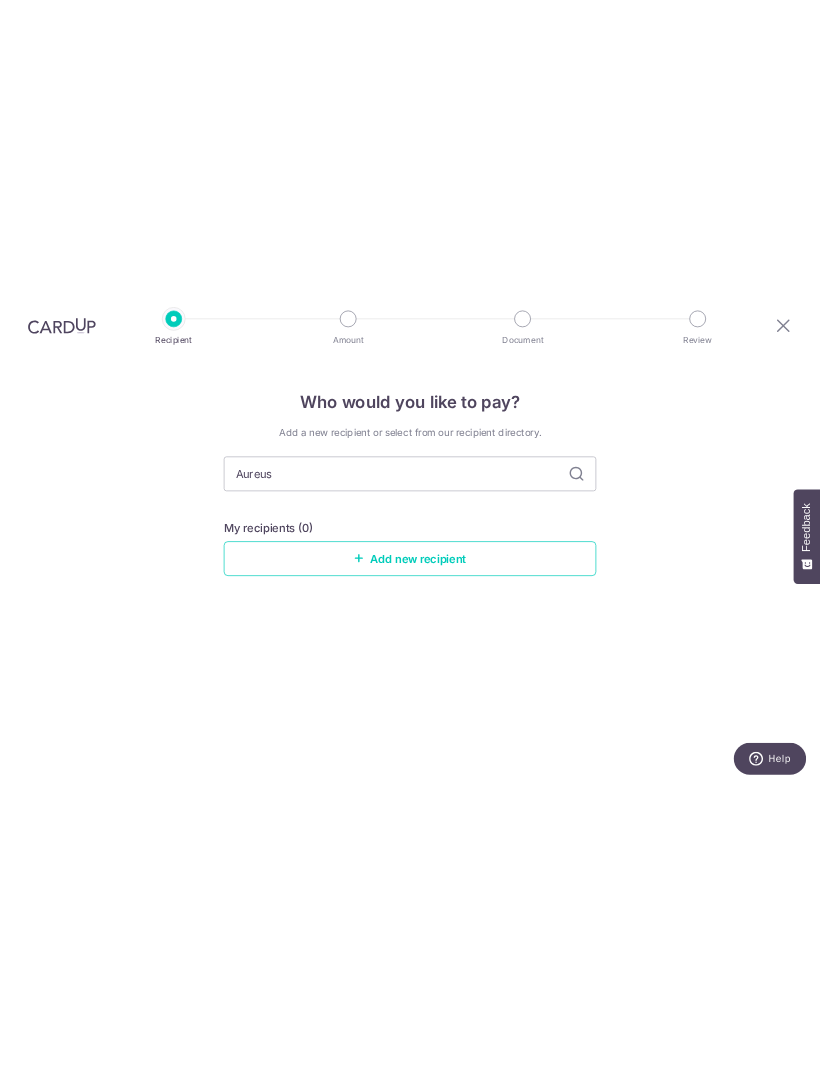 scroll, scrollTop: 0, scrollLeft: 0, axis: both 